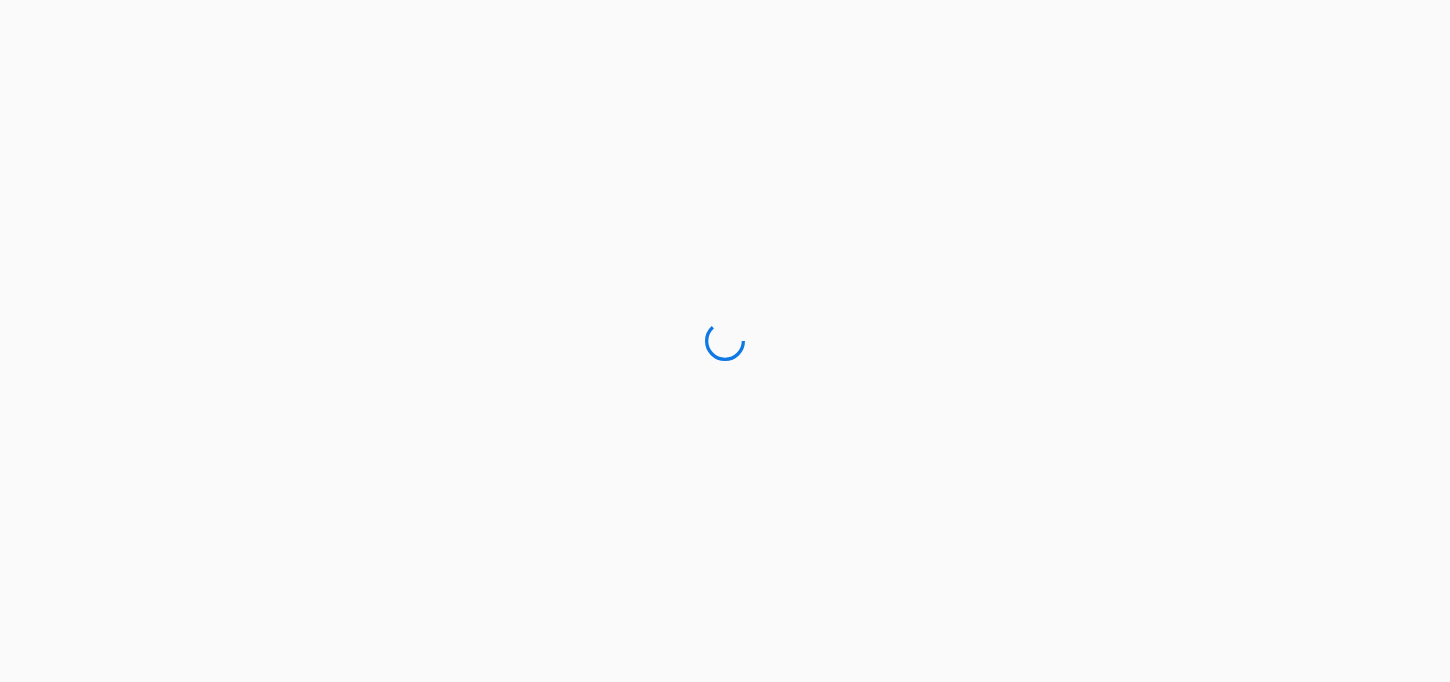scroll, scrollTop: 0, scrollLeft: 0, axis: both 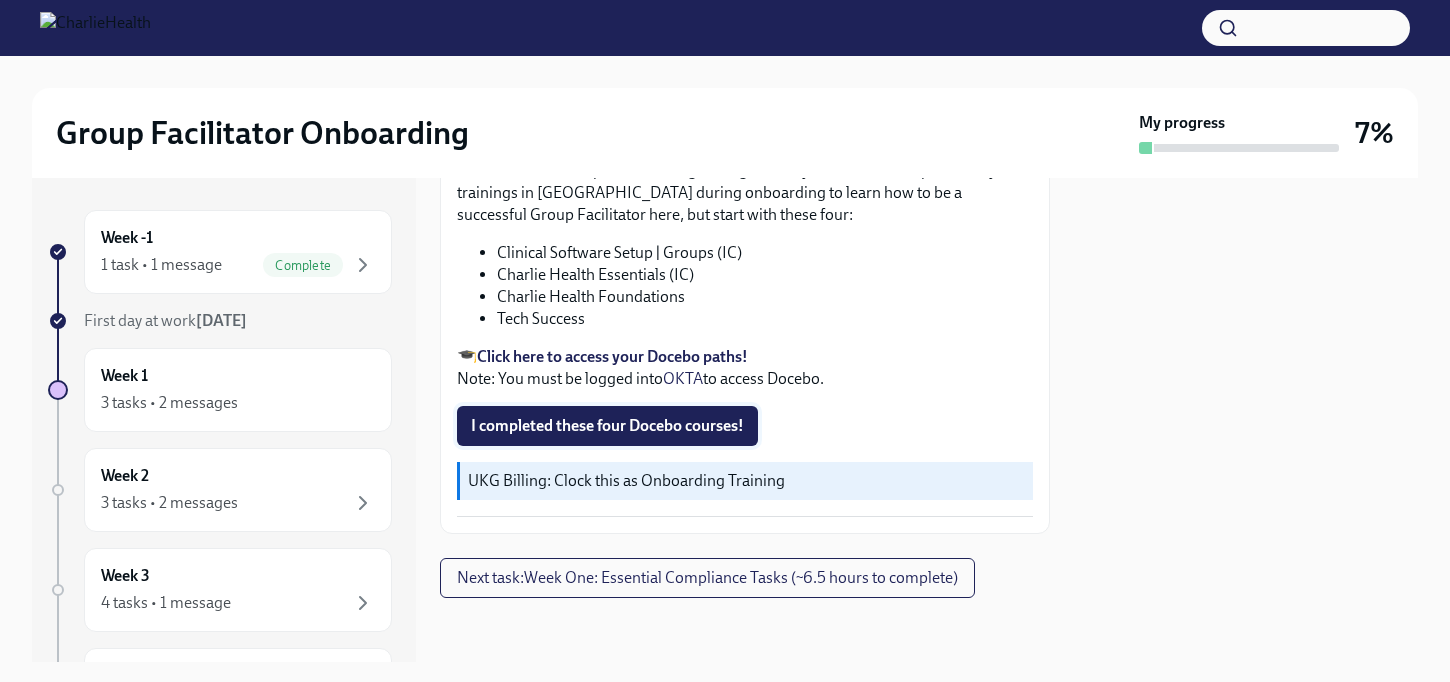 click on "I completed these four Docebo courses!" at bounding box center (607, 426) 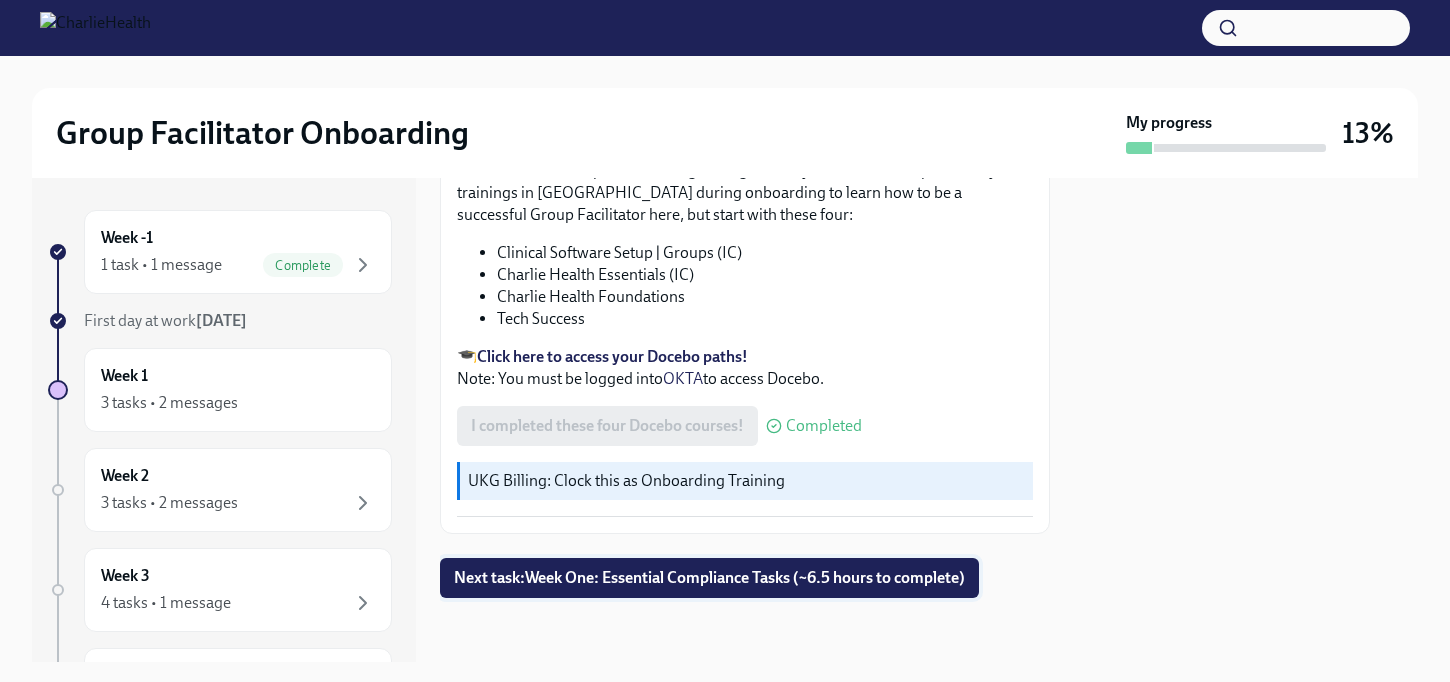 click on "Next task :  Week One: Essential Compliance Tasks (~6.5 hours to complete)" at bounding box center (709, 578) 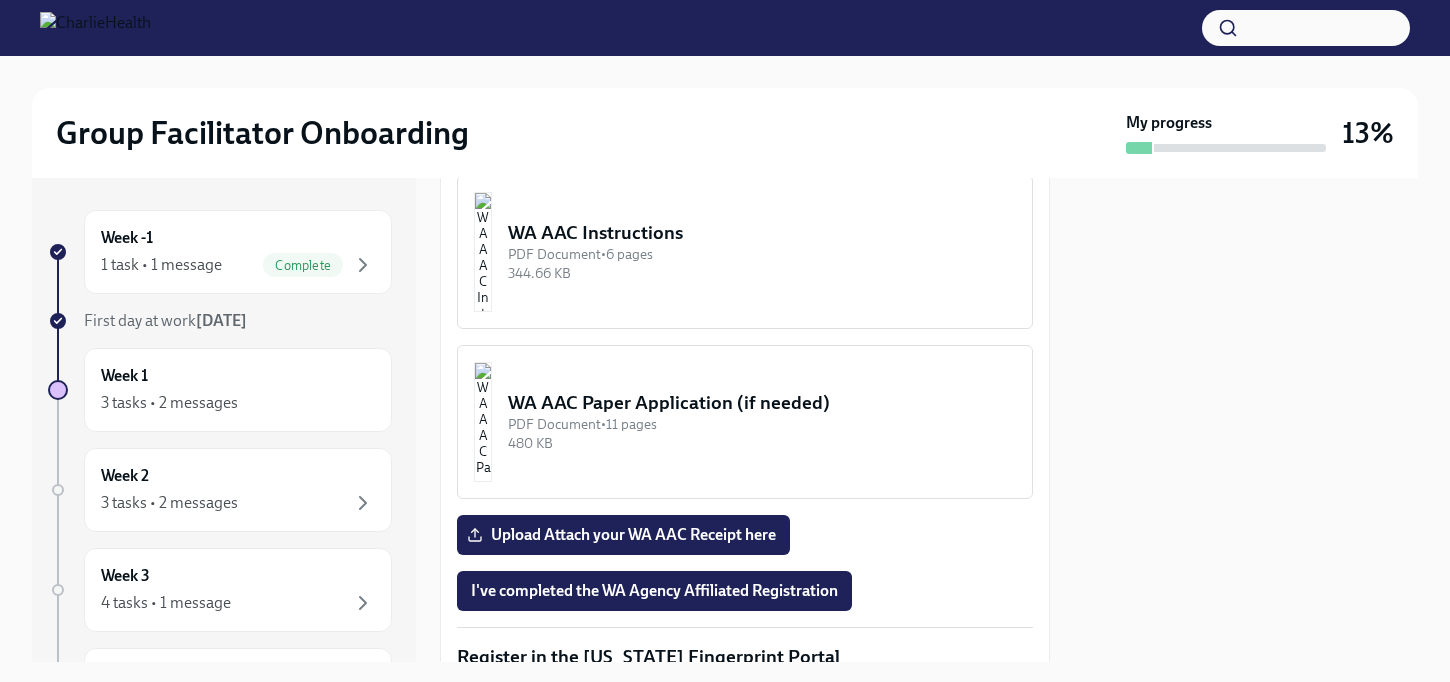 scroll, scrollTop: 1888, scrollLeft: 0, axis: vertical 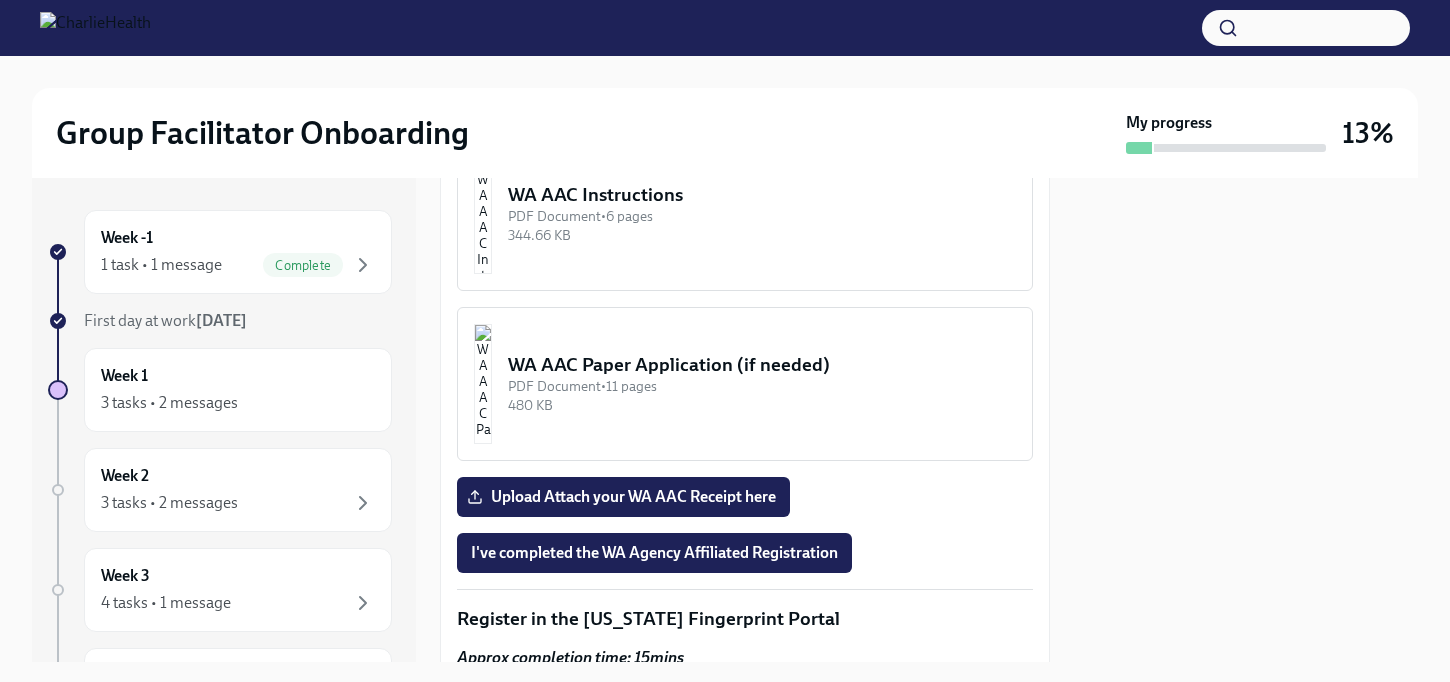 click on "PDF Document  •  6 pages" at bounding box center [762, 216] 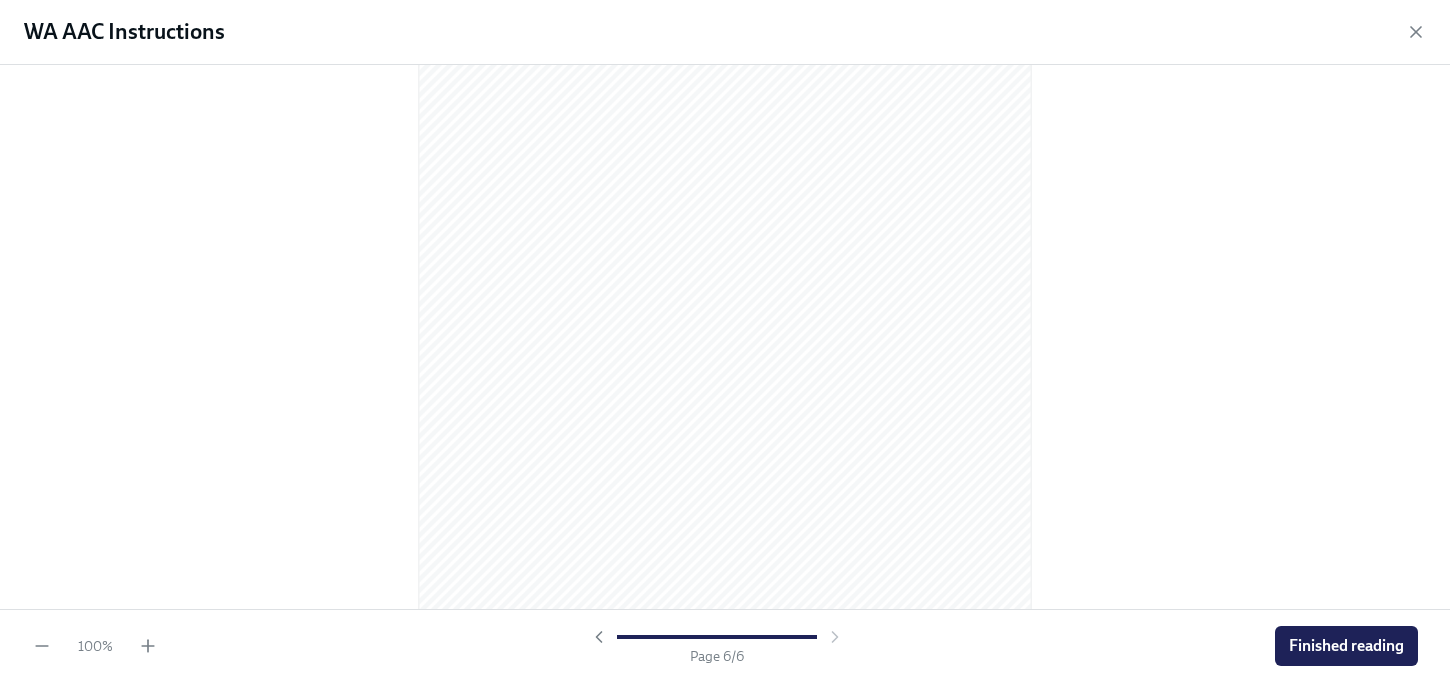 scroll, scrollTop: 4217, scrollLeft: 0, axis: vertical 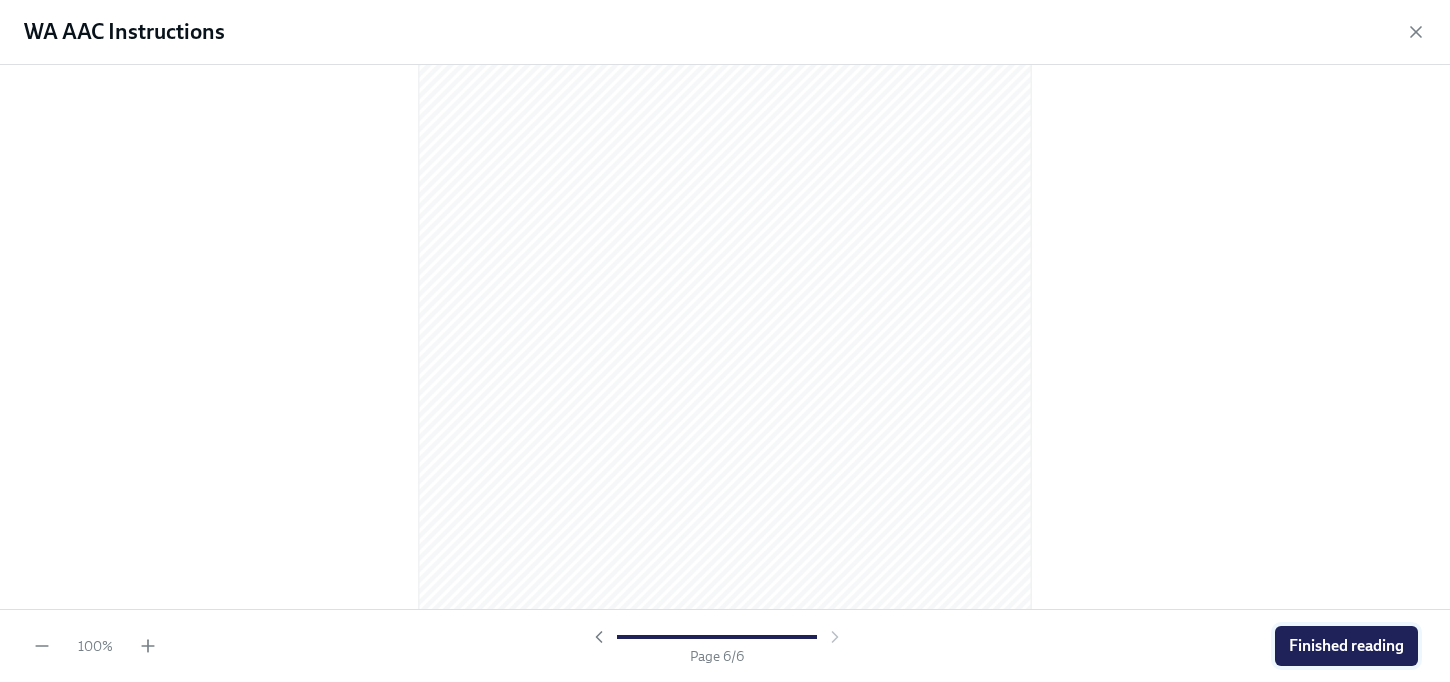 click on "Finished reading" at bounding box center [1346, 646] 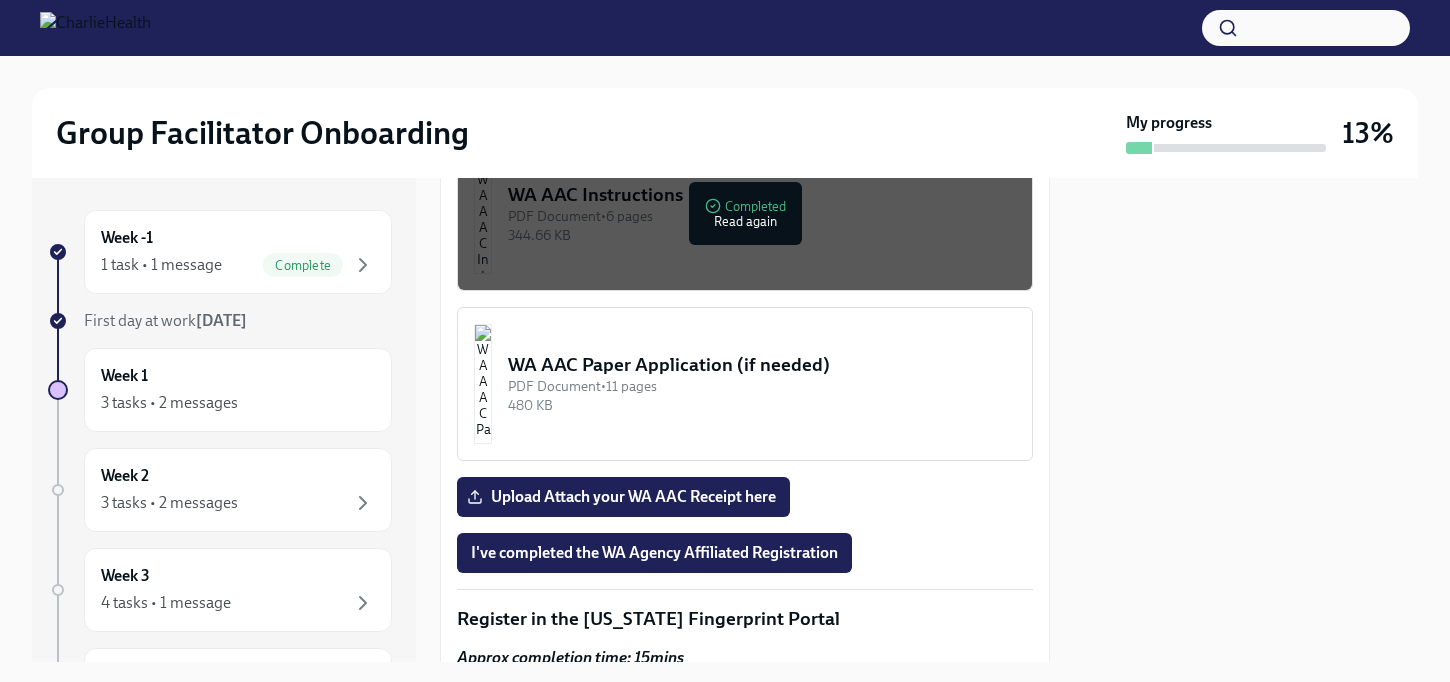 scroll, scrollTop: 1858, scrollLeft: 0, axis: vertical 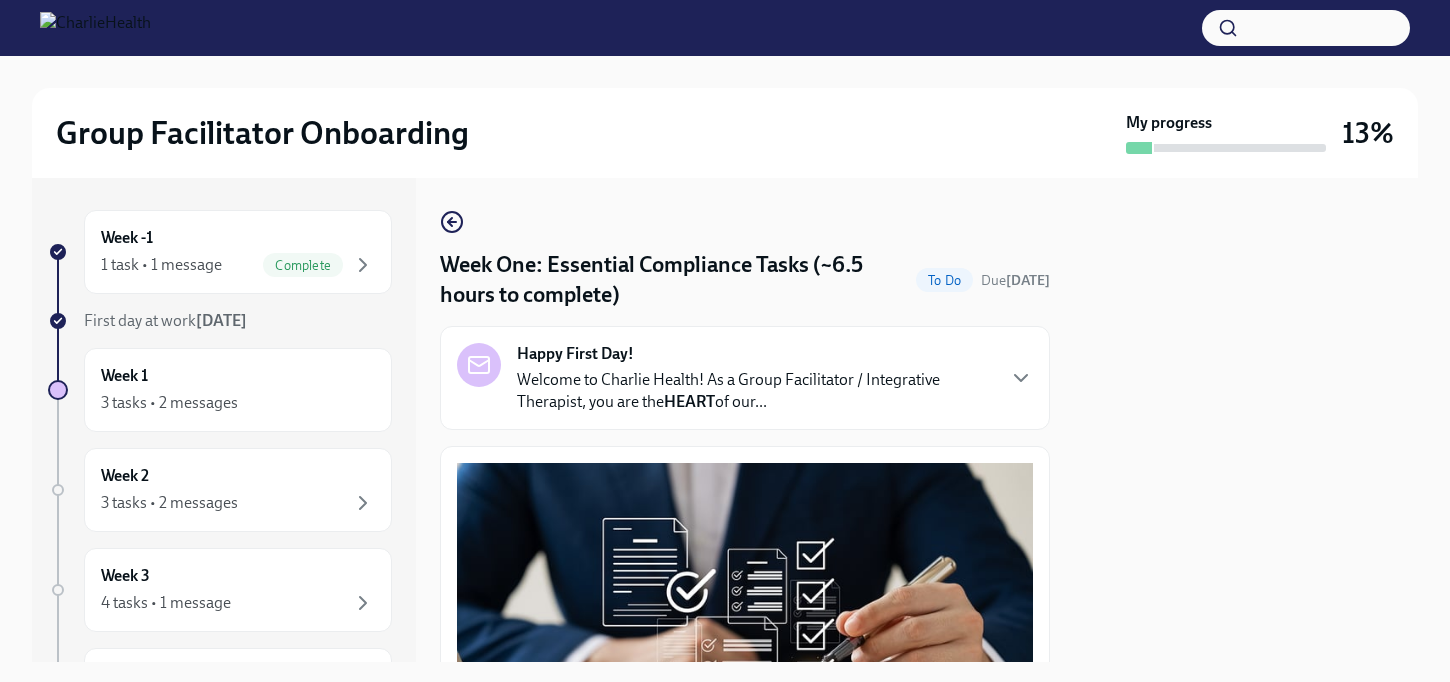 click on "Welcome to Charlie Health! As a Group Facilitator / Integrative Therapist, you are the  HEART  of our..." at bounding box center (755, 391) 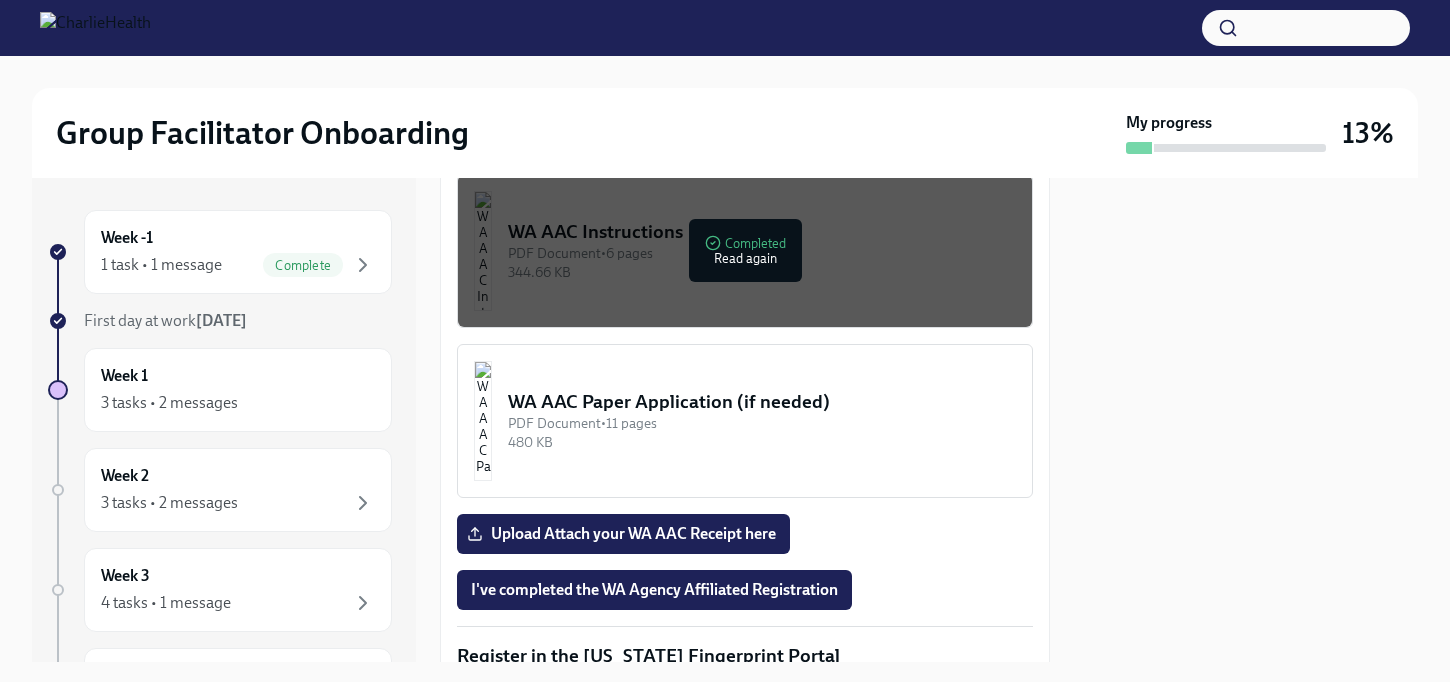 scroll, scrollTop: 2763, scrollLeft: 0, axis: vertical 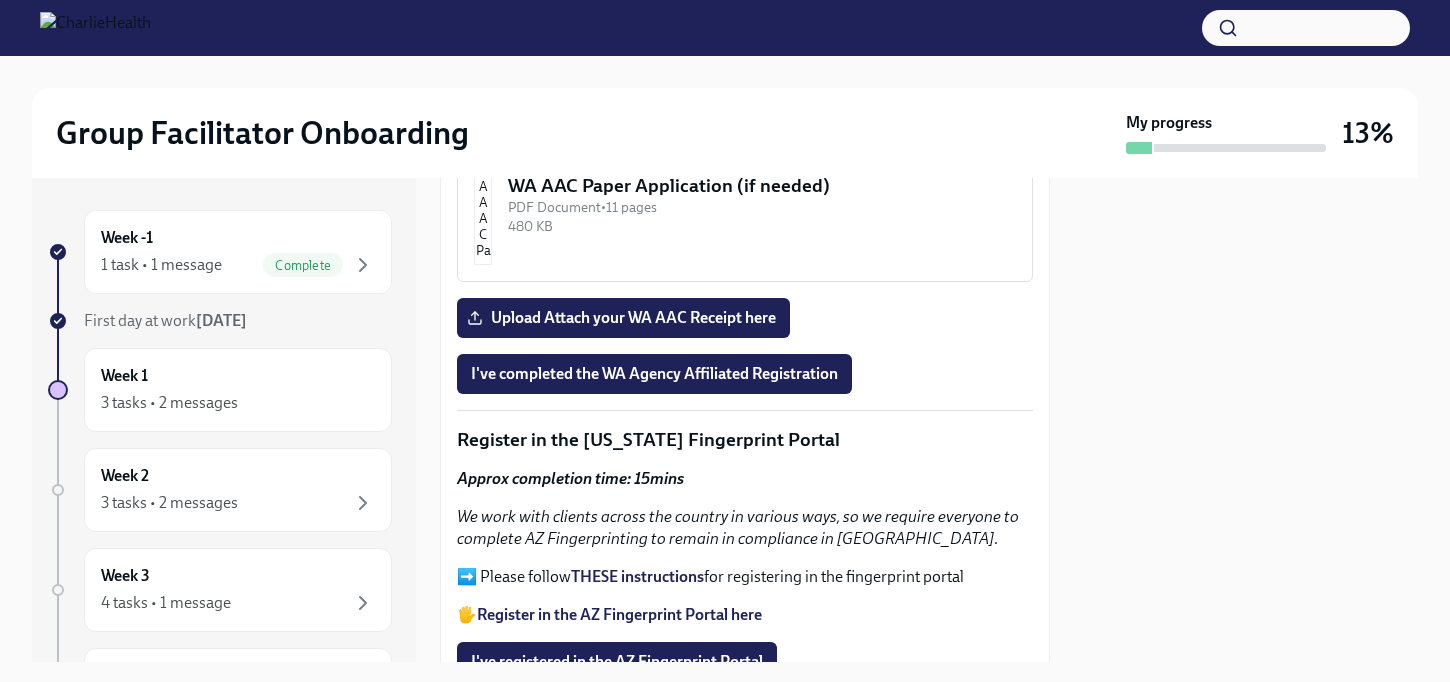 click on "PDF Document  •  6 pages" at bounding box center (762, 37) 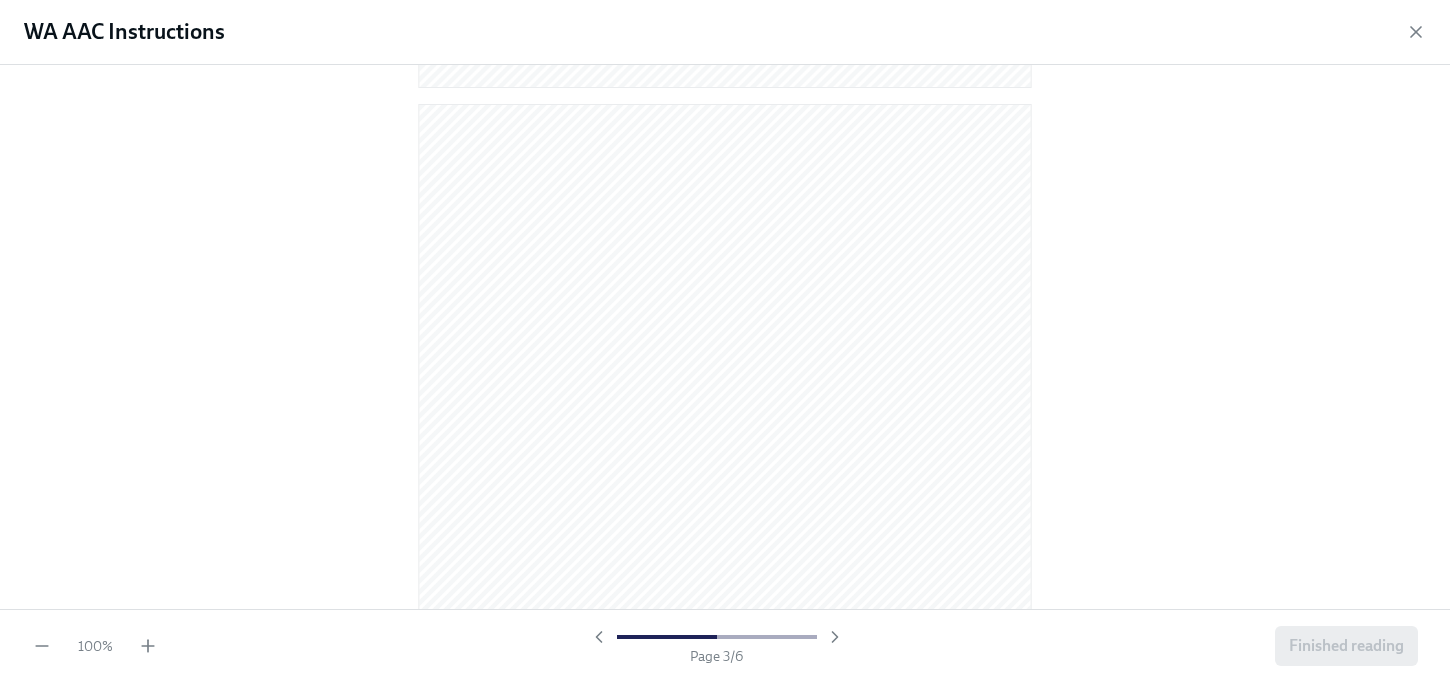 scroll, scrollTop: 1666, scrollLeft: 0, axis: vertical 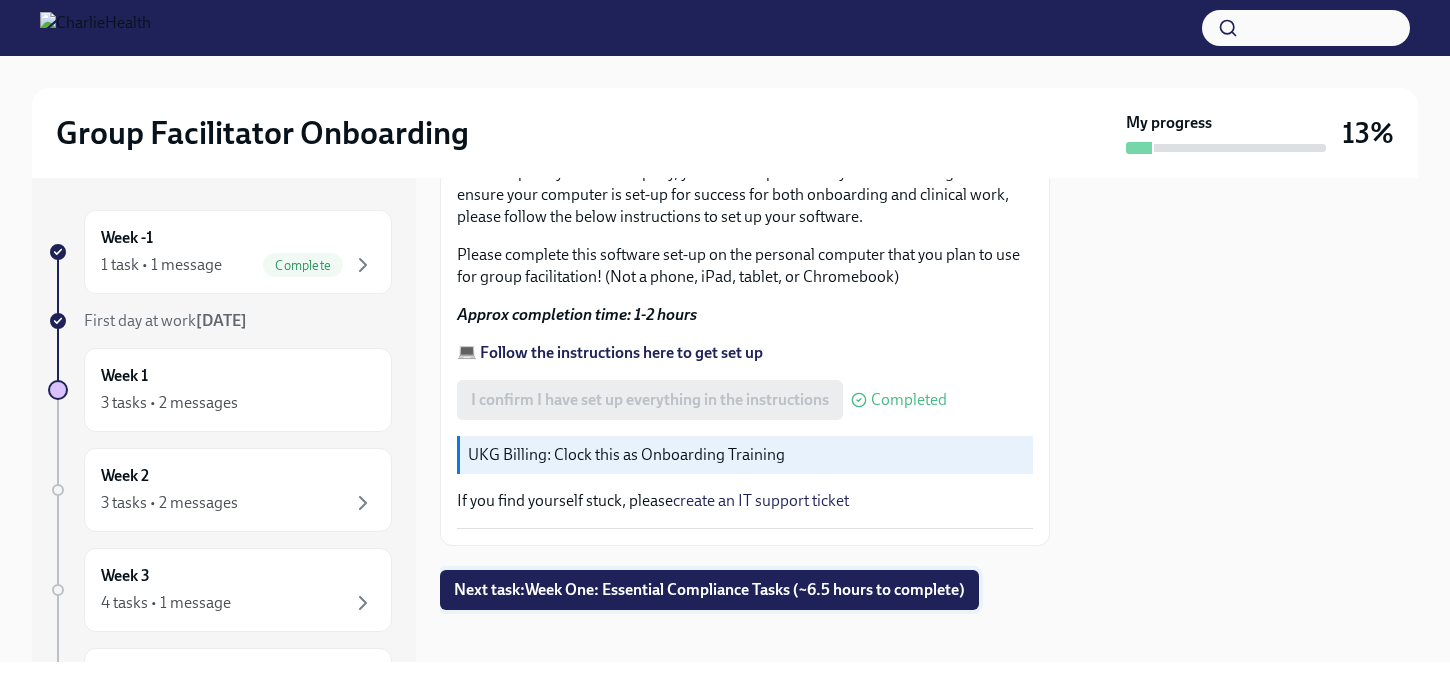 click on "Next task :  Week One: Essential Compliance Tasks (~6.5 hours to complete)" at bounding box center (709, 590) 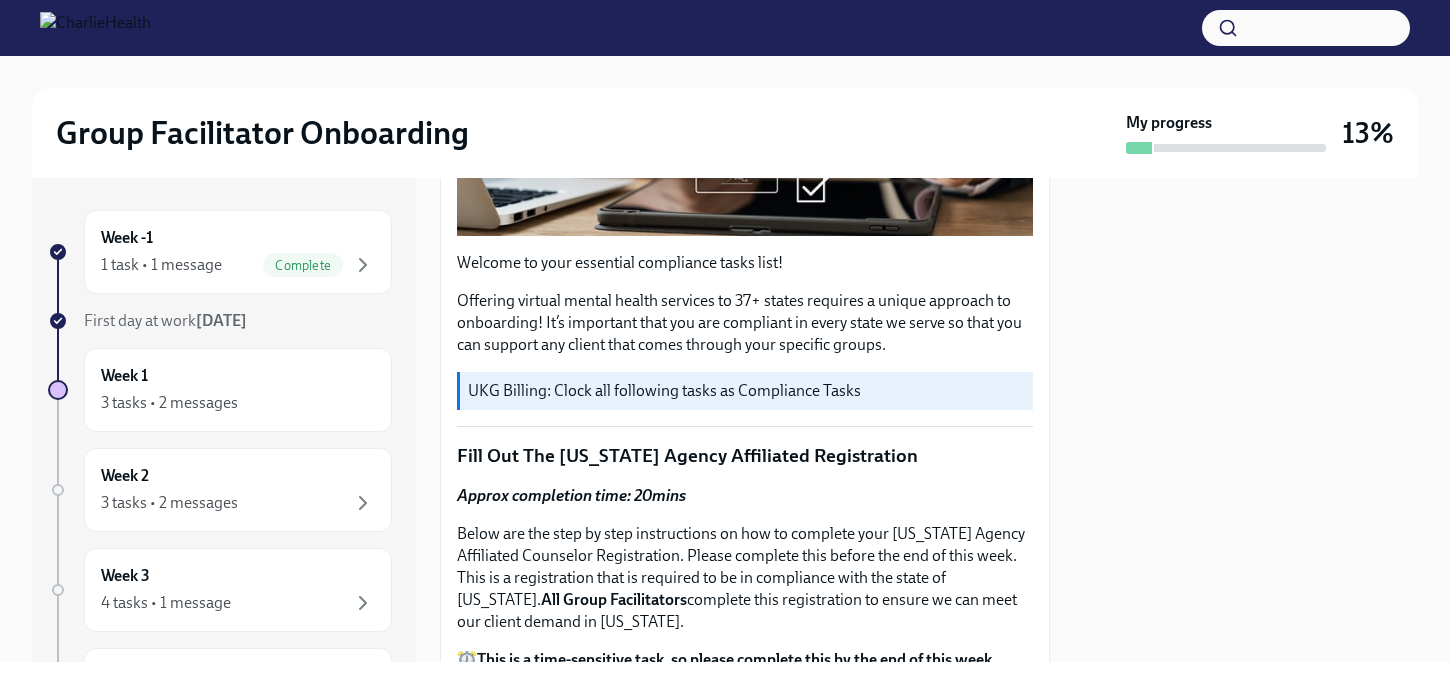 scroll, scrollTop: 555, scrollLeft: 0, axis: vertical 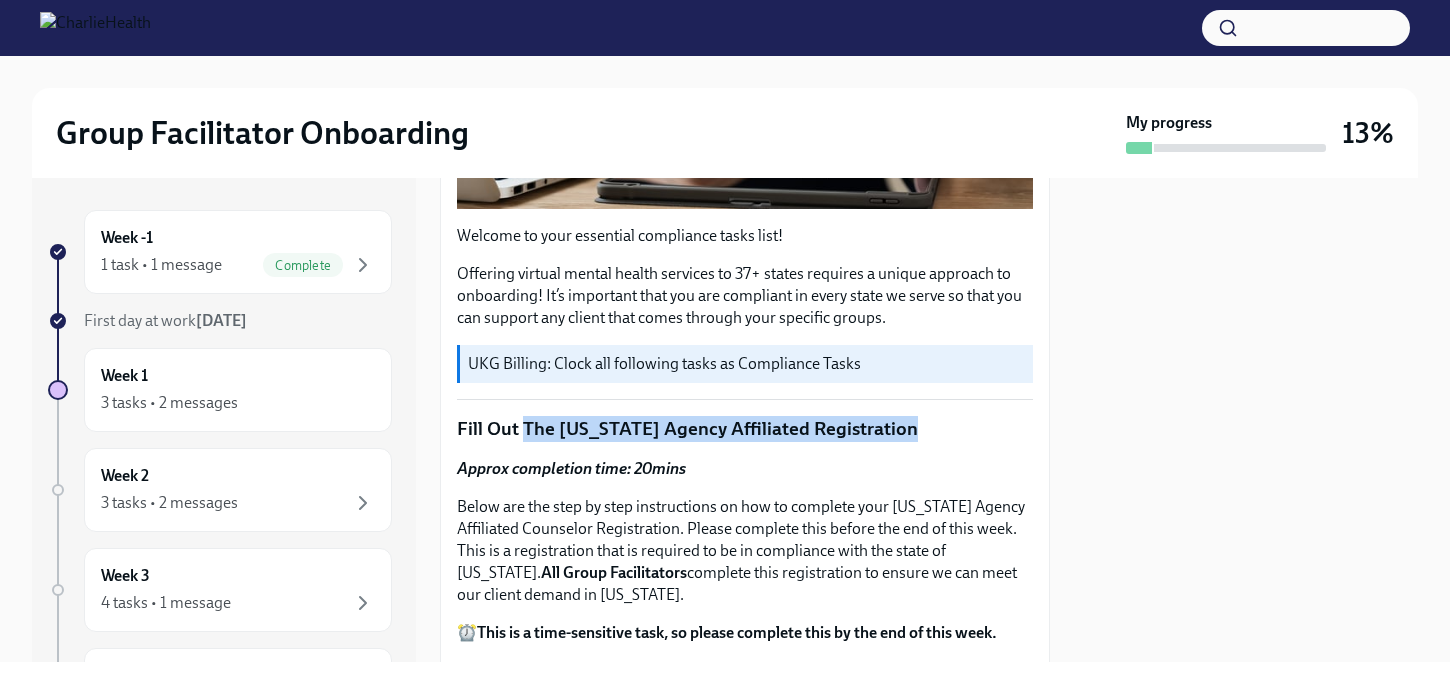 drag, startPoint x: 525, startPoint y: 414, endPoint x: 904, endPoint y: 418, distance: 379.02112 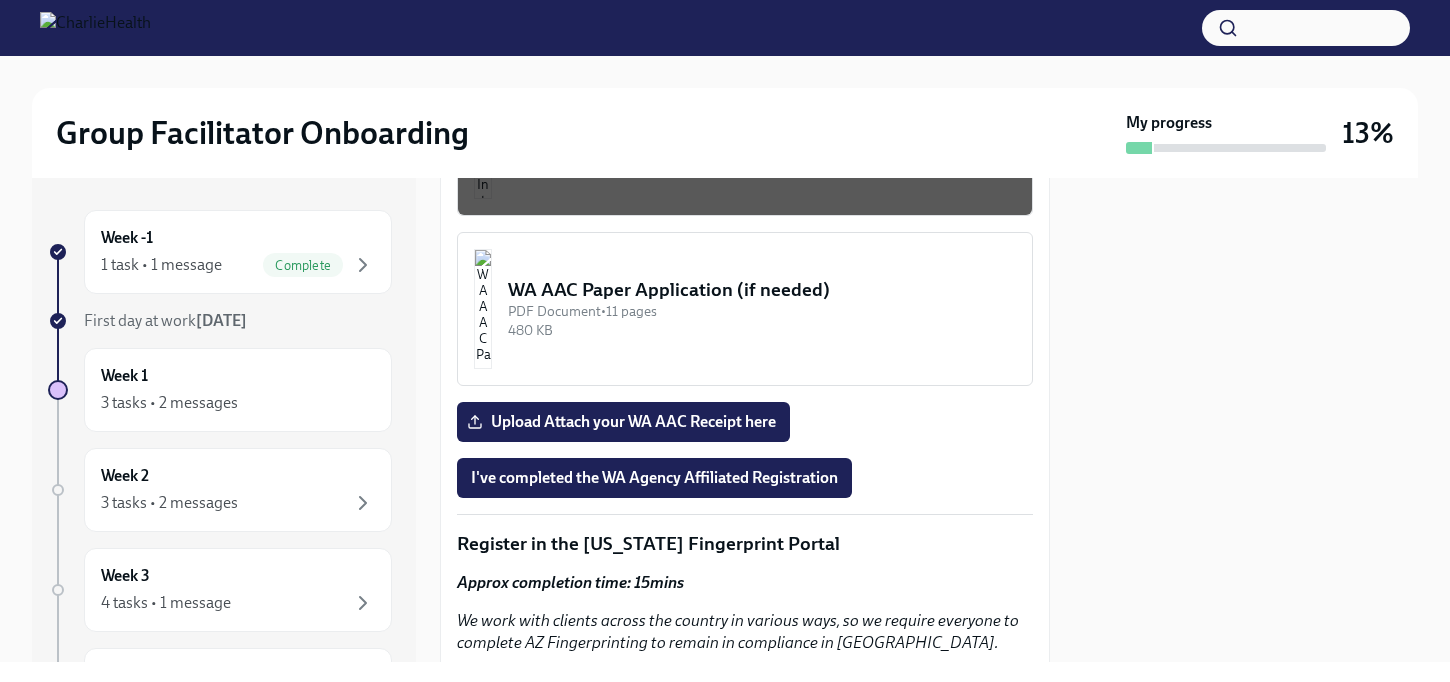 scroll, scrollTop: 2000, scrollLeft: 0, axis: vertical 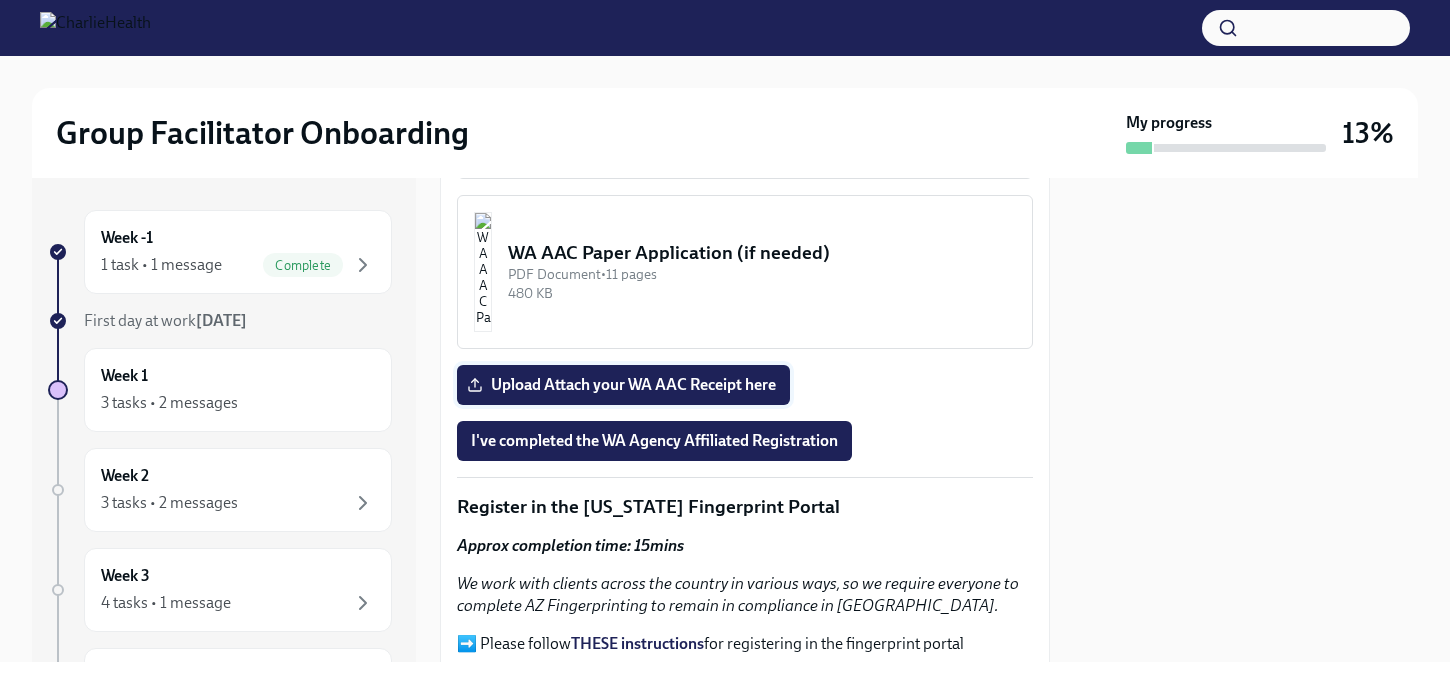 click on "Upload Attach your WA AAC Receipt here" at bounding box center (623, 385) 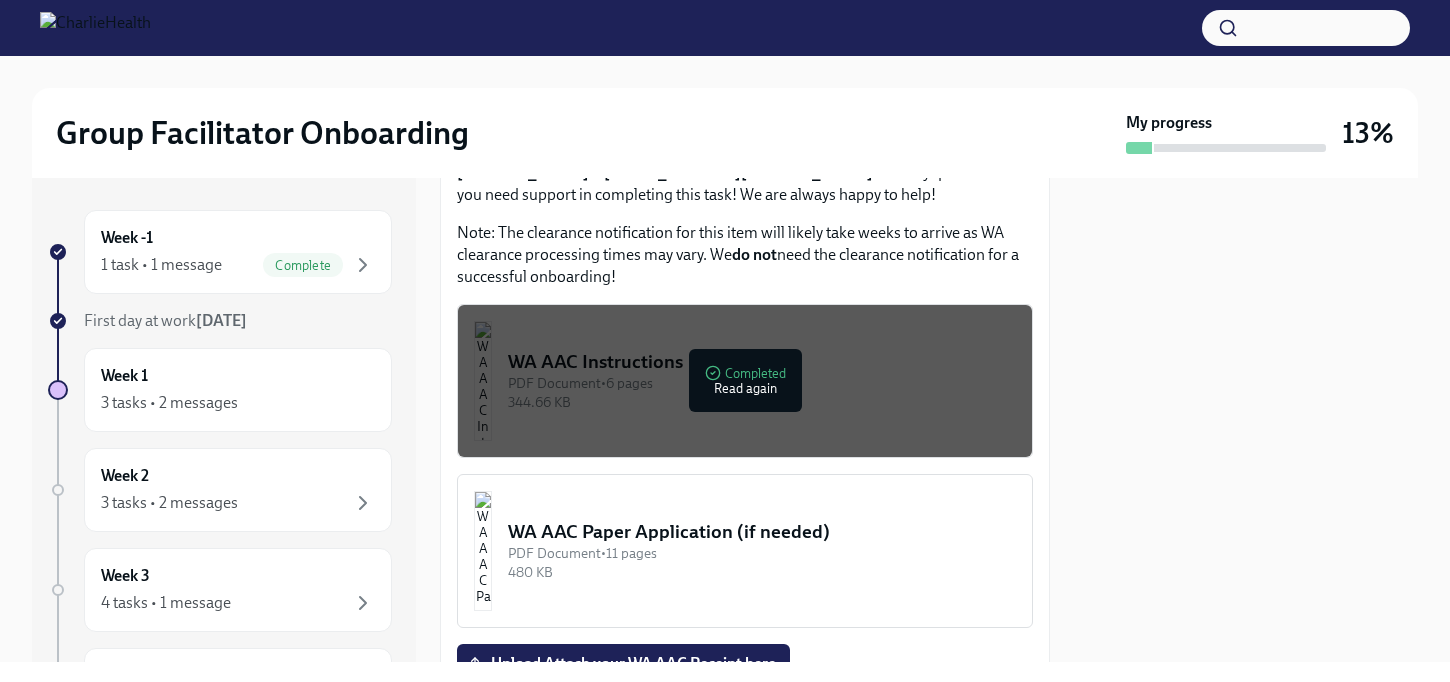 scroll, scrollTop: 1666, scrollLeft: 0, axis: vertical 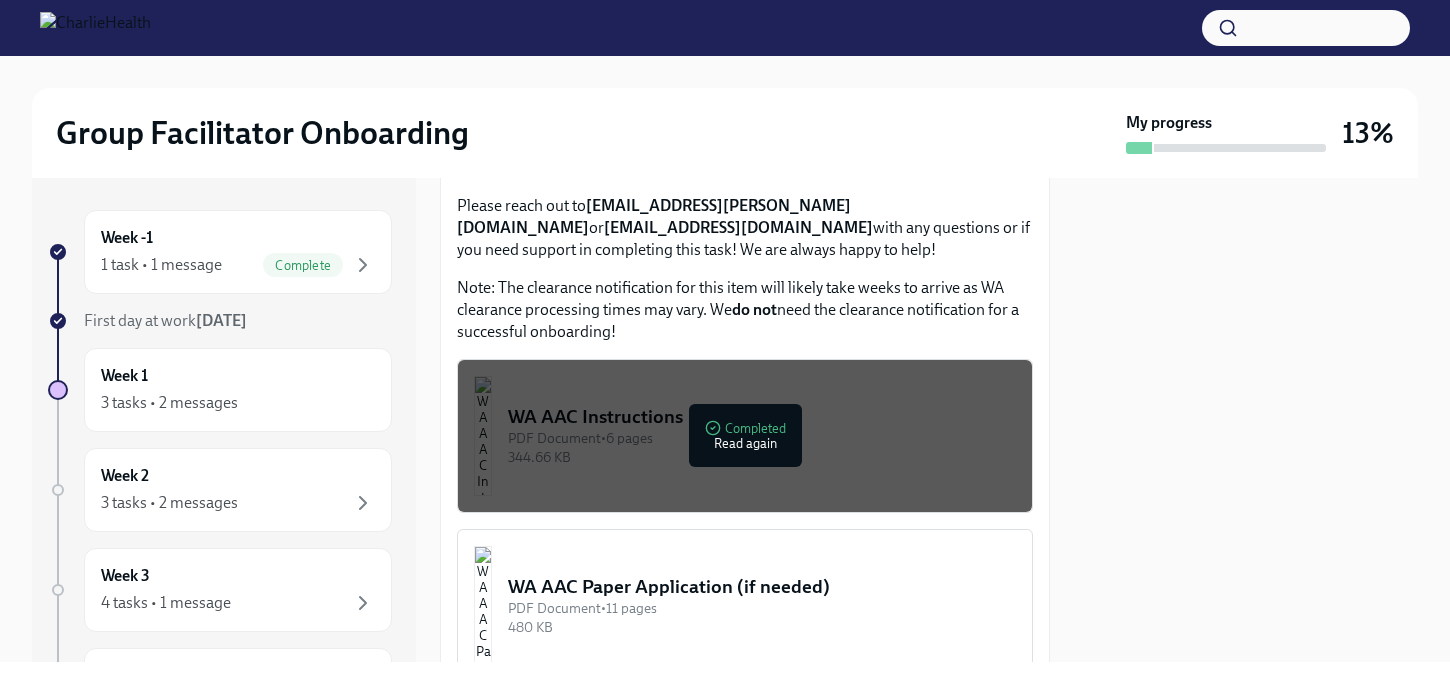 click on "PDF Document  •  6 pages" at bounding box center (762, 438) 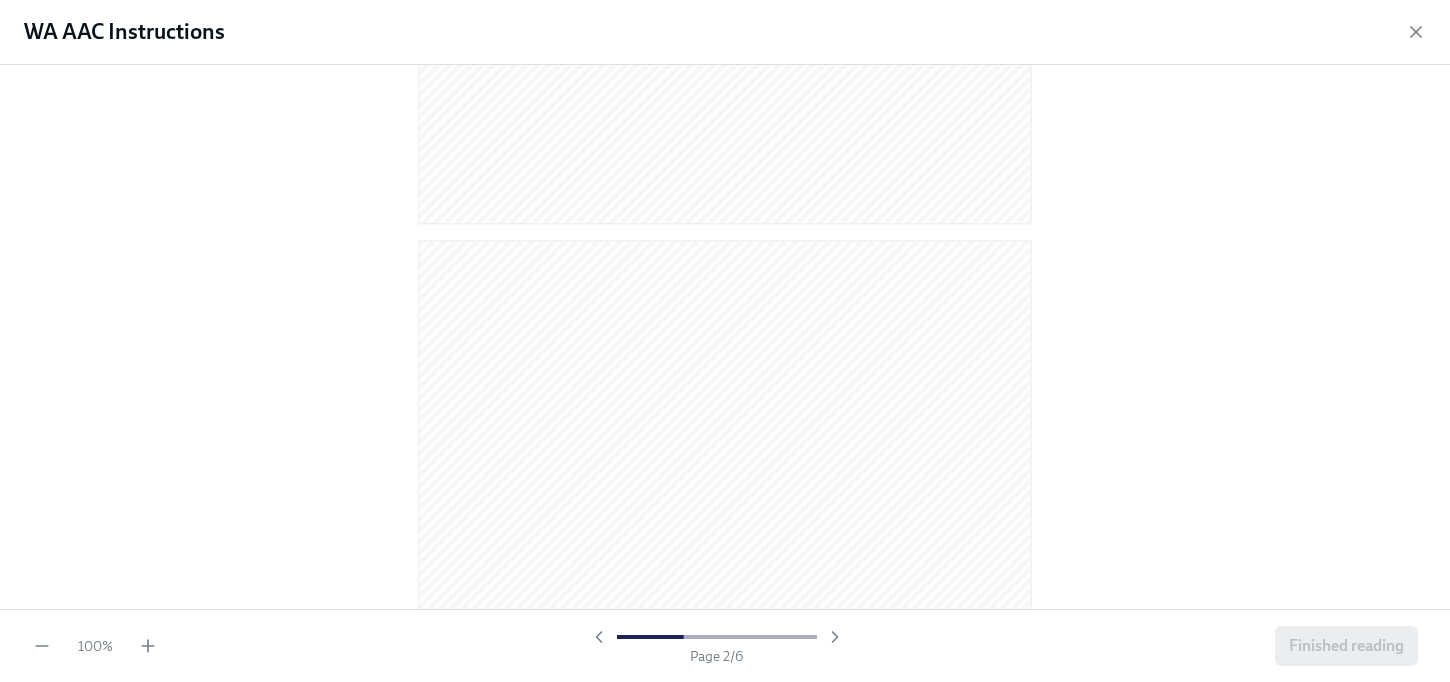scroll, scrollTop: 777, scrollLeft: 0, axis: vertical 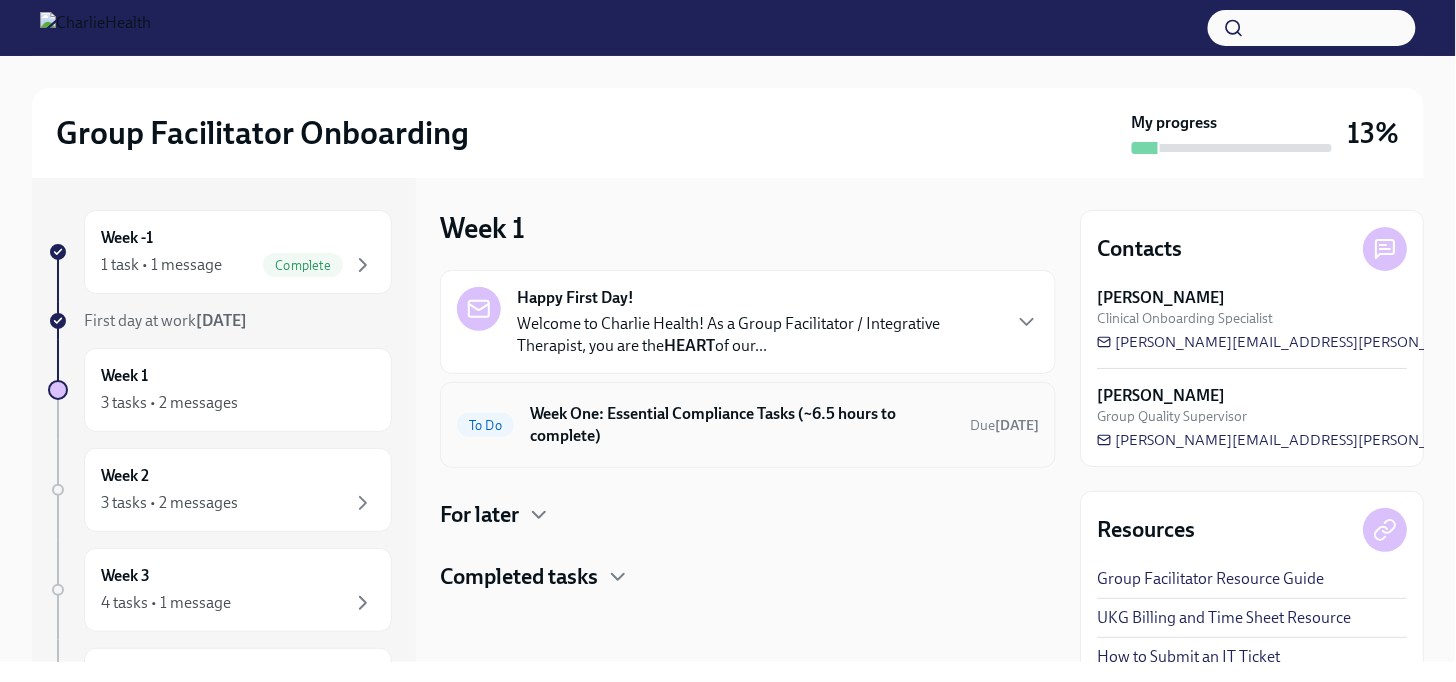 click on "Week One: Essential Compliance Tasks (~6.5 hours to complete)" at bounding box center [742, 425] 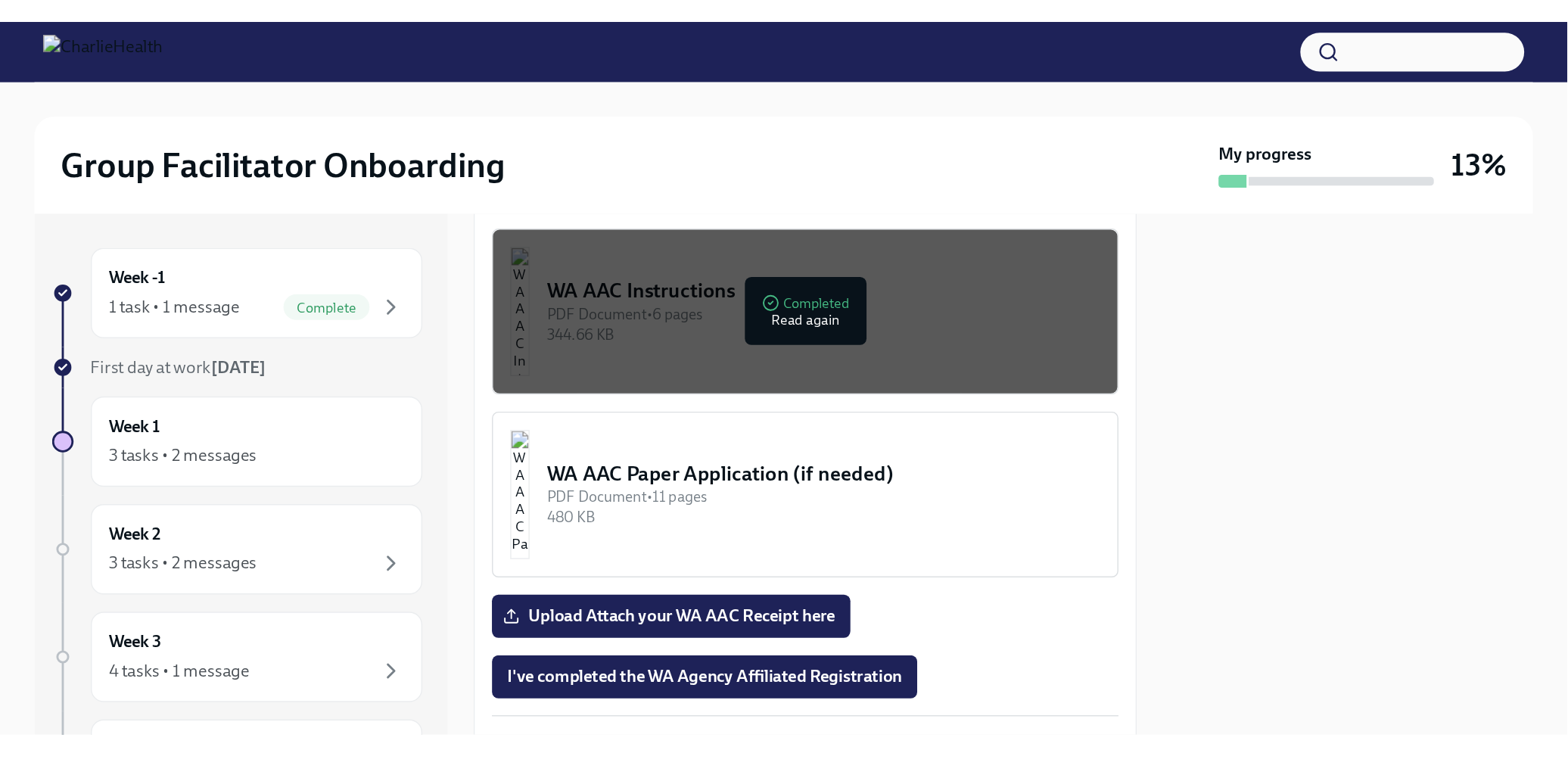 scroll, scrollTop: 1429, scrollLeft: 0, axis: vertical 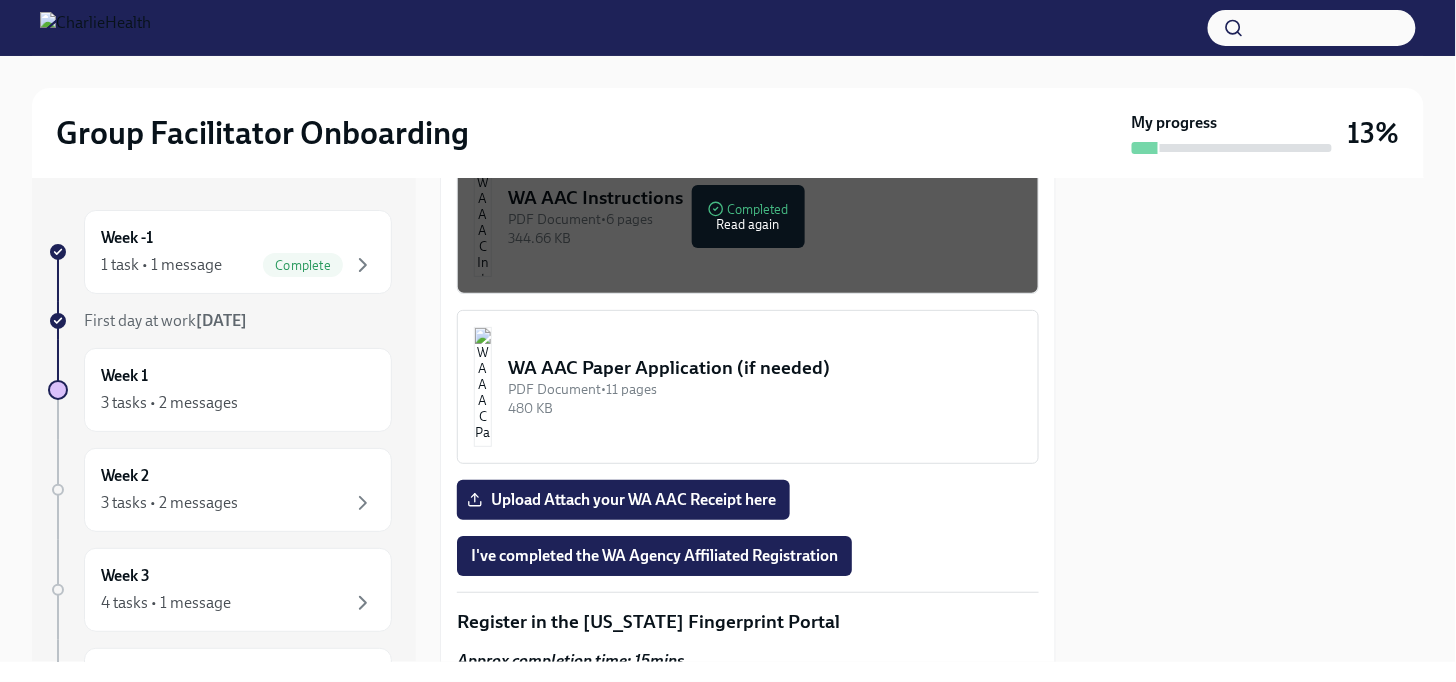click on "WA AAC Paper Application (if needed)" at bounding box center [765, 368] 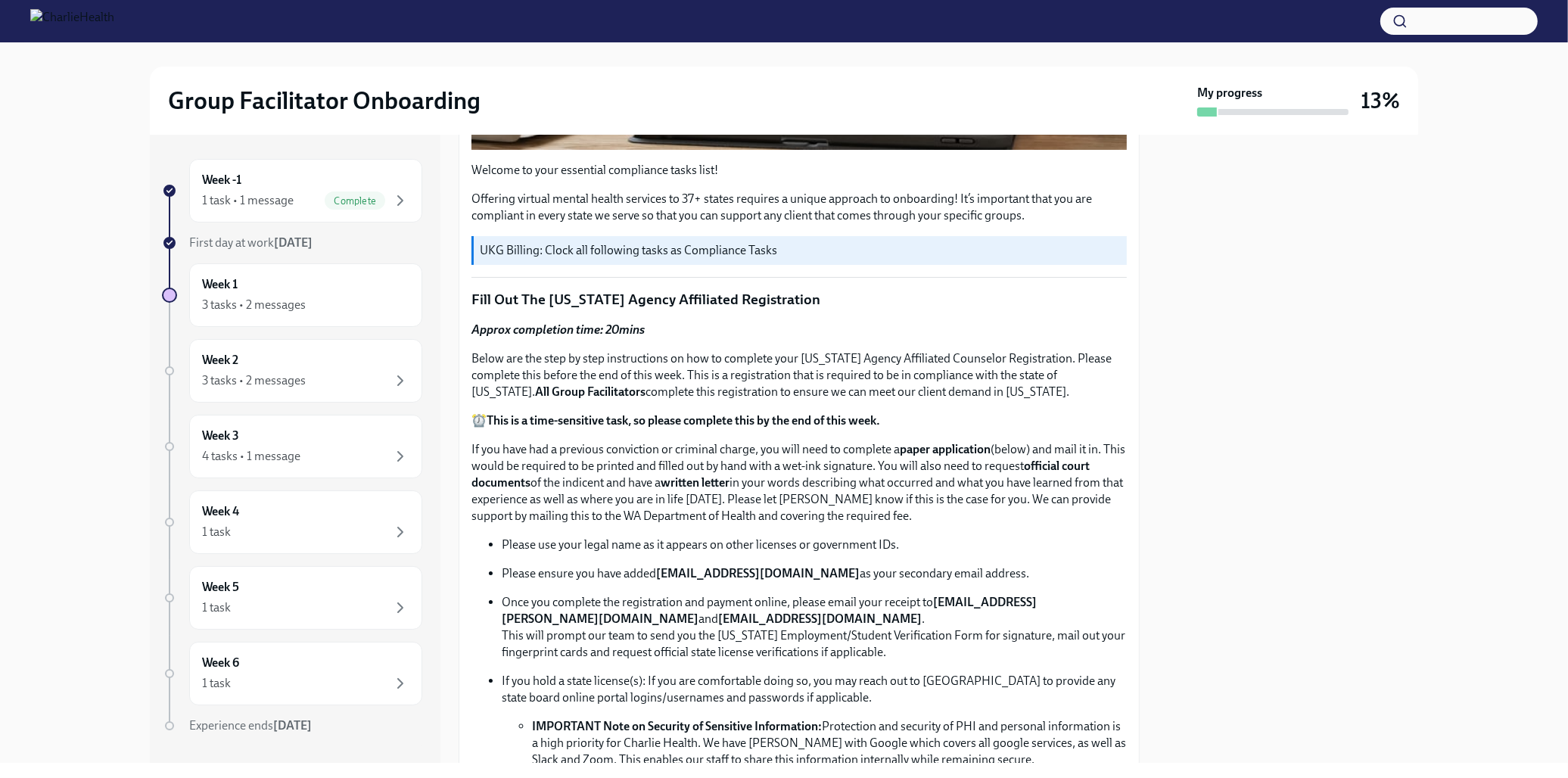 scroll, scrollTop: 420, scrollLeft: 0, axis: vertical 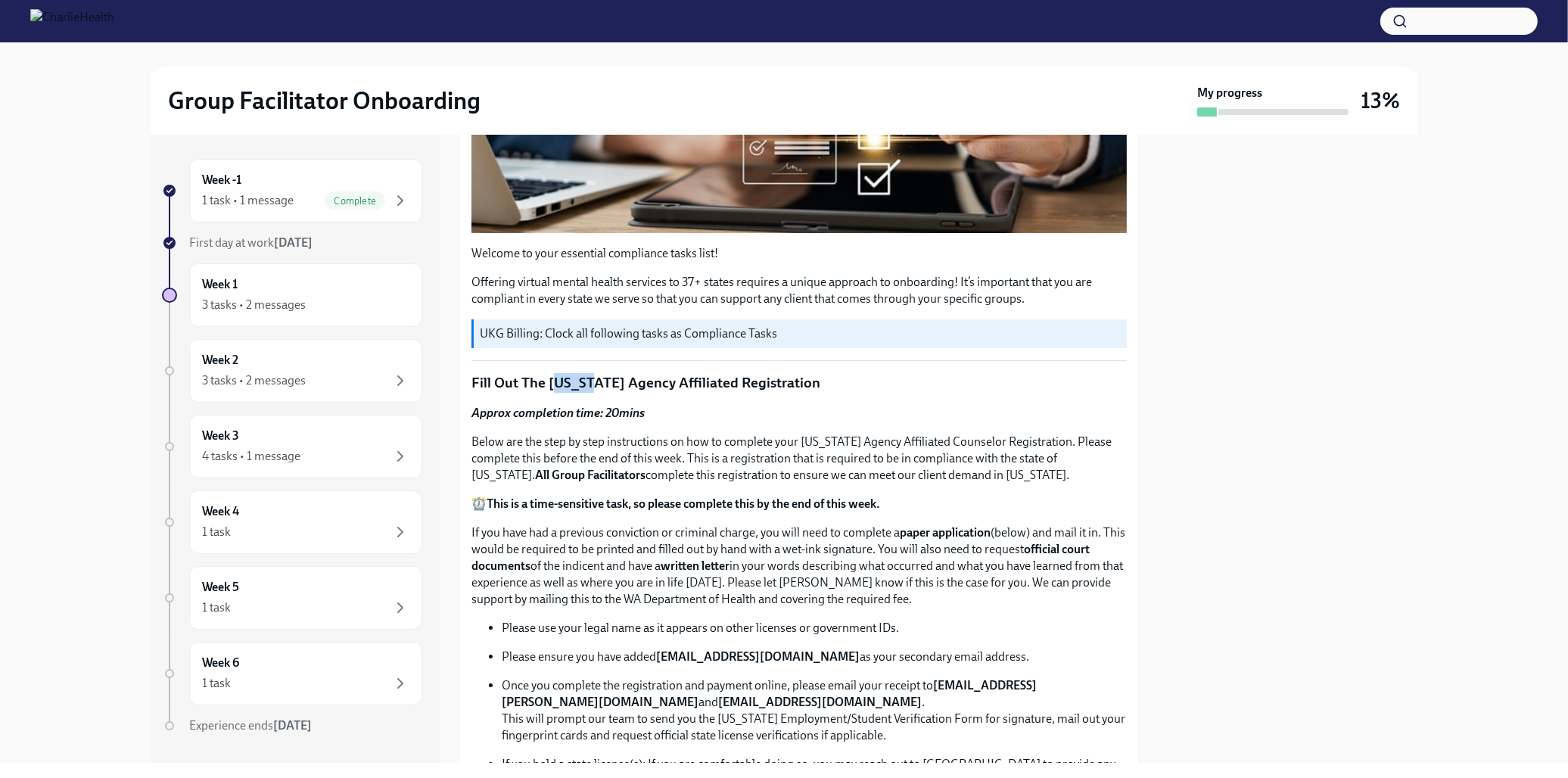 drag, startPoint x: 554, startPoint y: 377, endPoint x: 596, endPoint y: 377, distance: 42 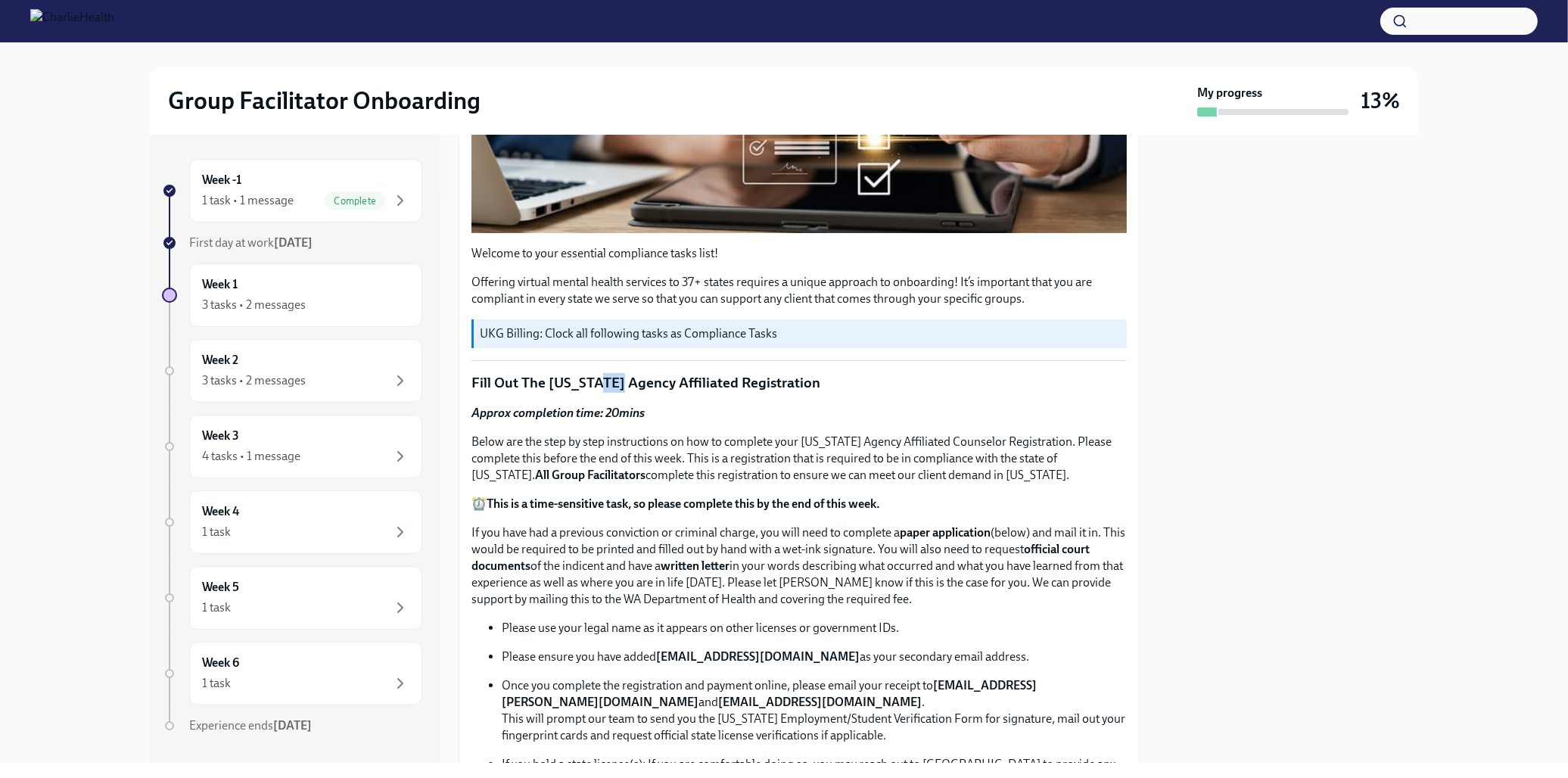drag, startPoint x: 611, startPoint y: 378, endPoint x: 621, endPoint y: 378, distance: 10 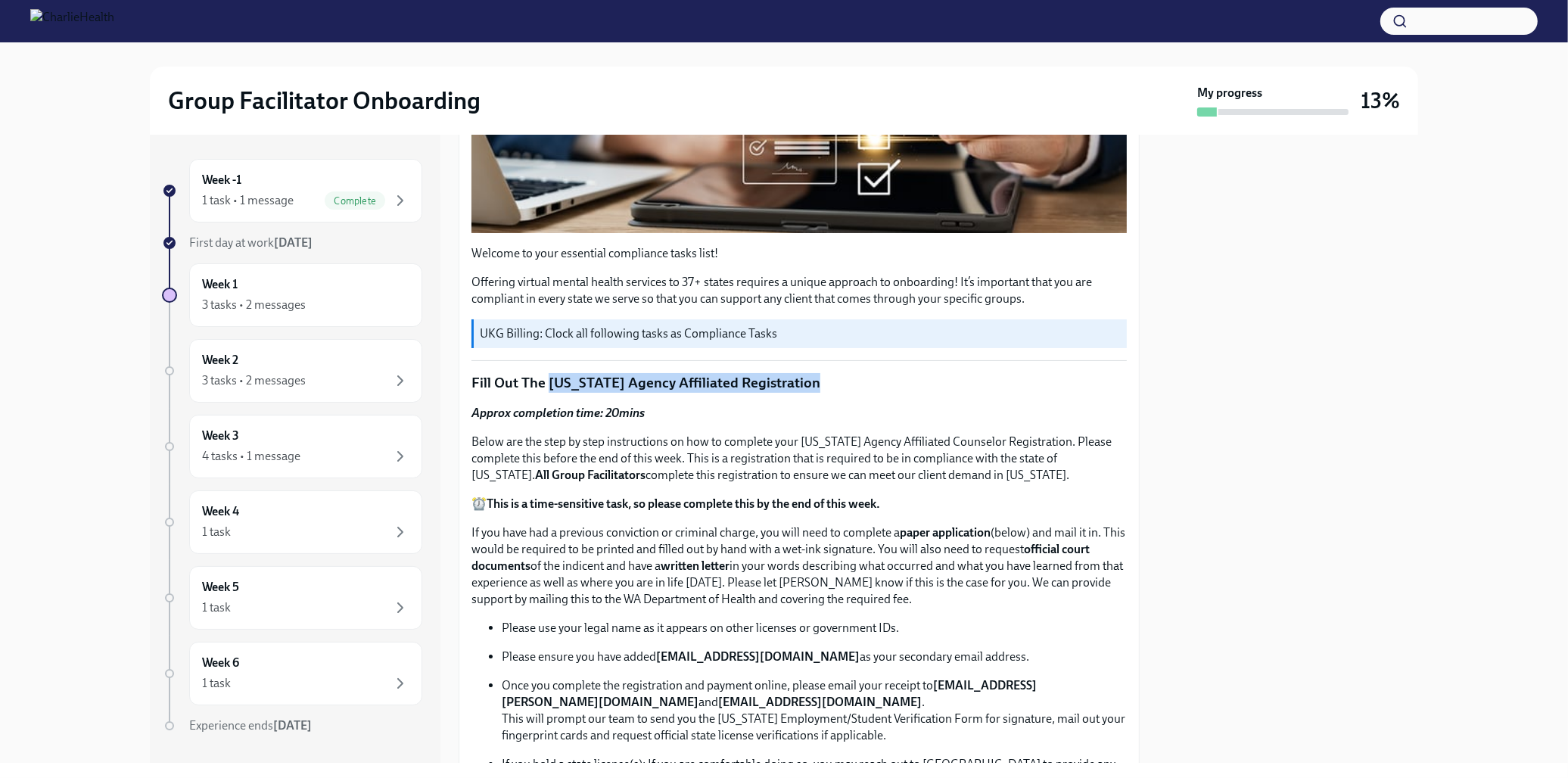 drag, startPoint x: 621, startPoint y: 378, endPoint x: 810, endPoint y: 386, distance: 189.16924 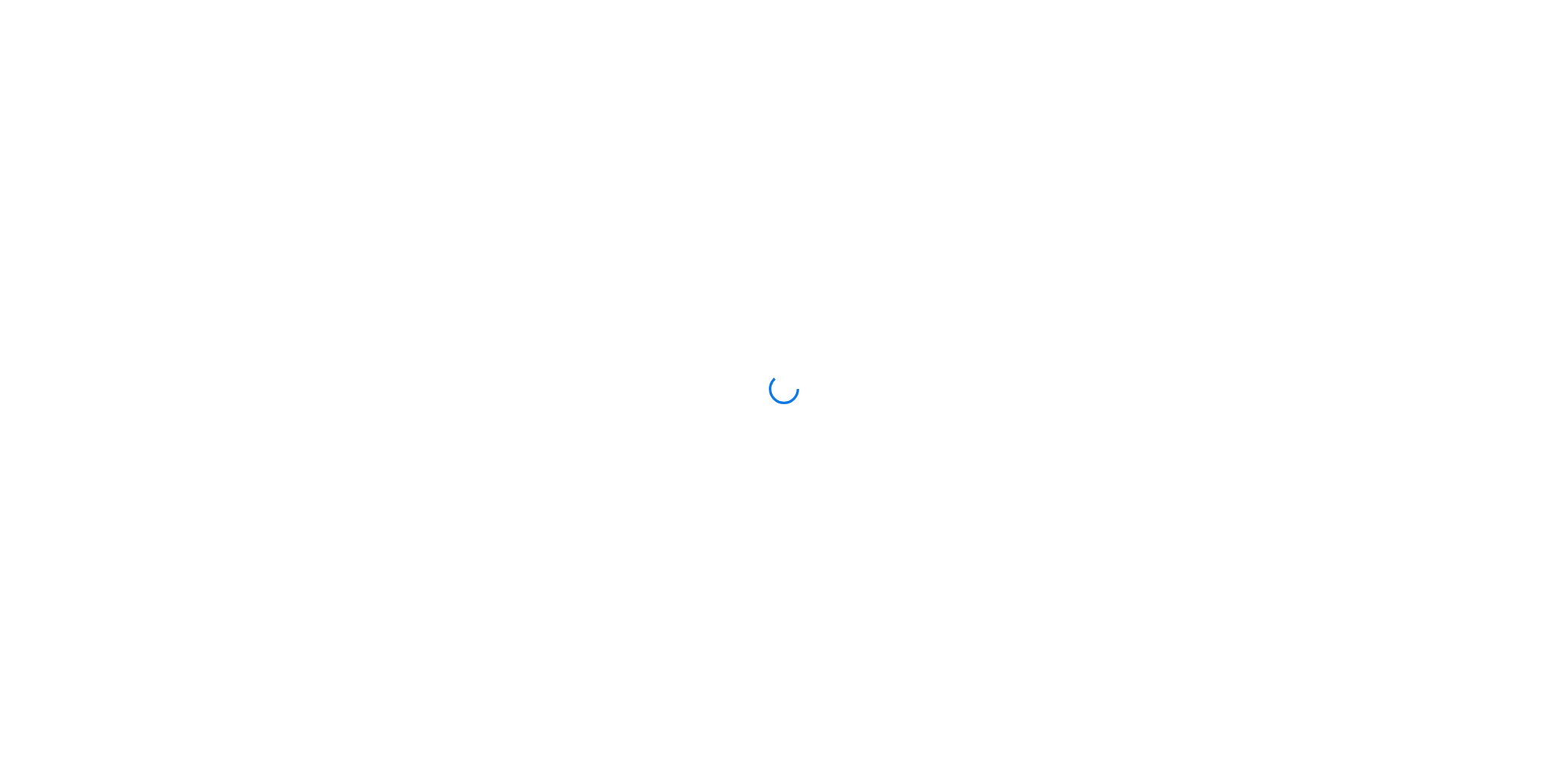 scroll, scrollTop: 0, scrollLeft: 0, axis: both 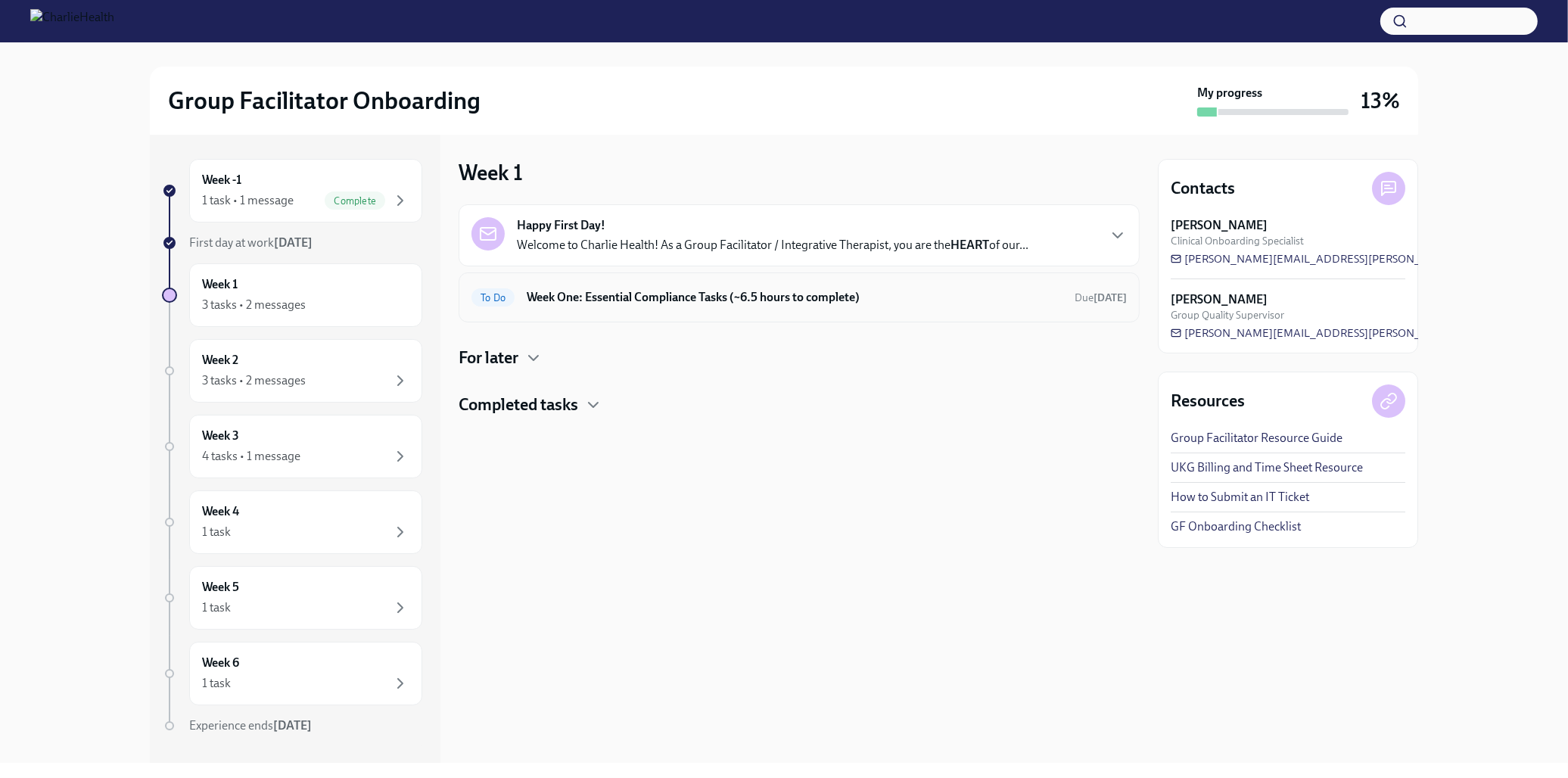 click on "Week One: Essential Compliance Tasks (~6.5 hours to complete)" at bounding box center [795, 297] 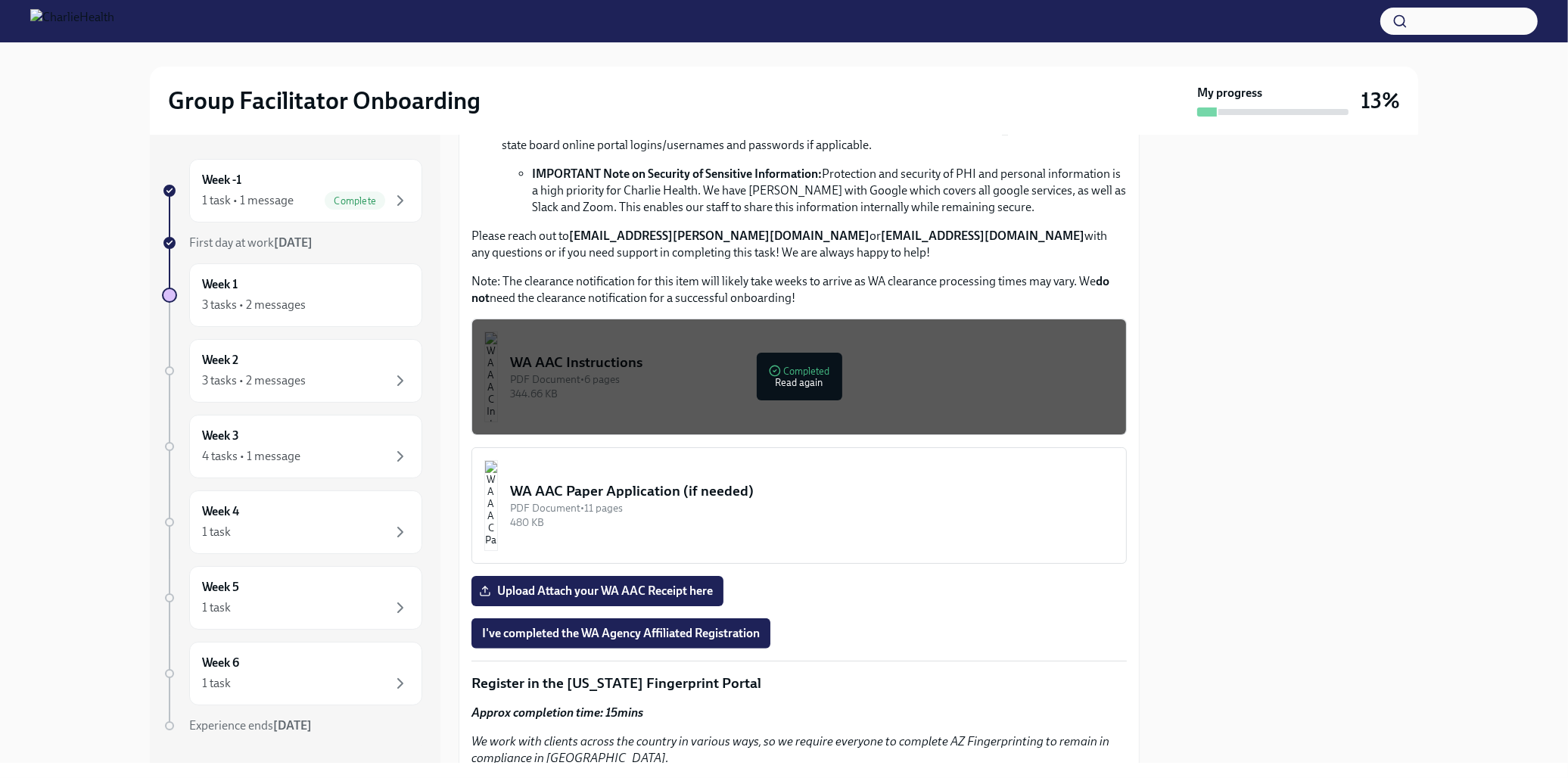 scroll, scrollTop: 1177, scrollLeft: 0, axis: vertical 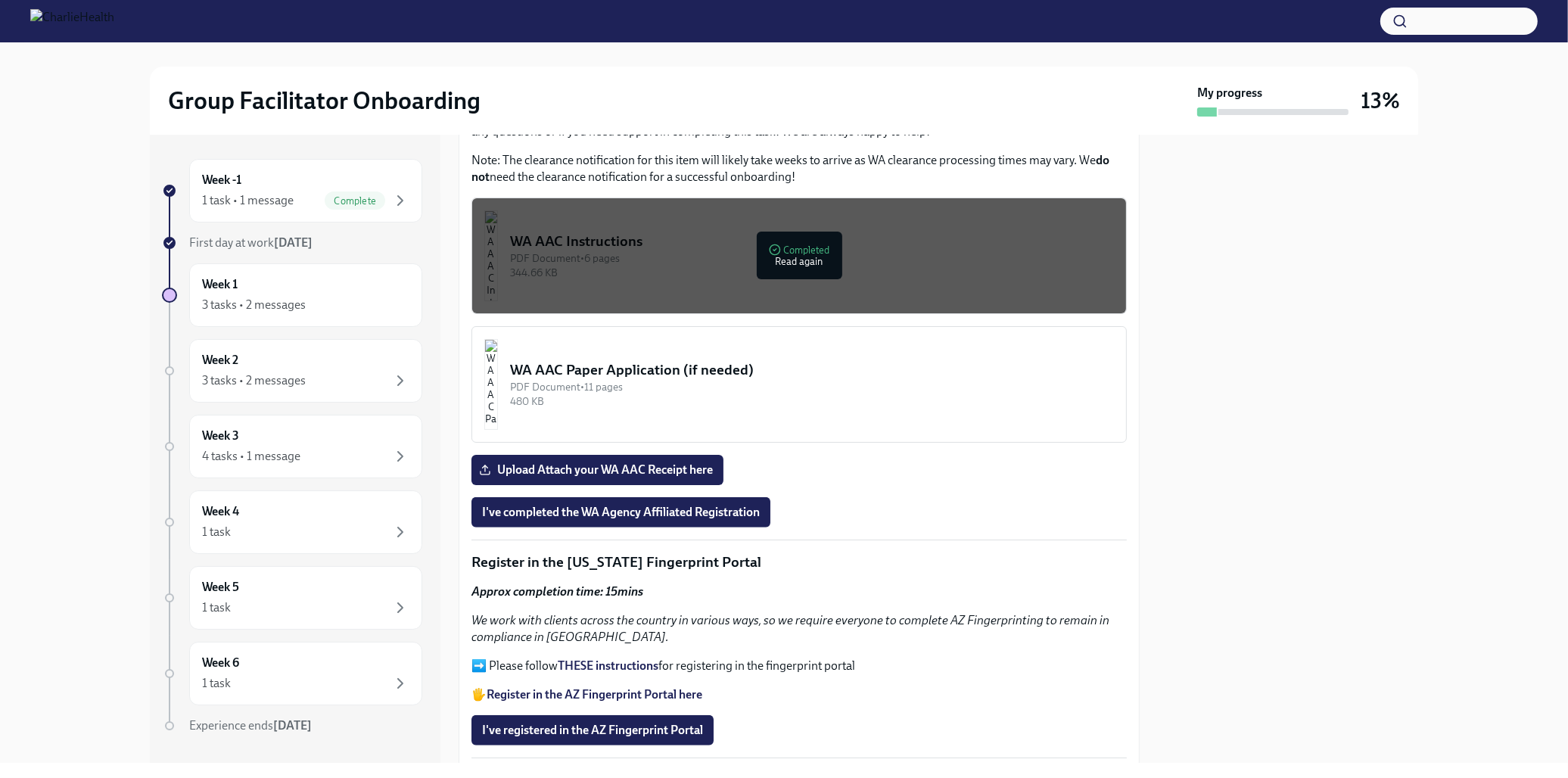 click on "PDF Document  •  6 pages" at bounding box center (812, 258) 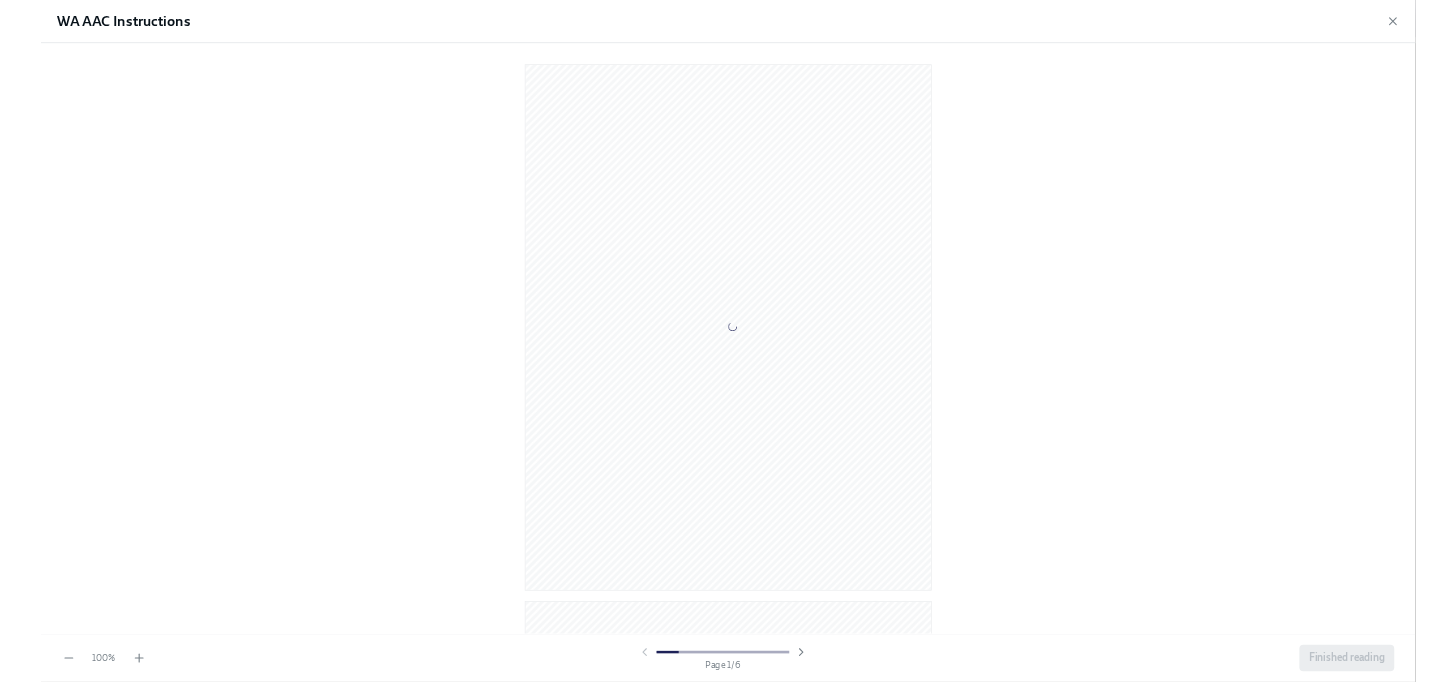 scroll, scrollTop: 111, scrollLeft: 0, axis: vertical 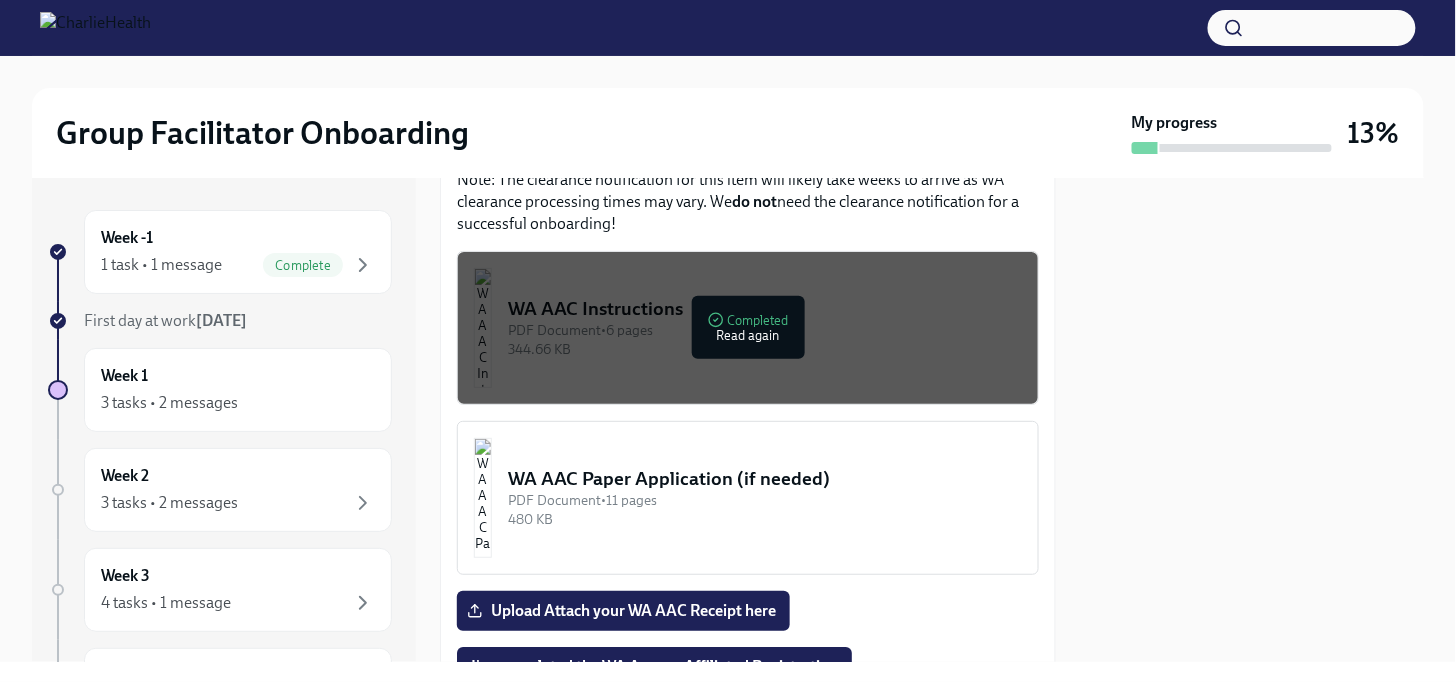 click on "344.66 KB" at bounding box center (765, 349) 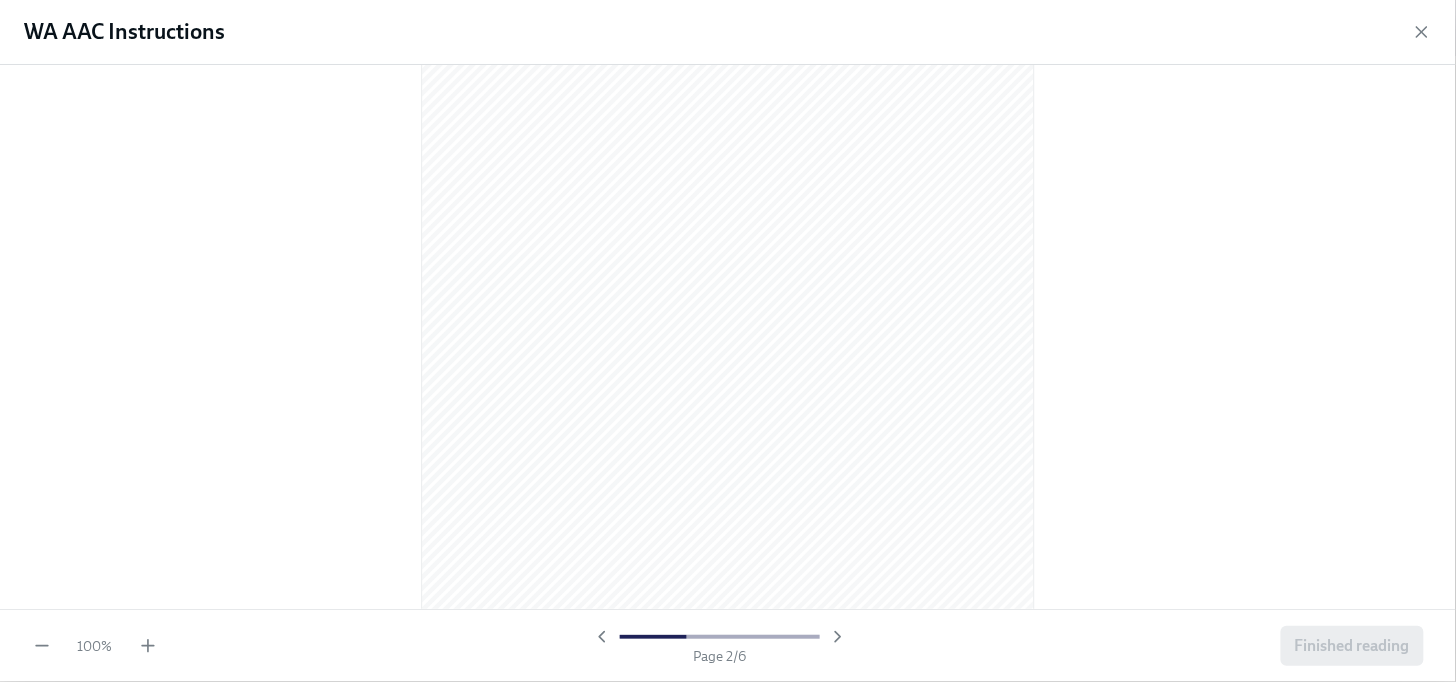 scroll, scrollTop: 1000, scrollLeft: 0, axis: vertical 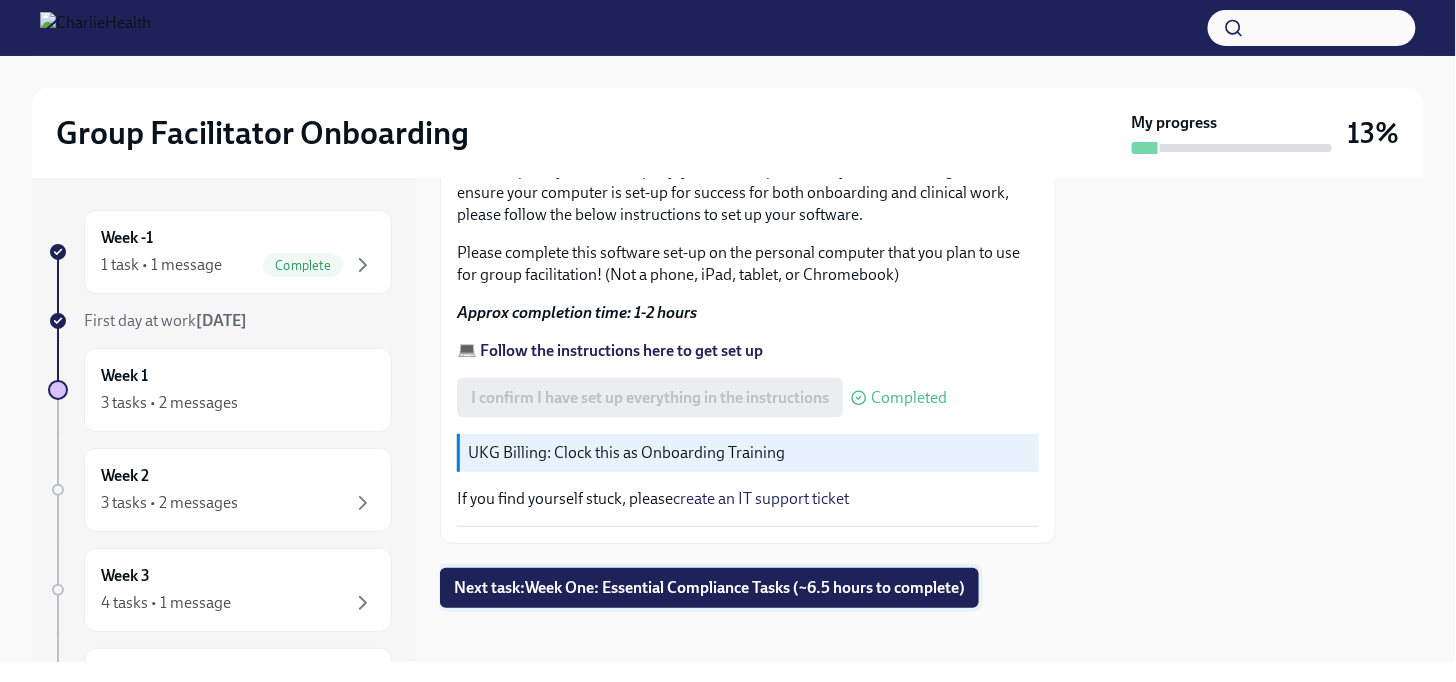 click on "Next task :  Week One: Essential Compliance Tasks (~6.5 hours to complete)" at bounding box center [709, 588] 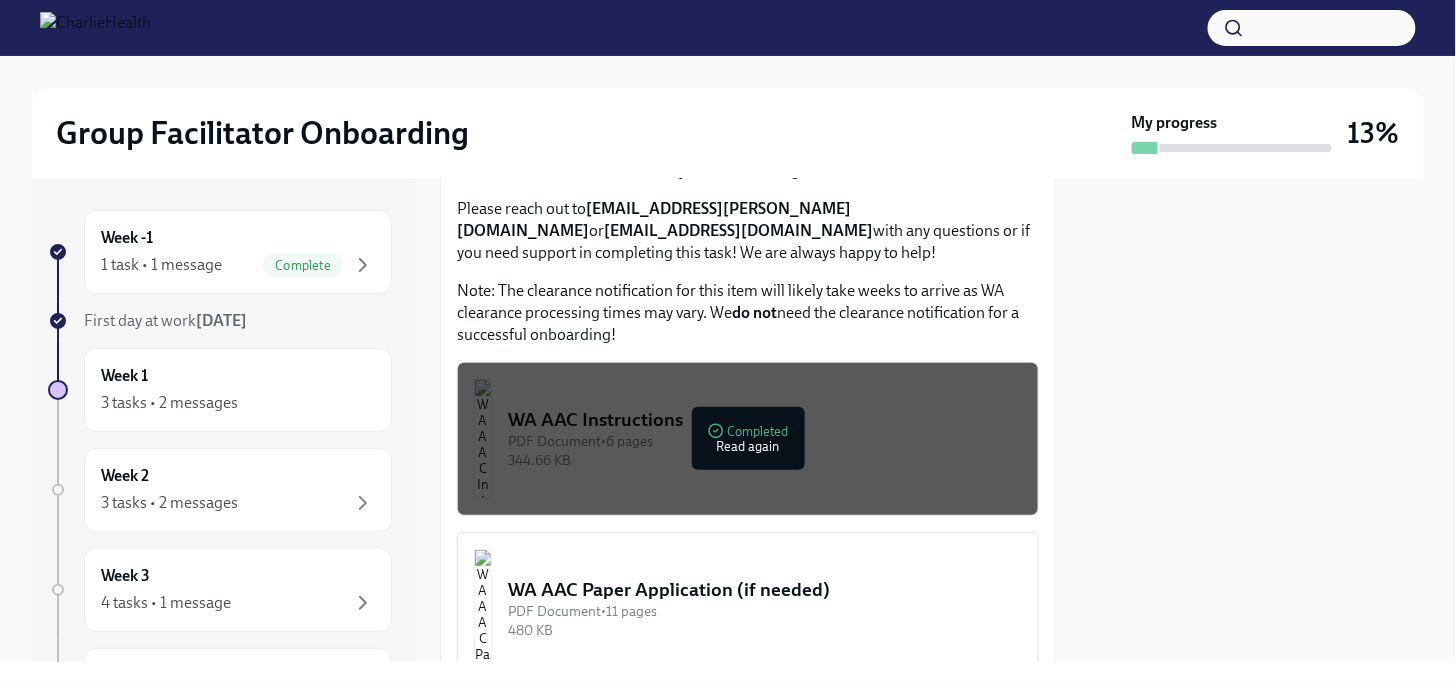 scroll, scrollTop: 1777, scrollLeft: 0, axis: vertical 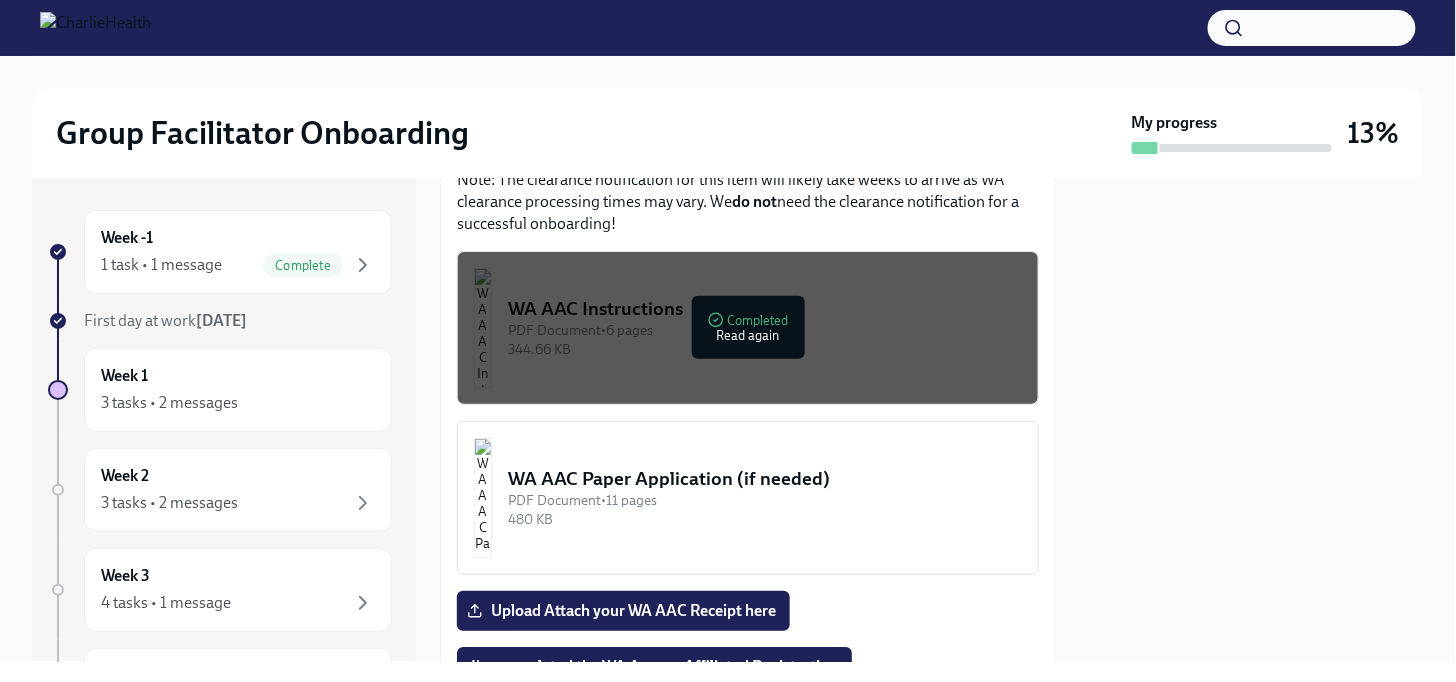 click on "PDF Document  •  6 pages" at bounding box center (765, 330) 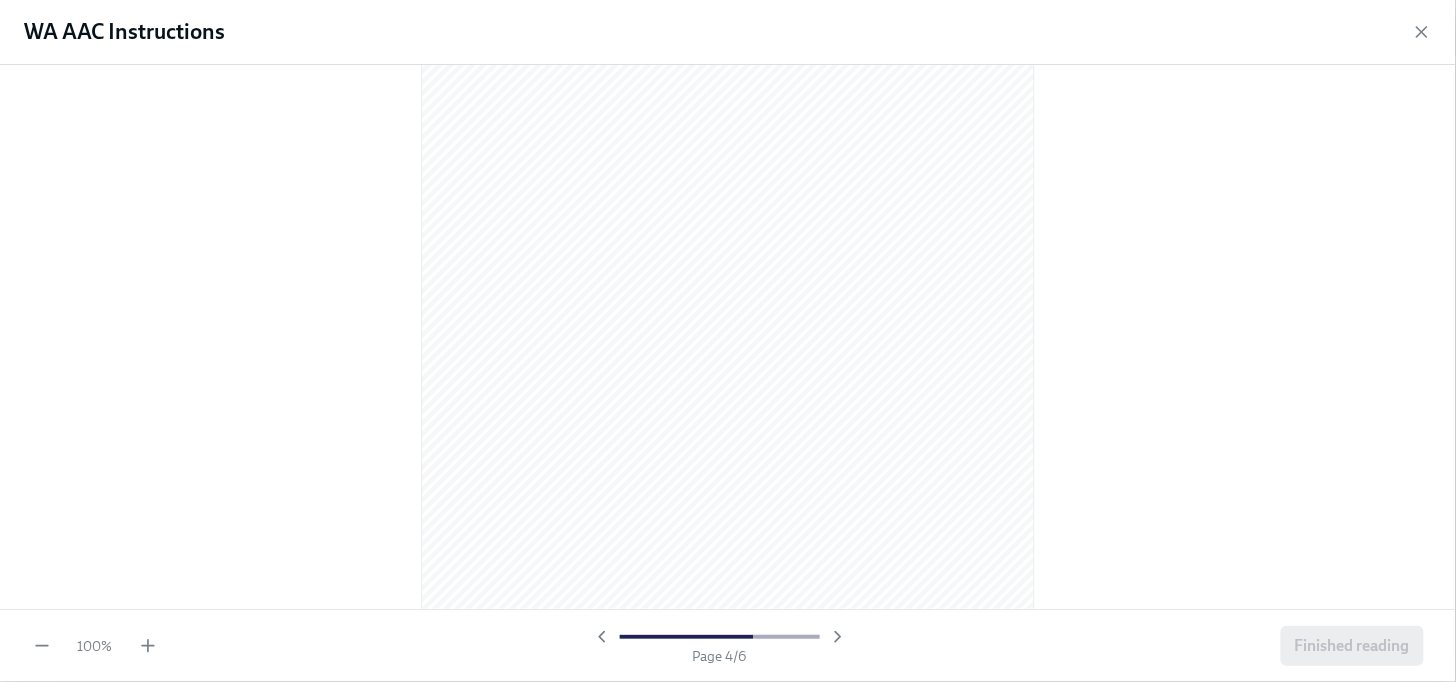 scroll, scrollTop: 2444, scrollLeft: 0, axis: vertical 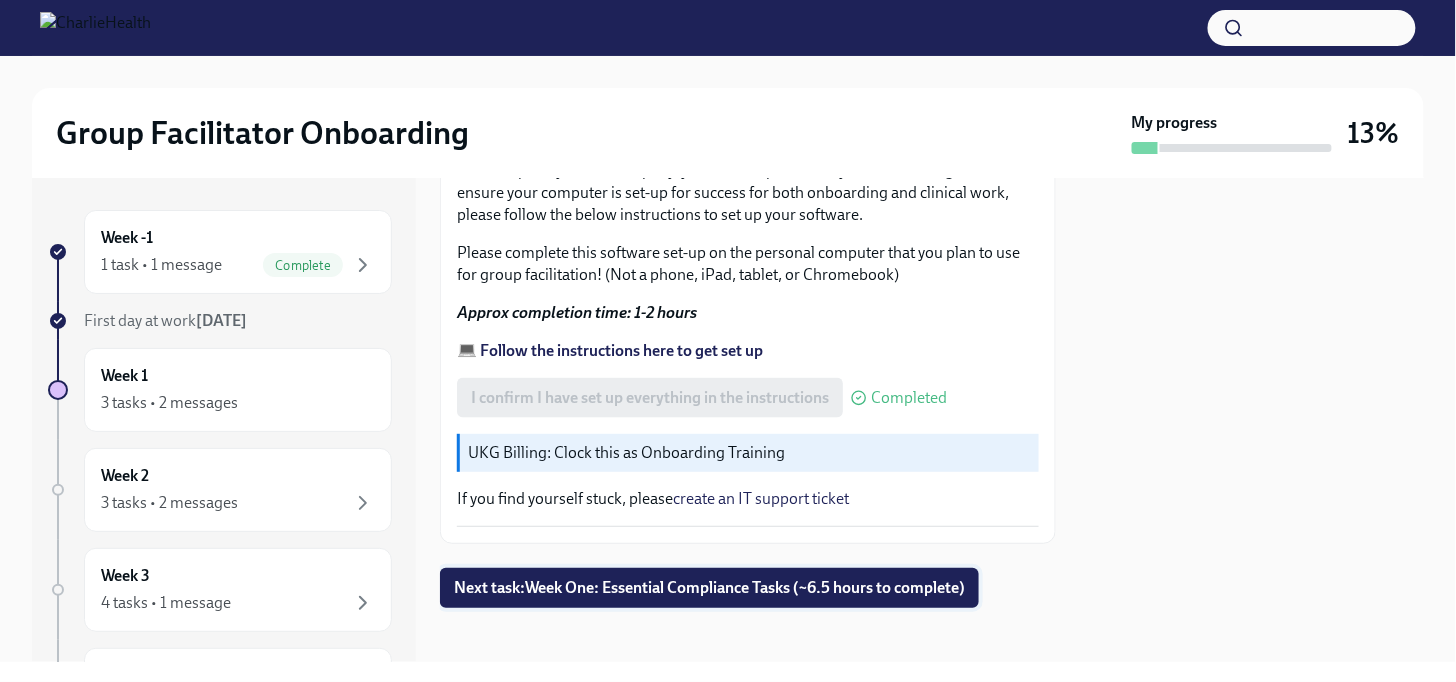 click on "Next task :  Week One: Essential Compliance Tasks (~6.5 hours to complete)" at bounding box center [709, 588] 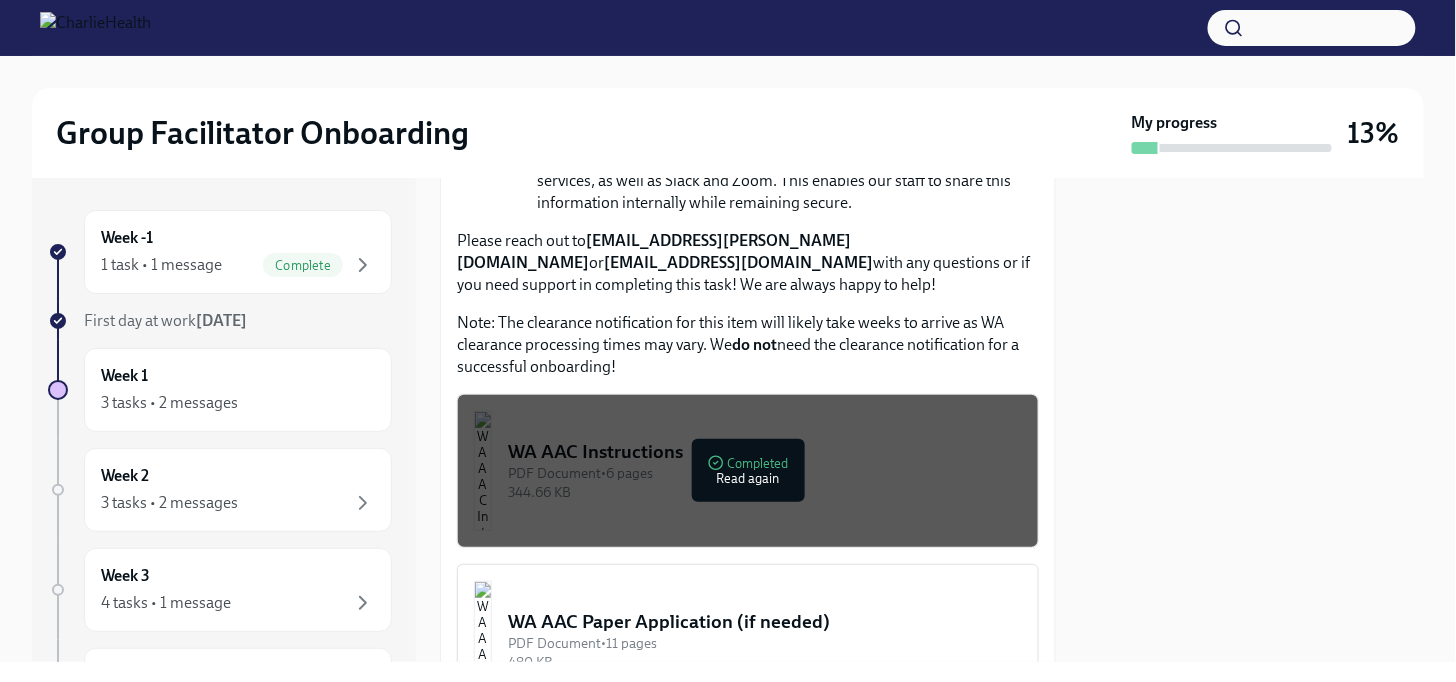 scroll, scrollTop: 1666, scrollLeft: 0, axis: vertical 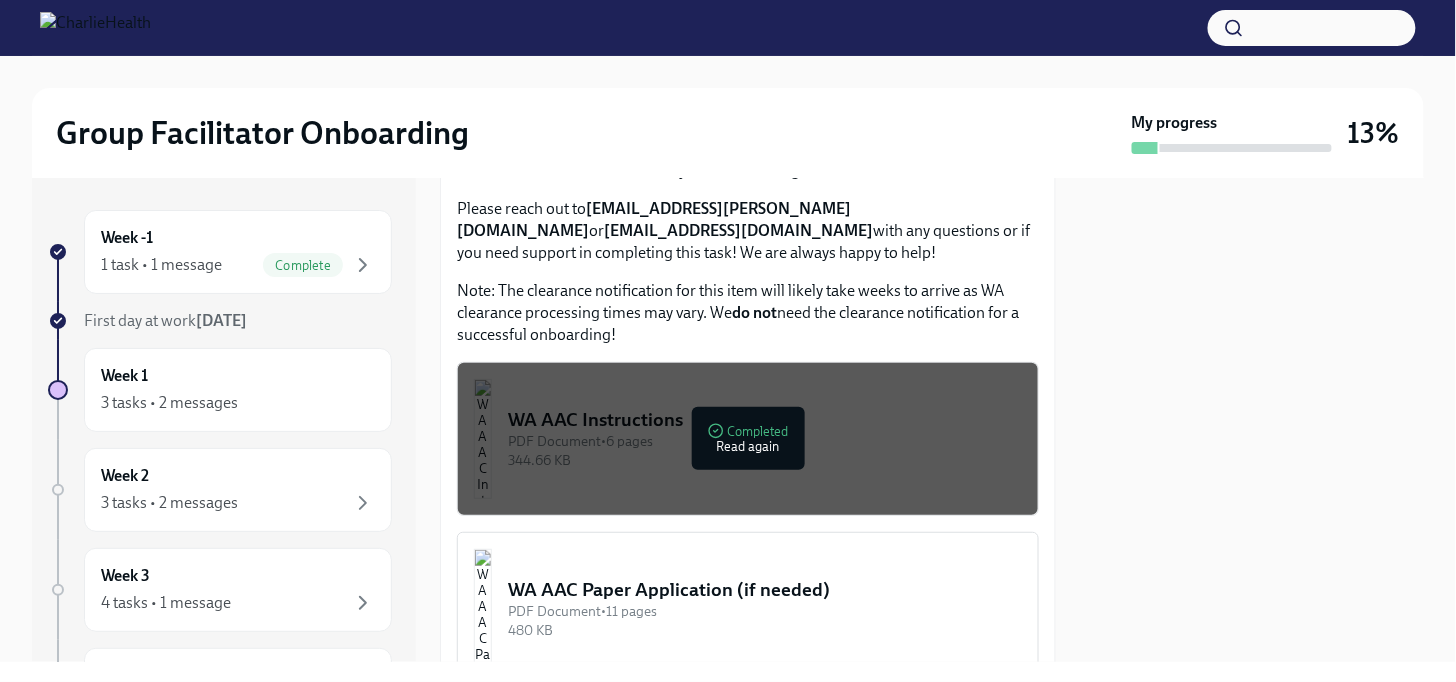 click on "PDF Document  •  6 pages" at bounding box center (765, 441) 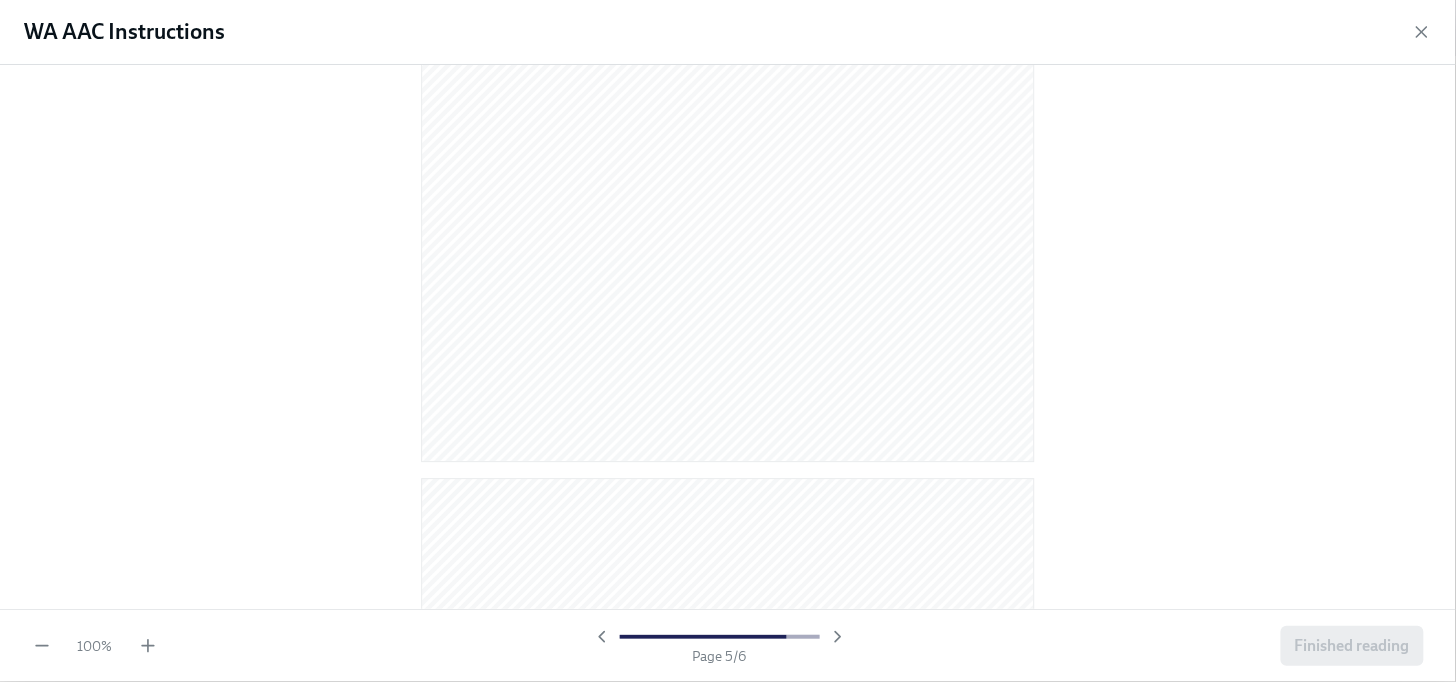 scroll, scrollTop: 3555, scrollLeft: 0, axis: vertical 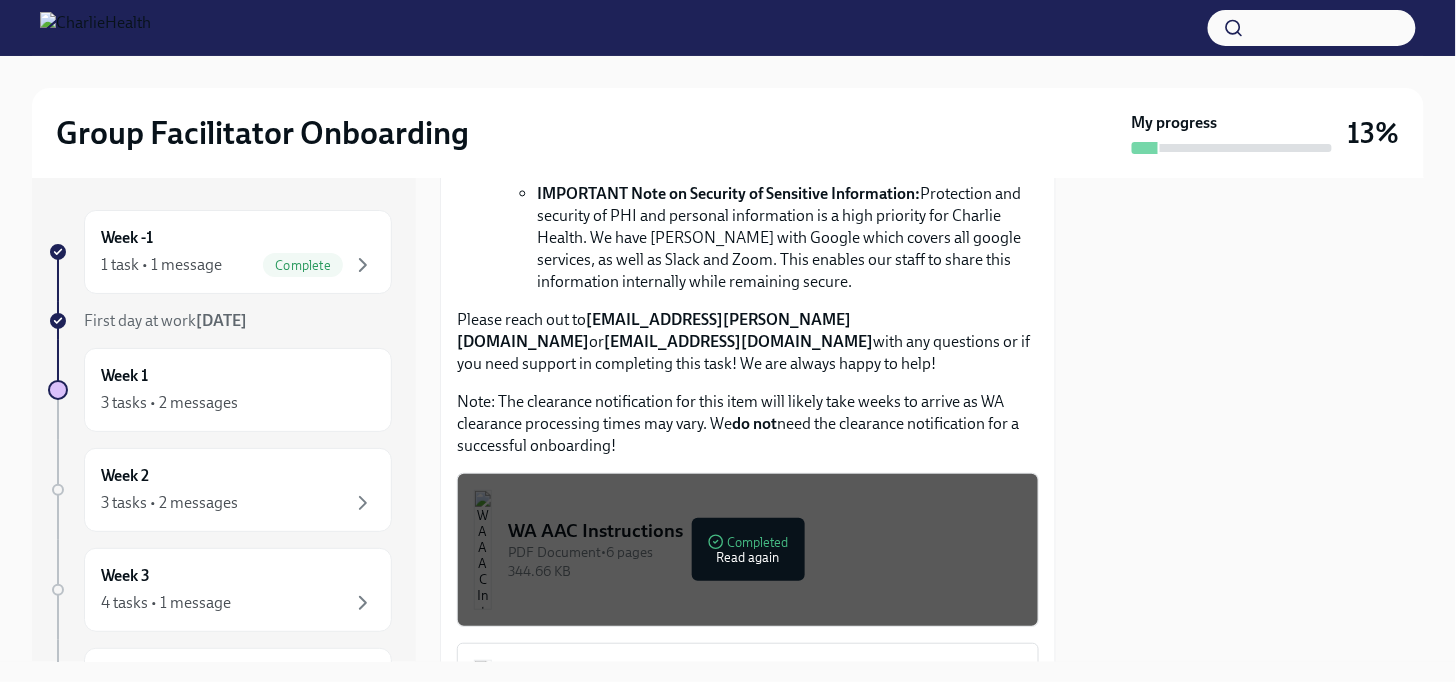 click on "PDF Document  •  6 pages" at bounding box center [765, 552] 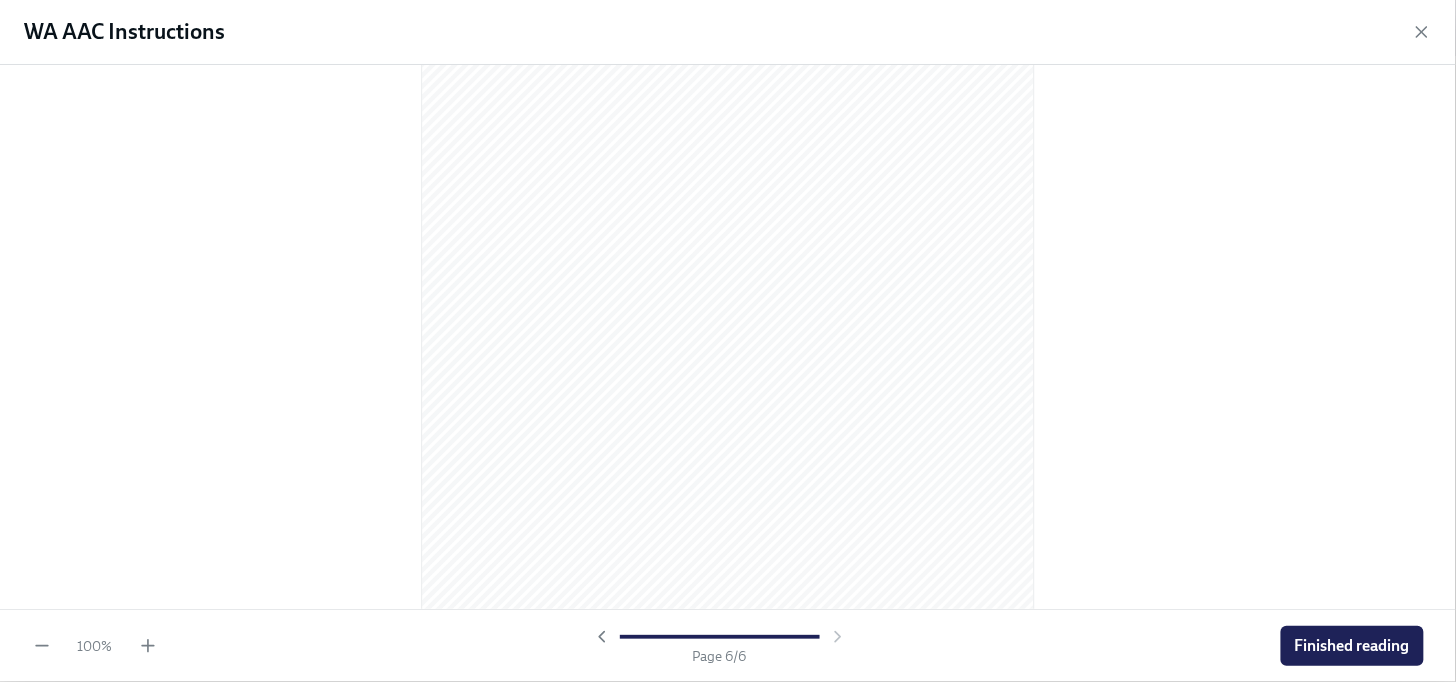 scroll, scrollTop: 4111, scrollLeft: 0, axis: vertical 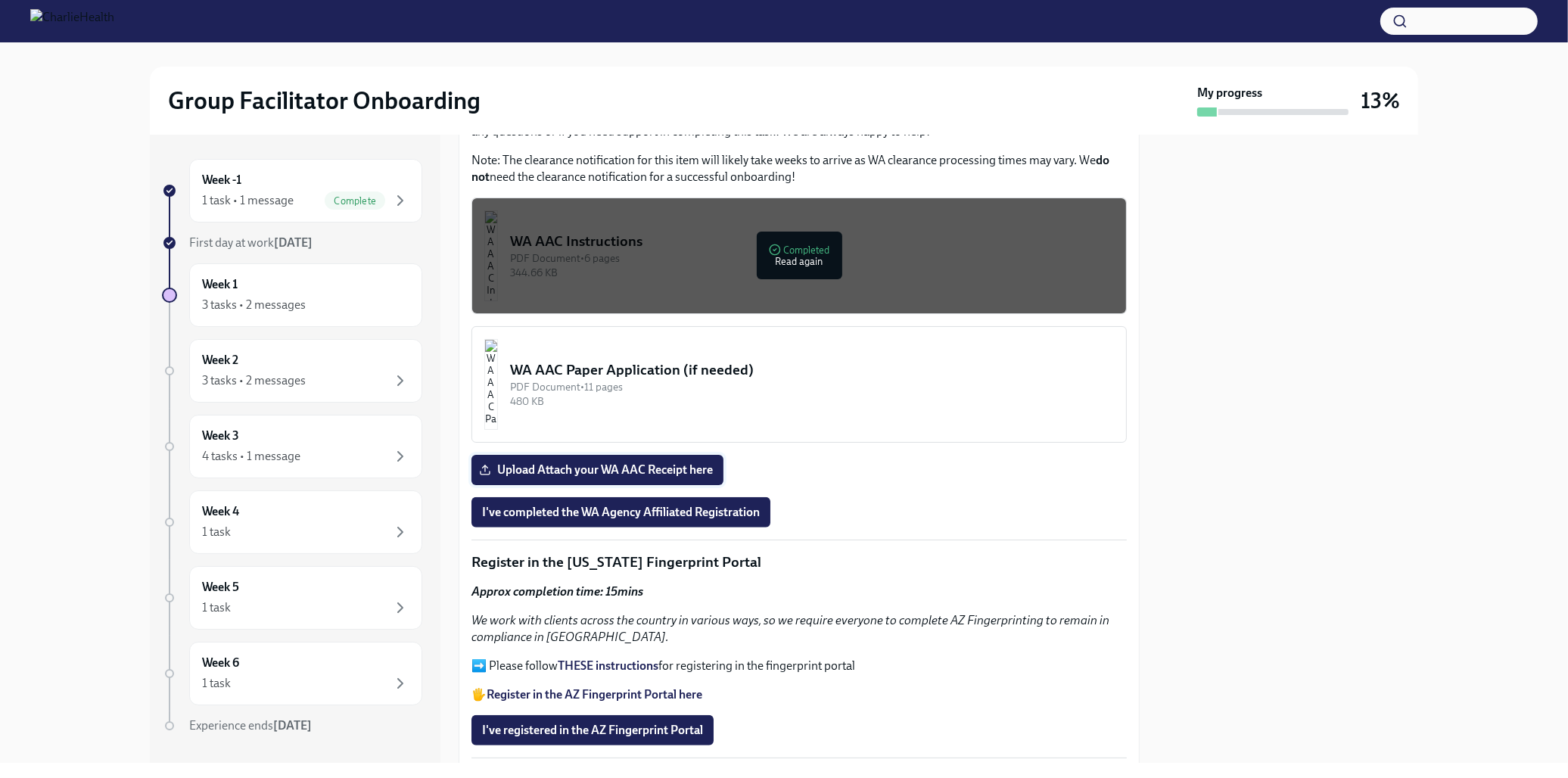 click on "Upload Attach your WA AAC Receipt here" at bounding box center [597, 470] 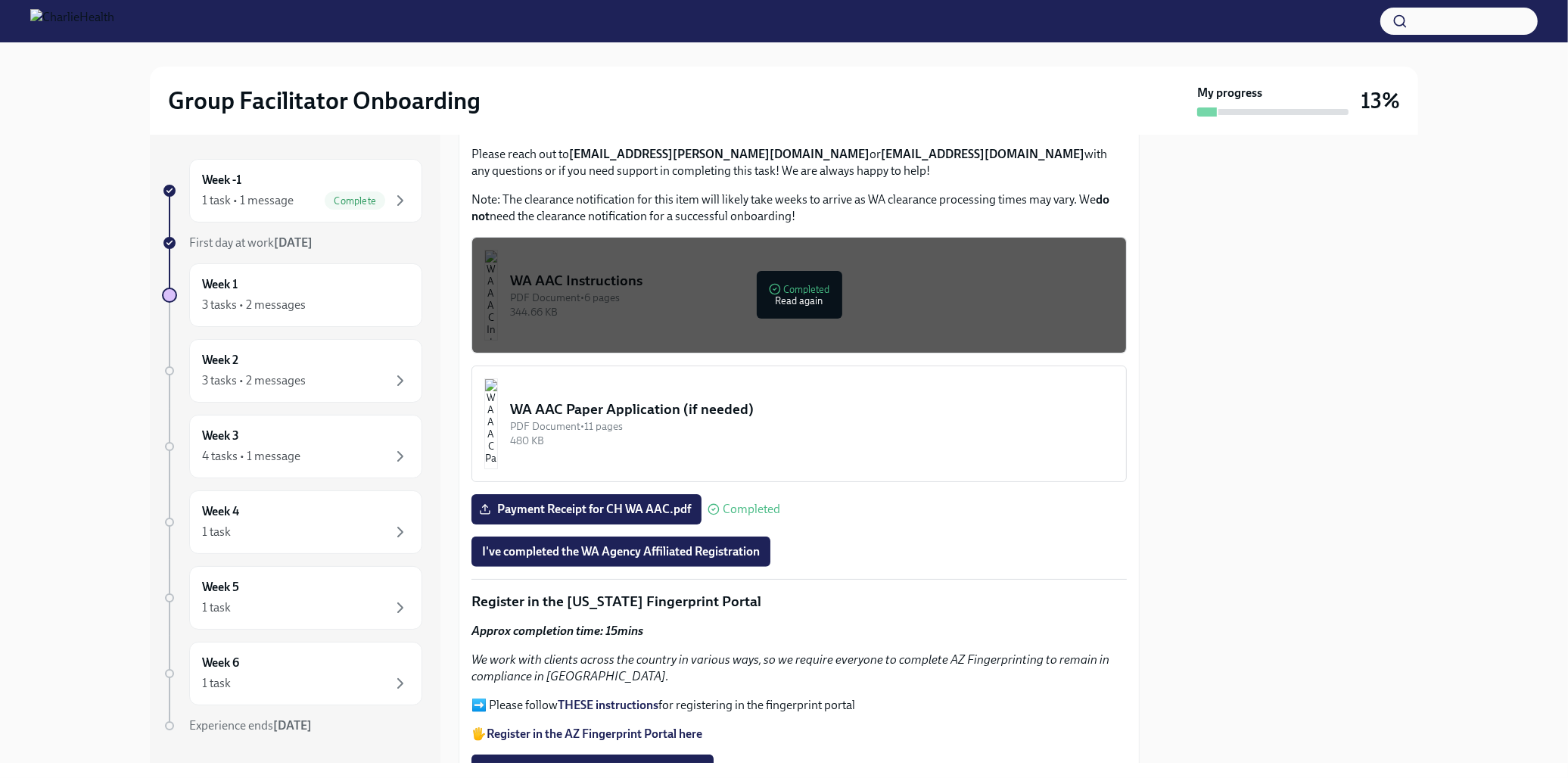 scroll, scrollTop: 1177, scrollLeft: 0, axis: vertical 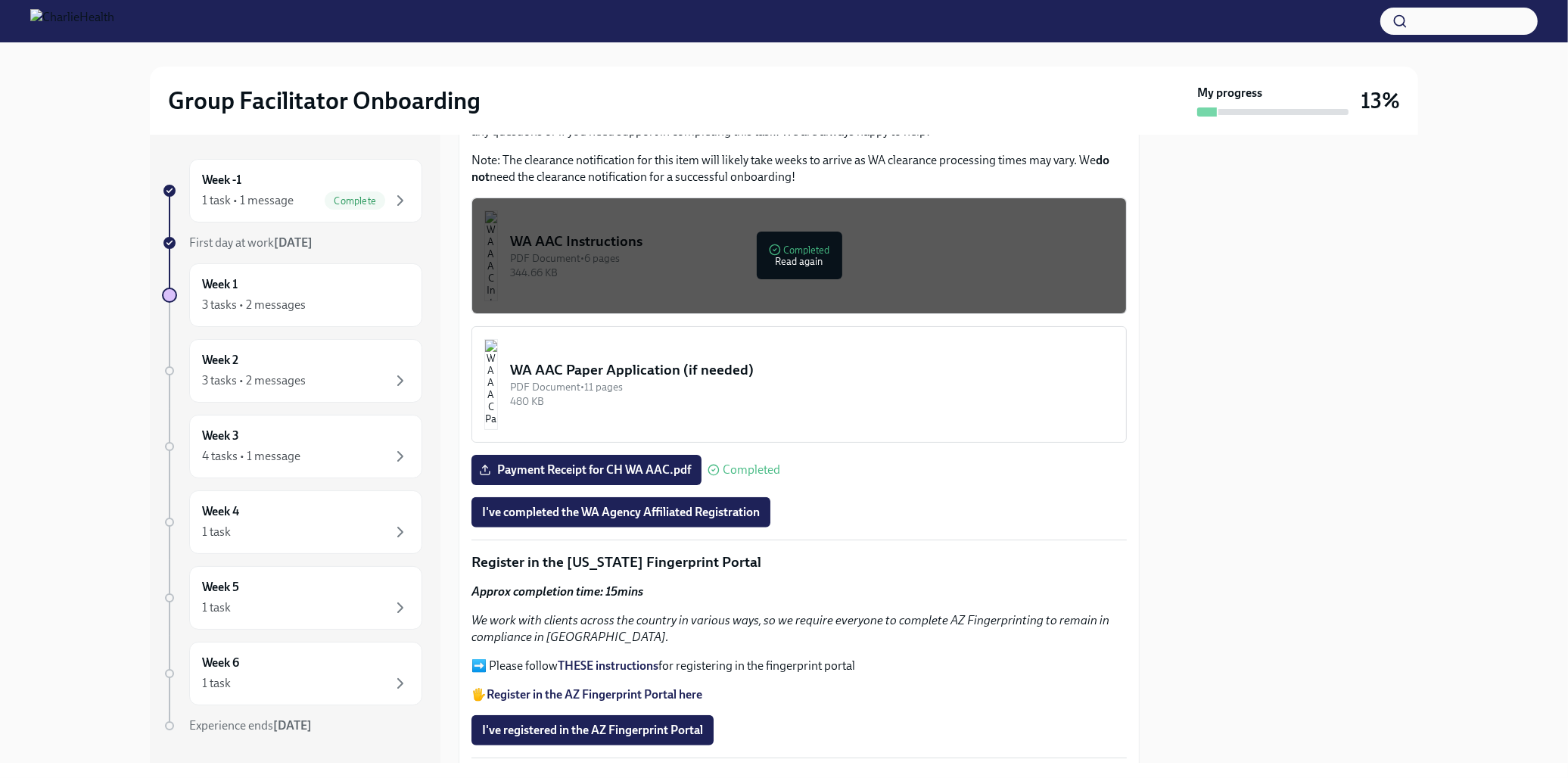 click on "PDF Document  •  6 pages" at bounding box center [812, 258] 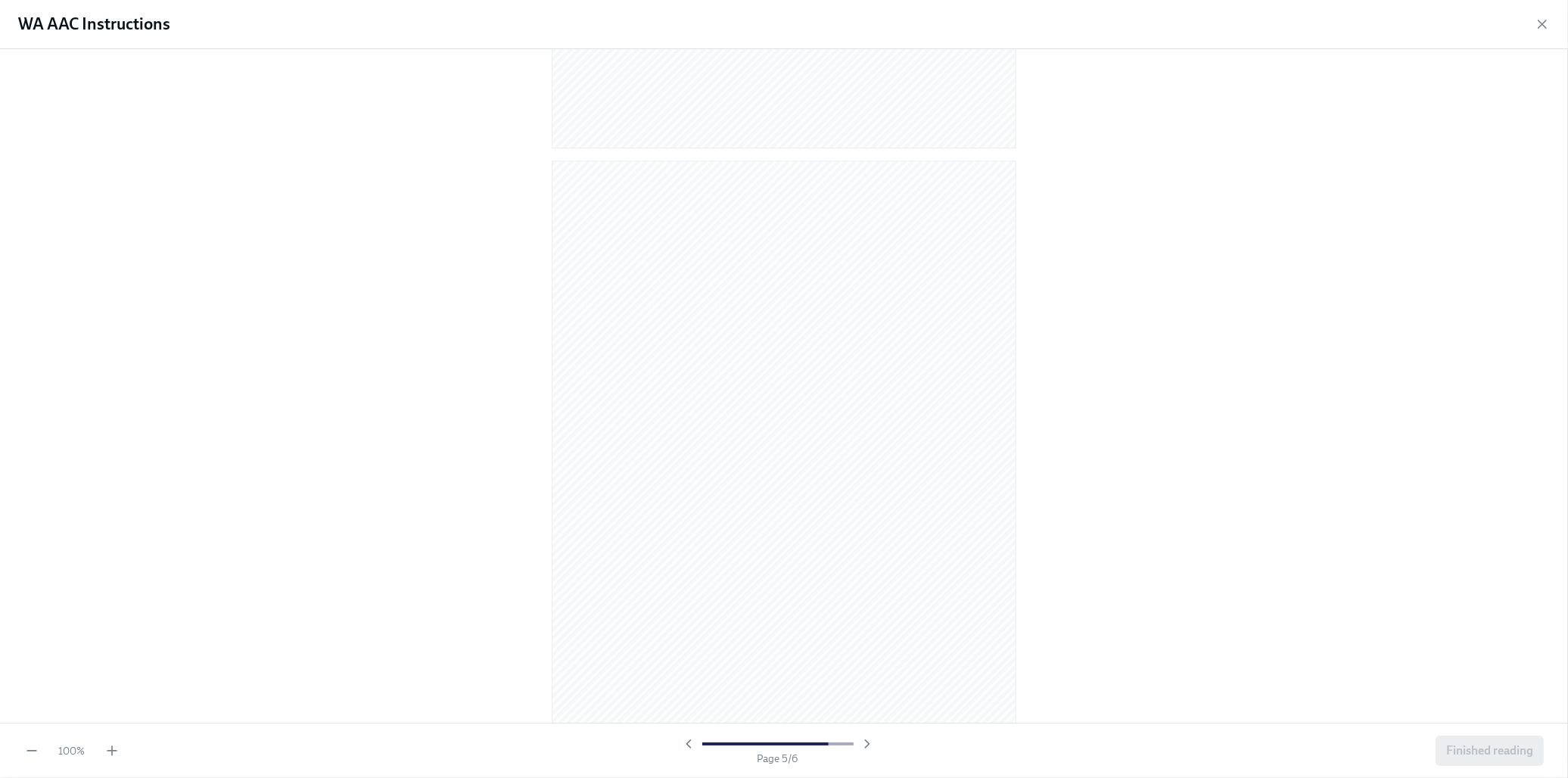 scroll, scrollTop: 3014, scrollLeft: 0, axis: vertical 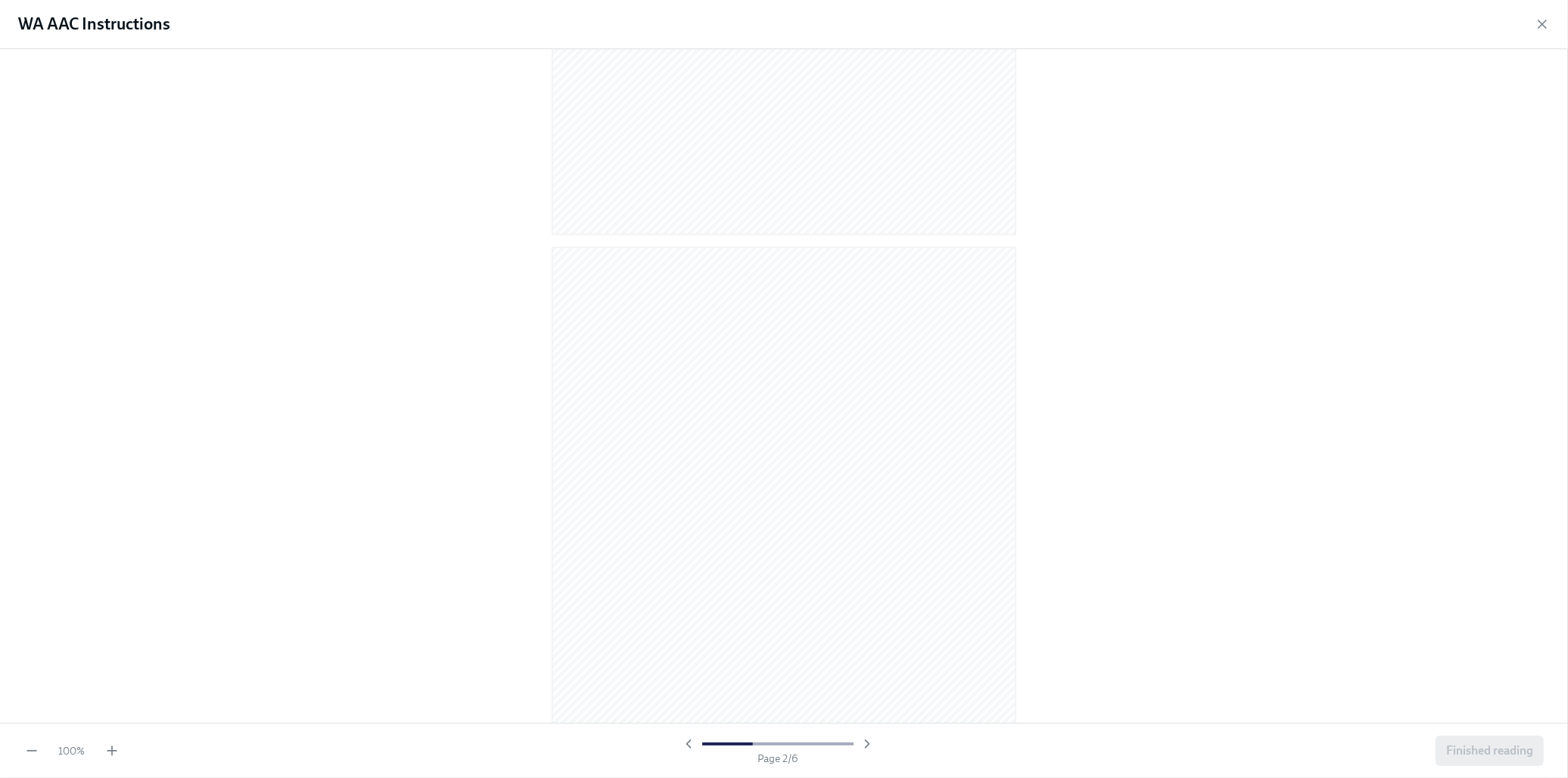 click on "WA AAC Instructions" at bounding box center [94, 24] 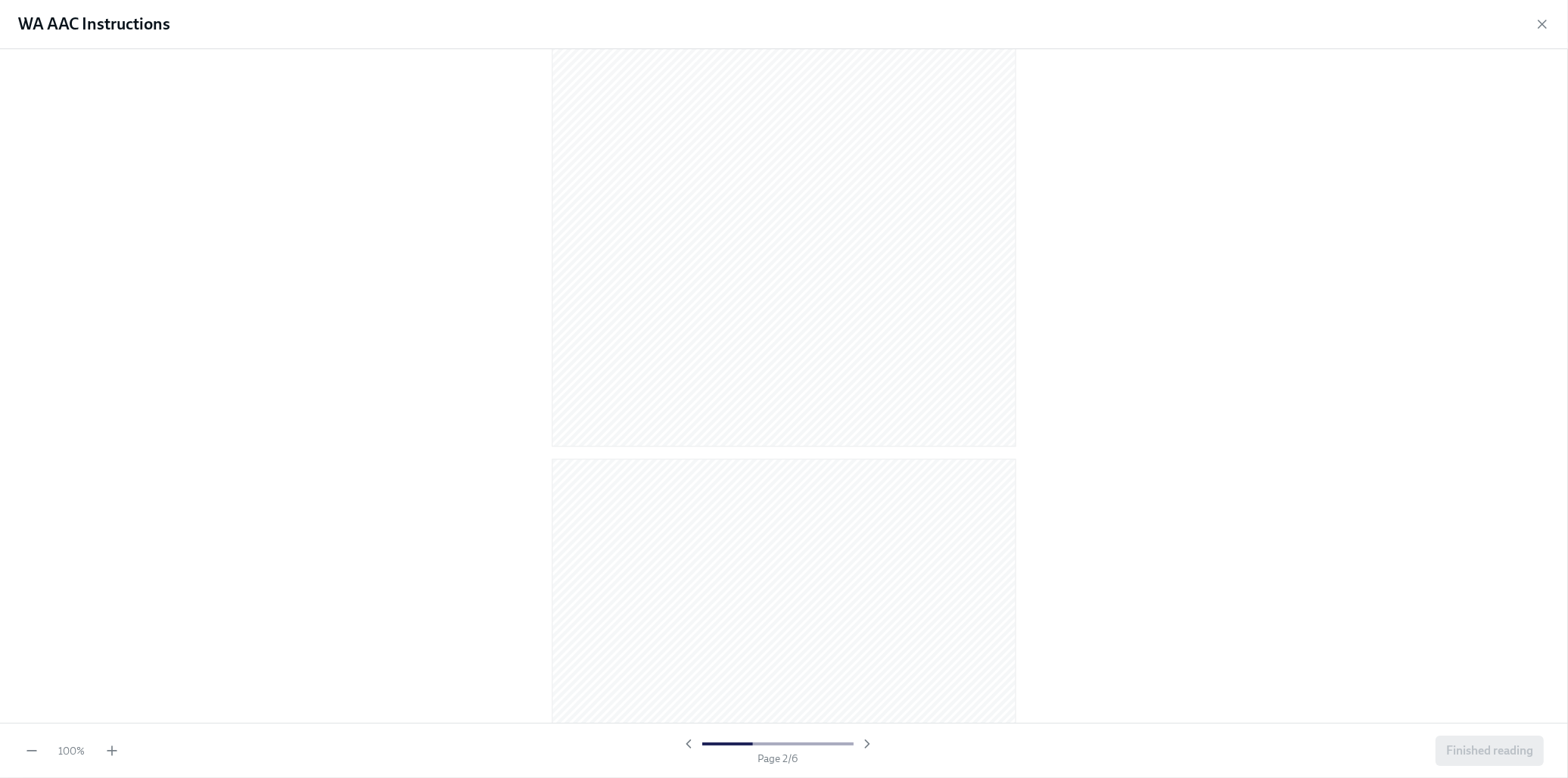 scroll, scrollTop: 0, scrollLeft: 0, axis: both 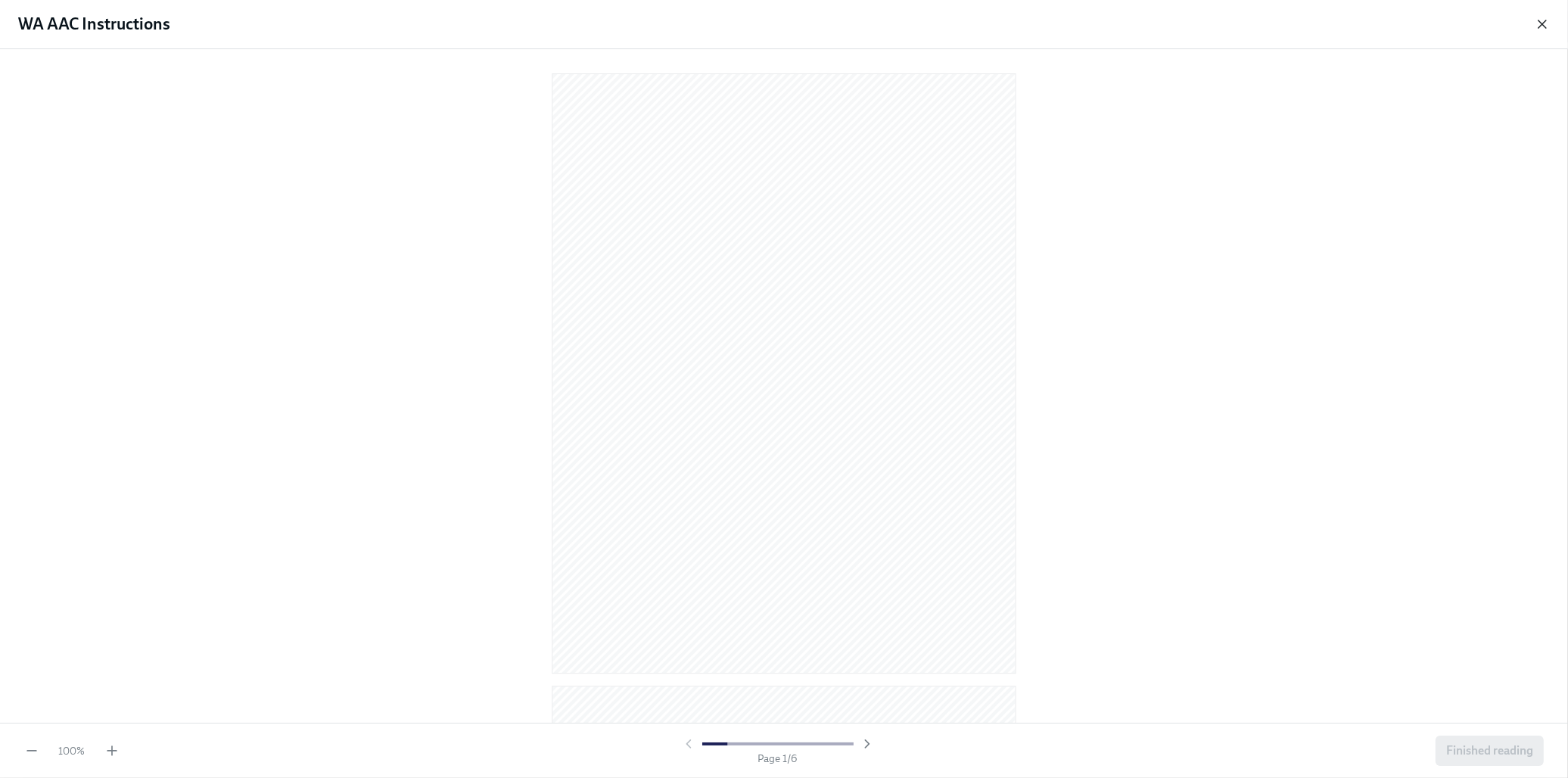 click 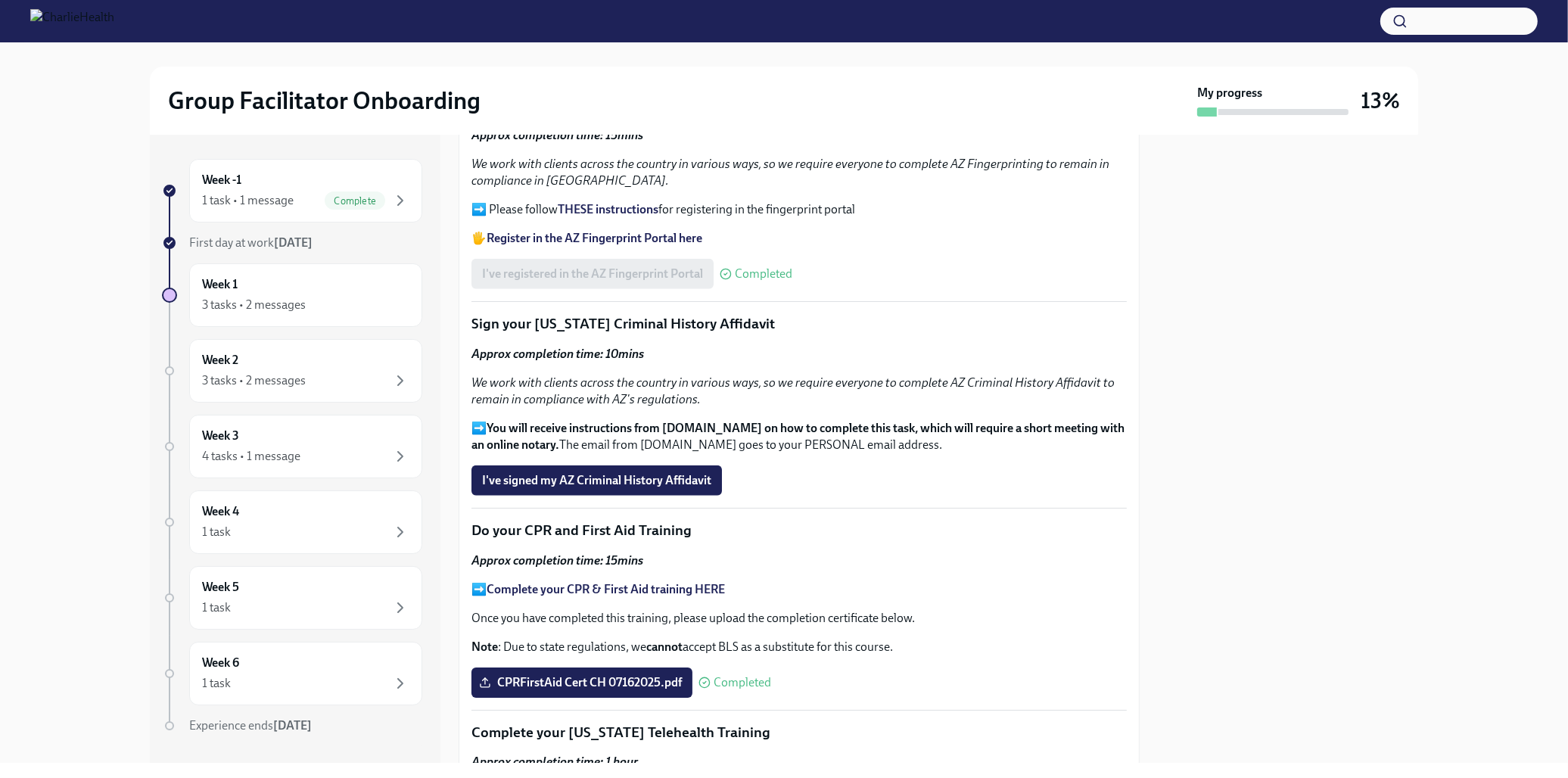 scroll, scrollTop: 1598, scrollLeft: 0, axis: vertical 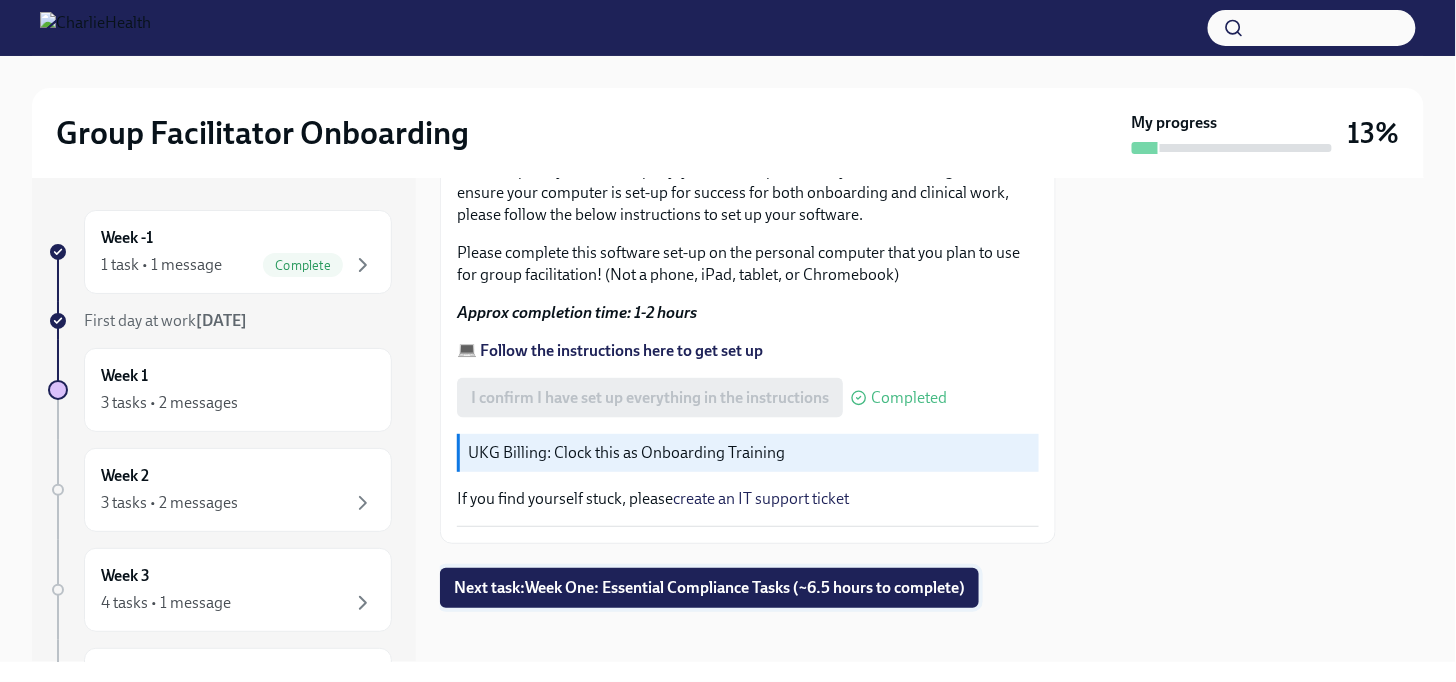 click on "Next task :  Week One: Essential Compliance Tasks (~6.5 hours to complete)" at bounding box center [709, 588] 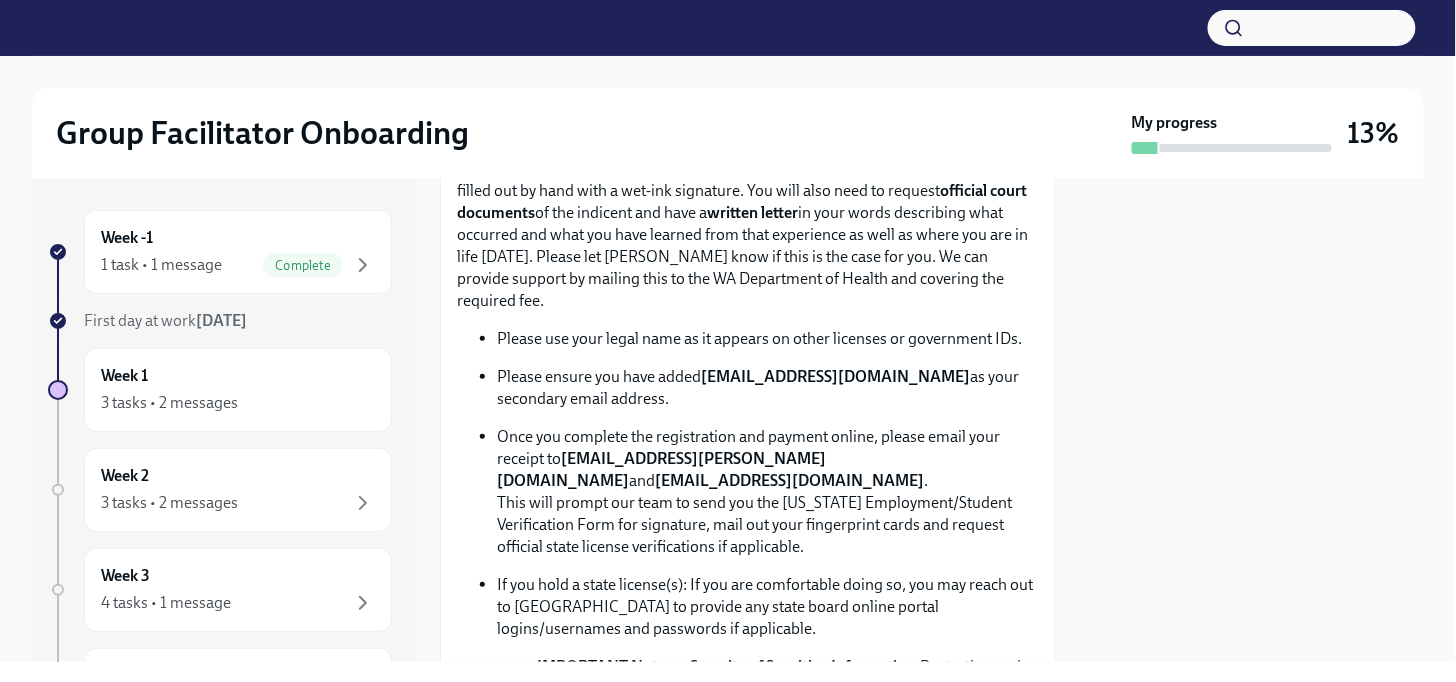 scroll, scrollTop: 1111, scrollLeft: 0, axis: vertical 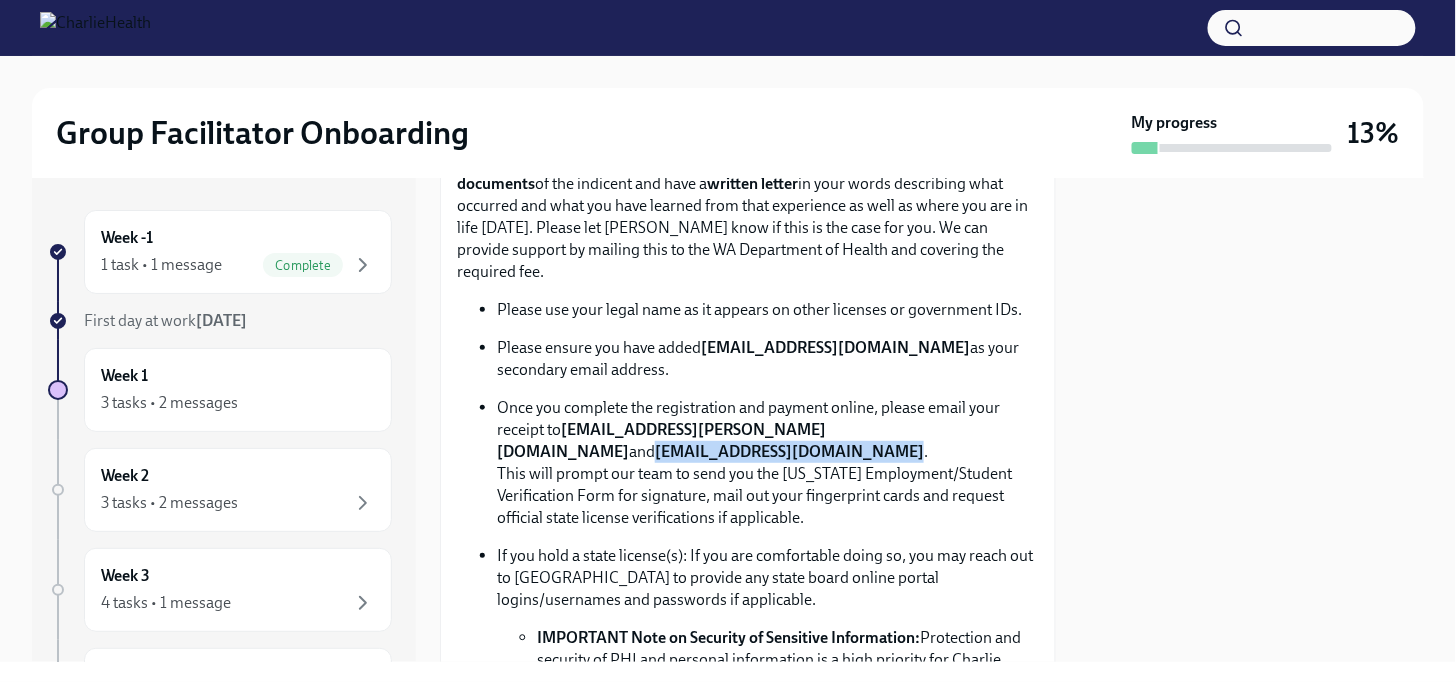 drag, startPoint x: 716, startPoint y: 443, endPoint x: 493, endPoint y: 443, distance: 223 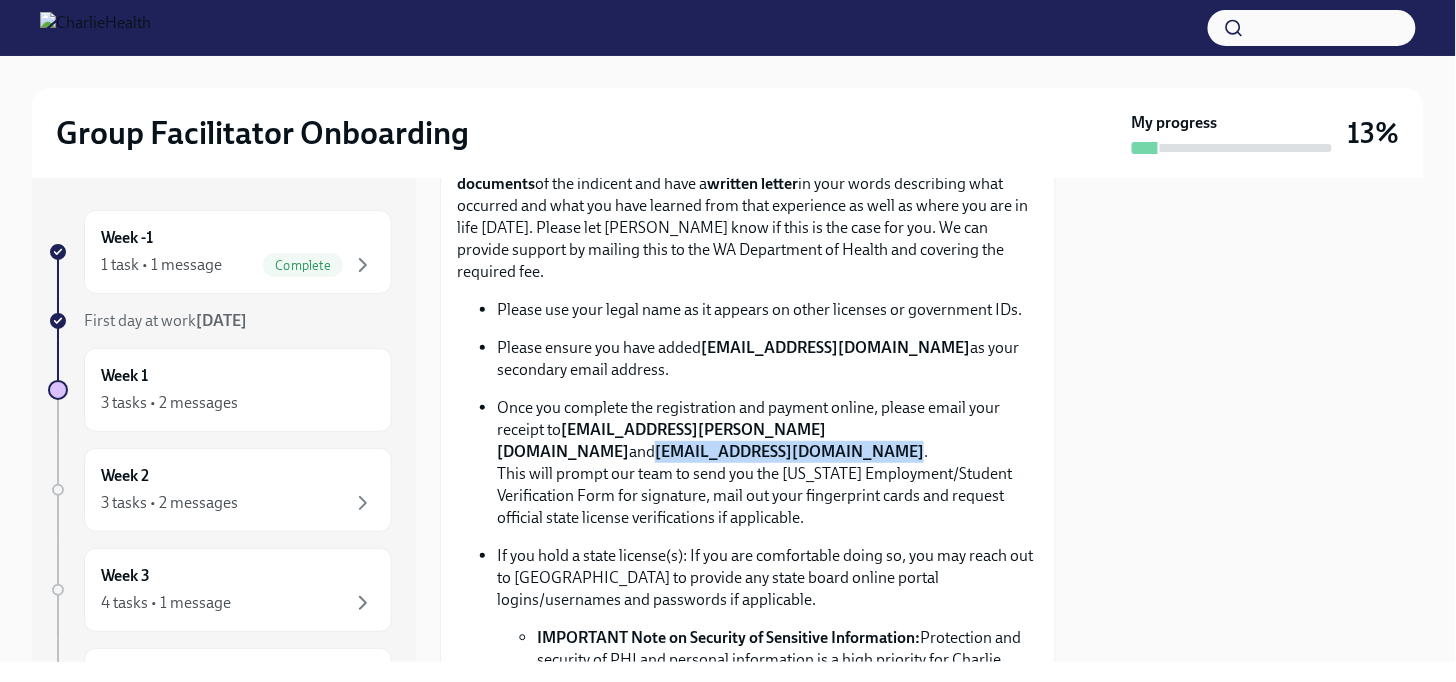 copy on "newlicense@charliehealth.com" 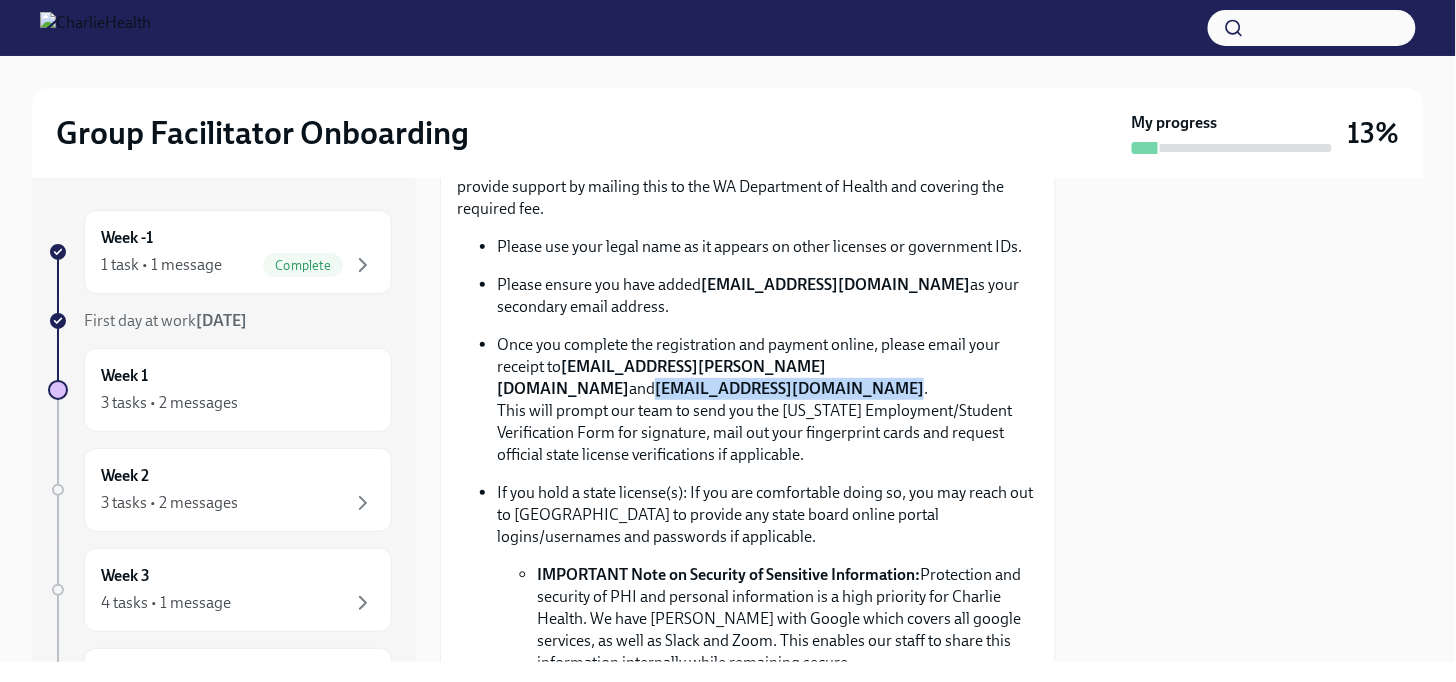 scroll, scrollTop: 1222, scrollLeft: 0, axis: vertical 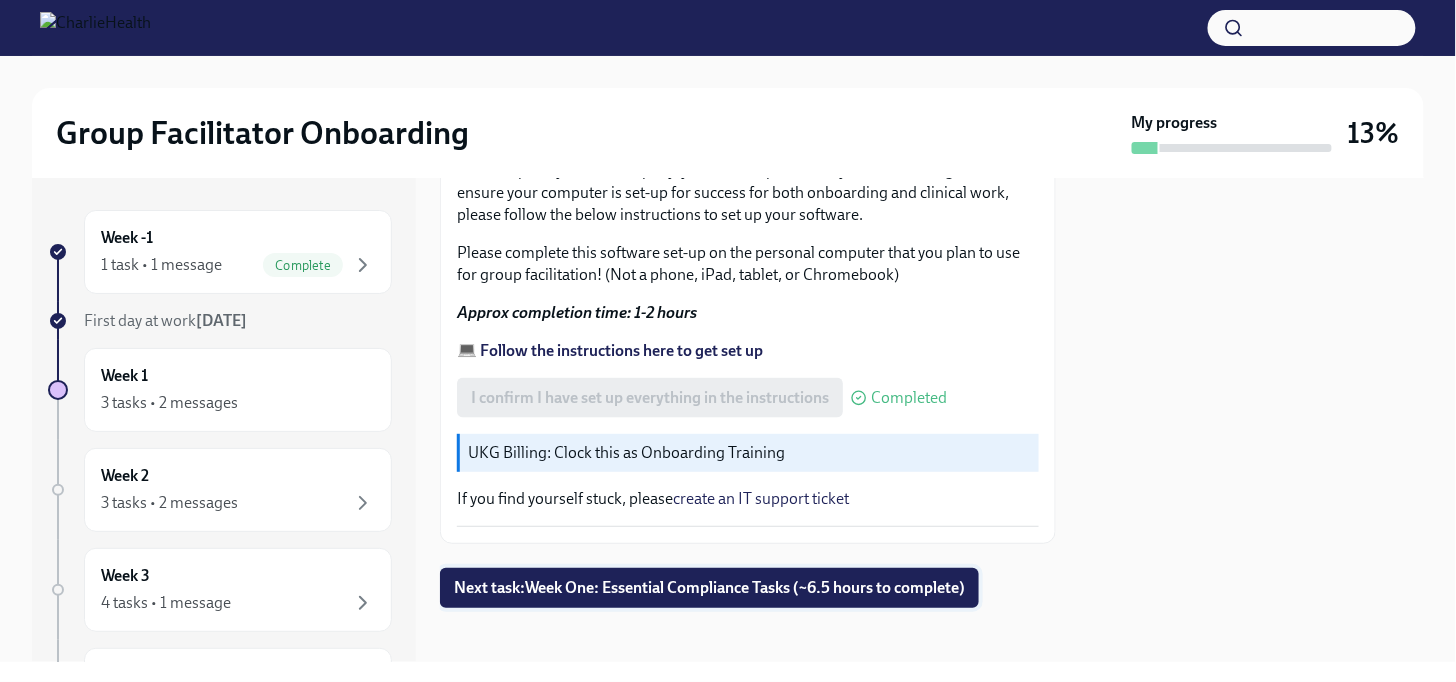 click on "Next task :  Week One: Essential Compliance Tasks (~6.5 hours to complete)" at bounding box center (709, 588) 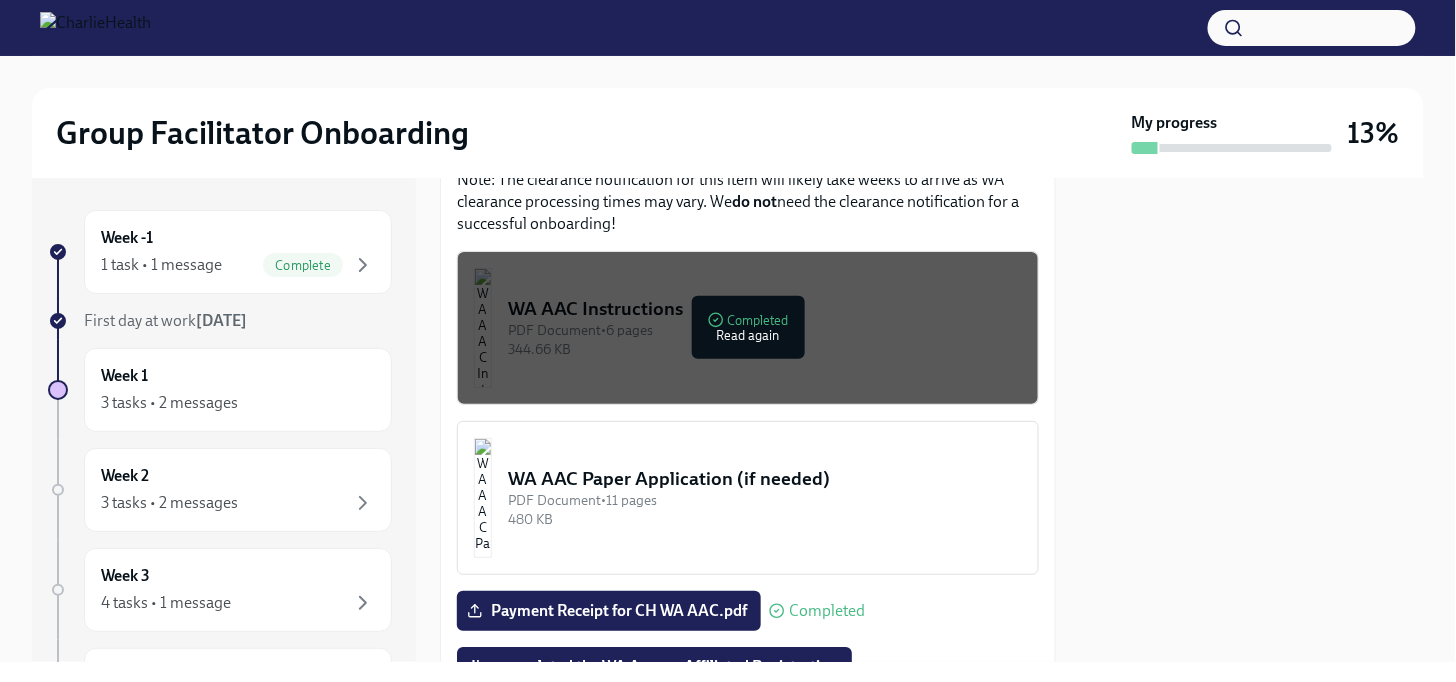 scroll, scrollTop: 1888, scrollLeft: 0, axis: vertical 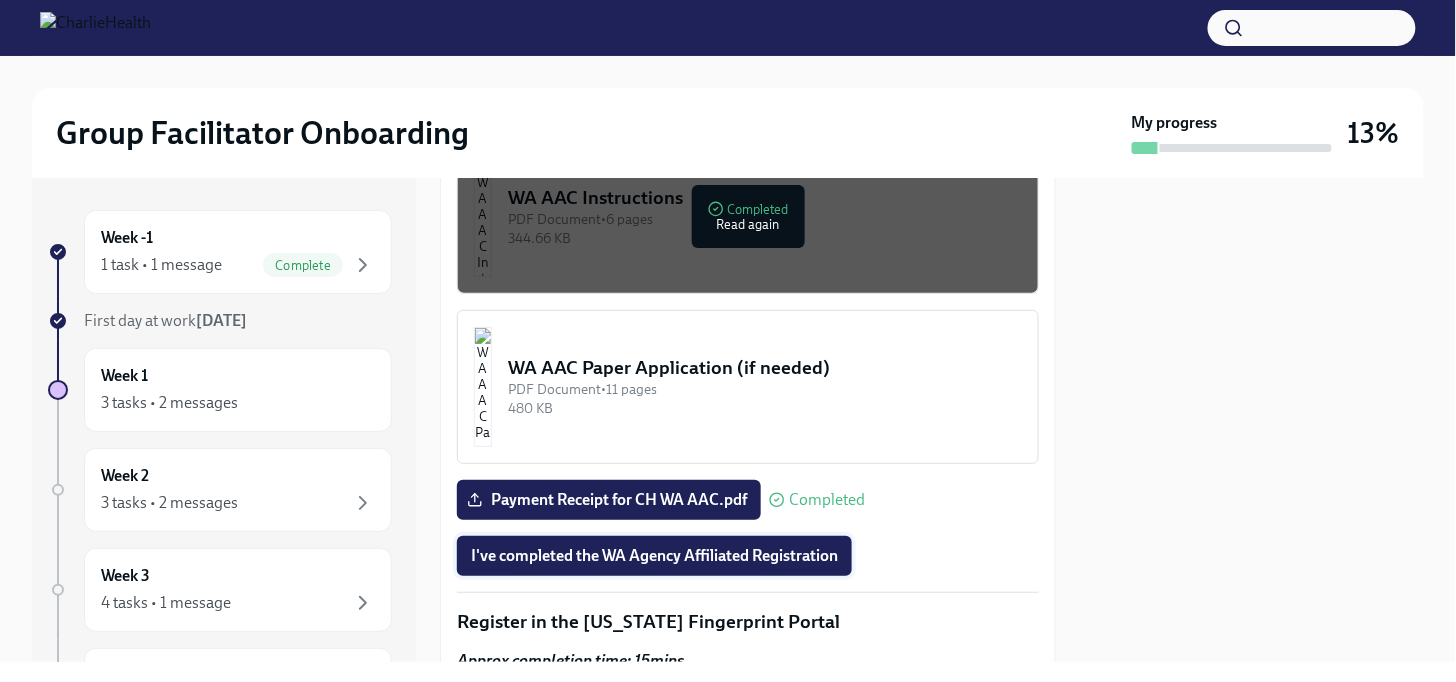click on "I've completed the WA Agency Affiliated Registration" at bounding box center (654, 556) 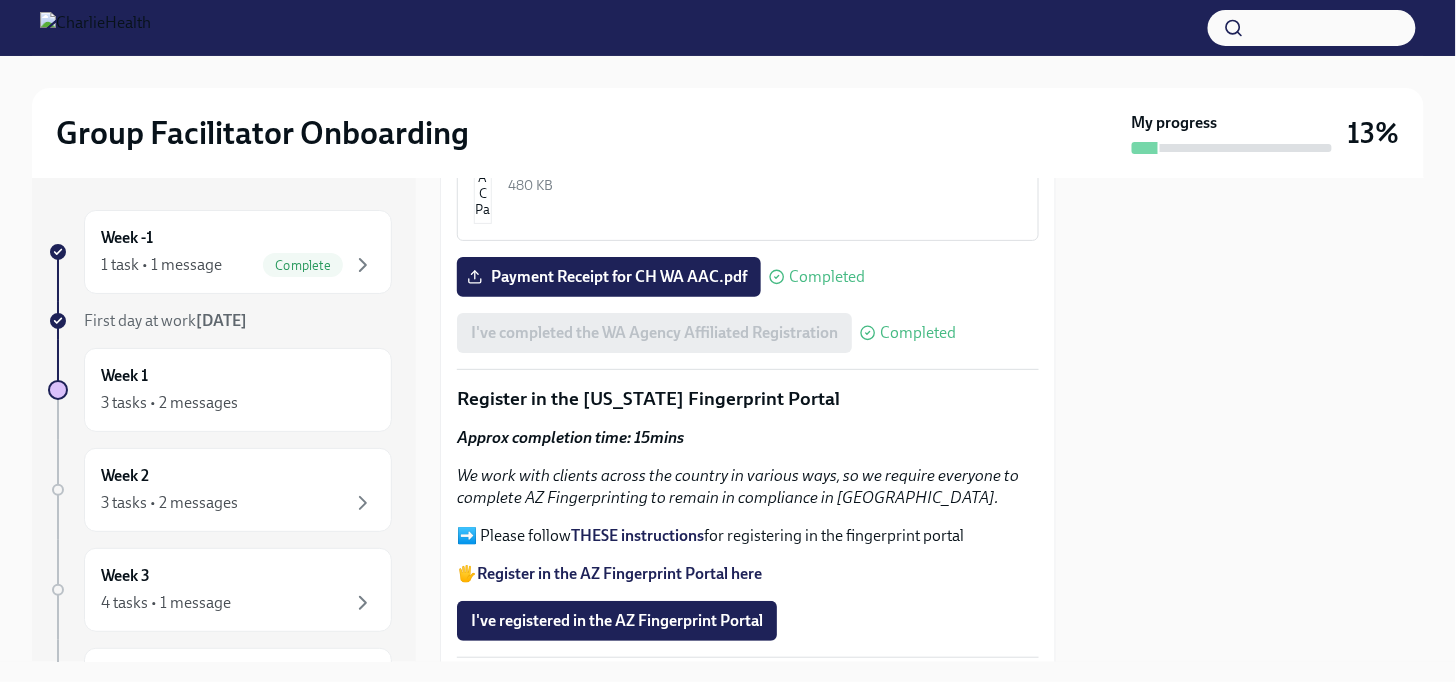 scroll, scrollTop: 2222, scrollLeft: 0, axis: vertical 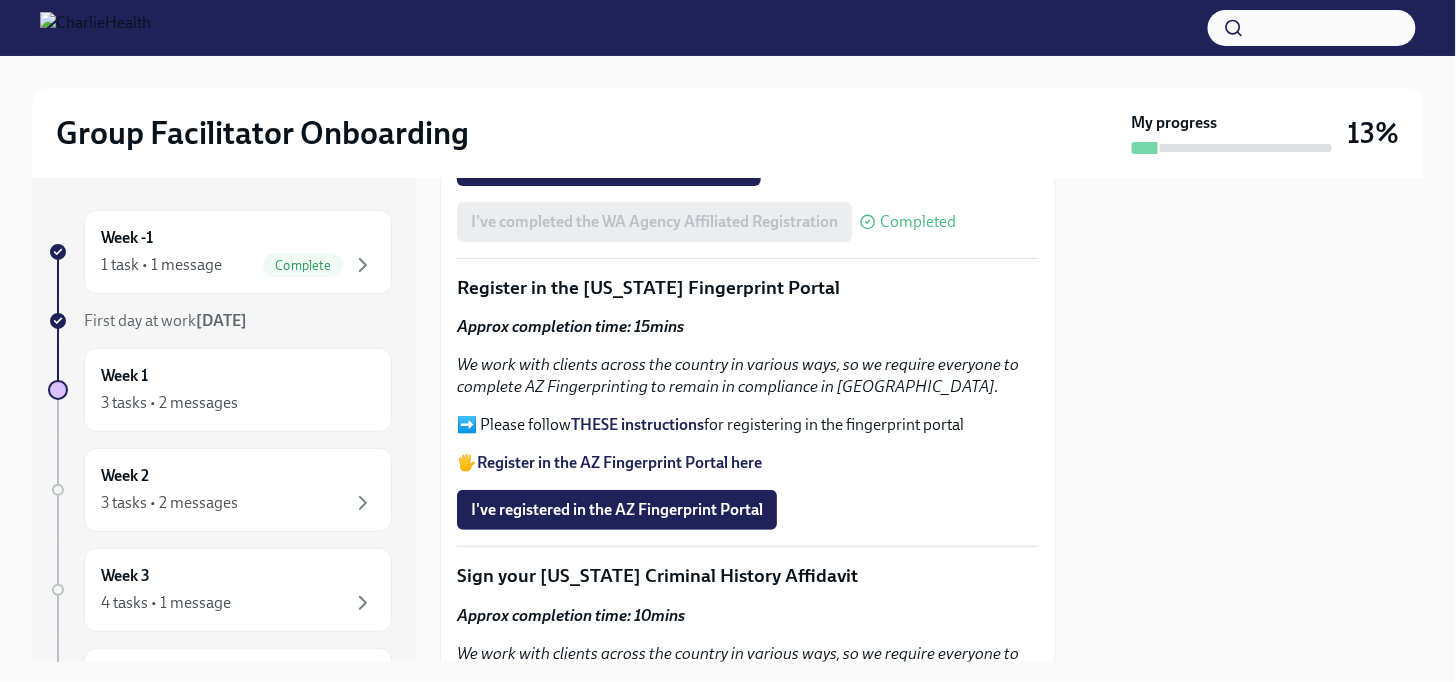 click on "Register in the AZ Fingerprint Portal here" at bounding box center [619, 462] 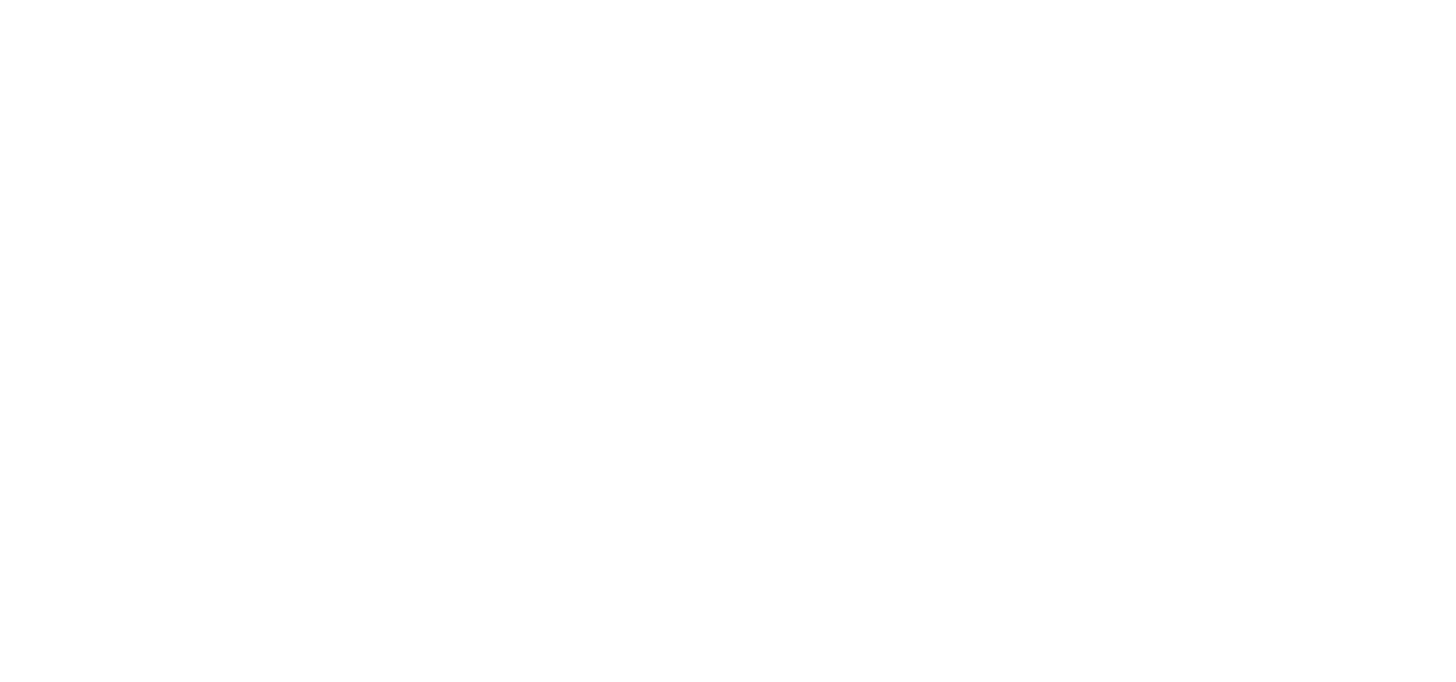 scroll, scrollTop: 0, scrollLeft: 0, axis: both 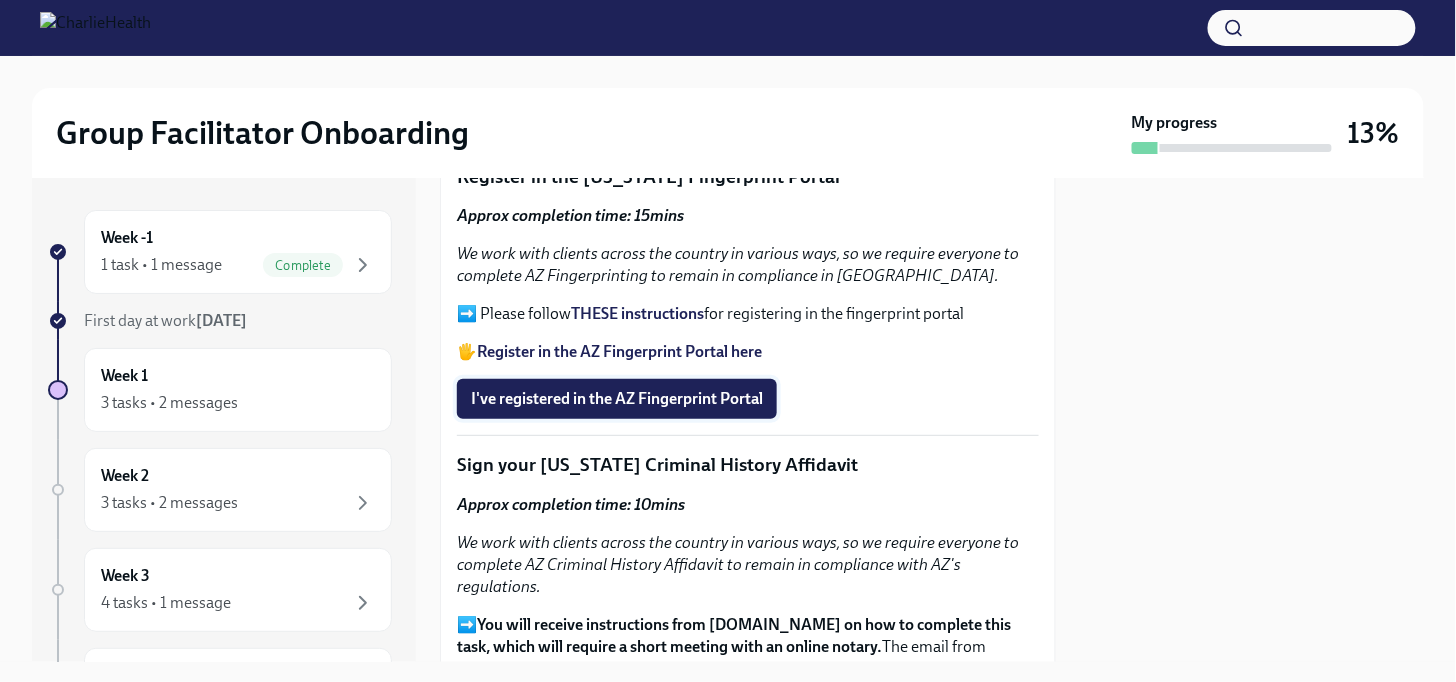 click on "I've registered in the AZ Fingerprint Portal" at bounding box center [617, 399] 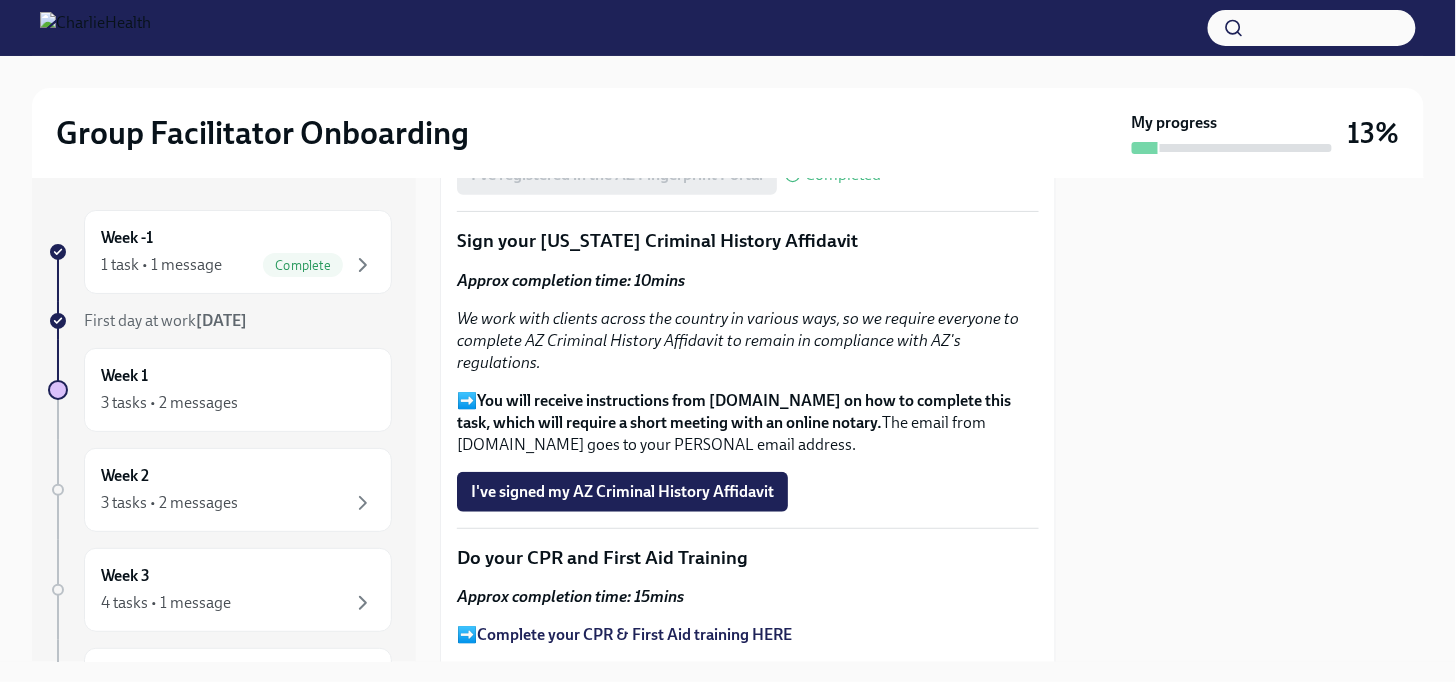 scroll, scrollTop: 2555, scrollLeft: 0, axis: vertical 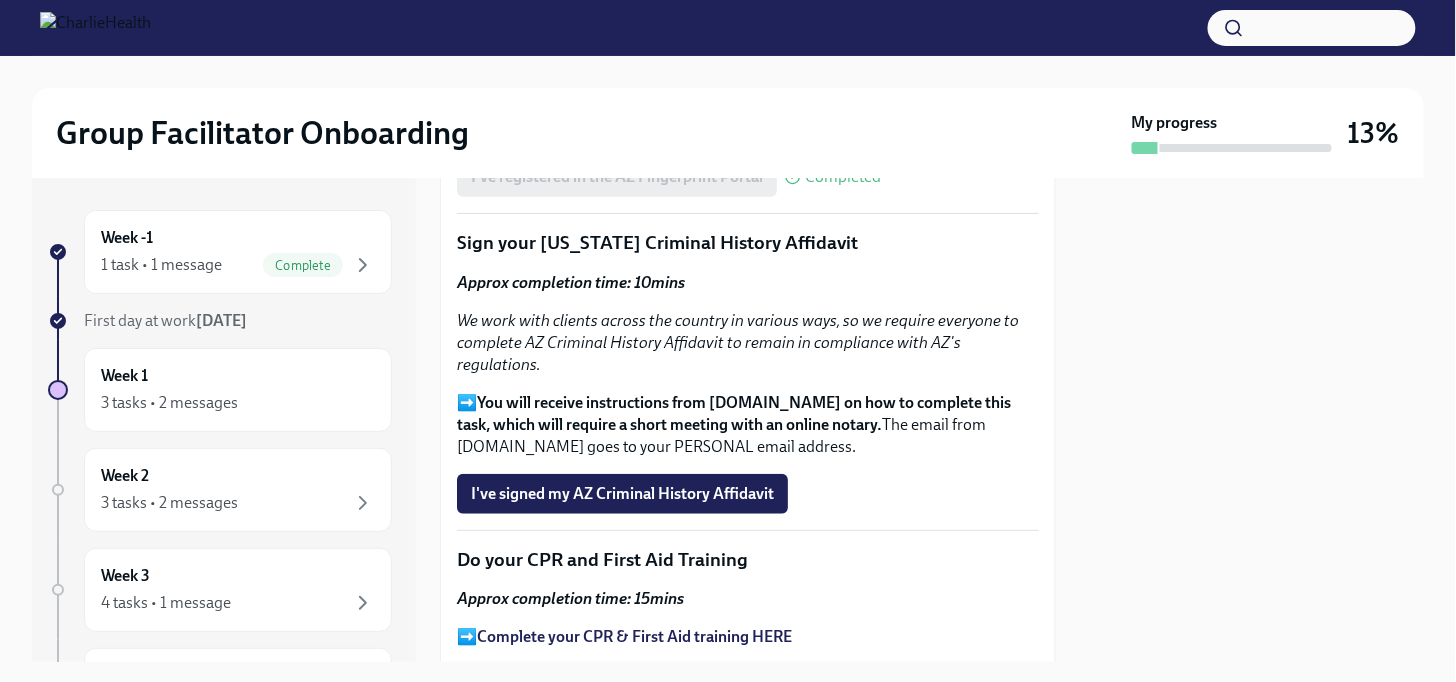 click on "➡️  You will receive instructions from Proof.com on how to complete this task, which will require a short meeting with an online notary.  The email from Proof.com goes to your PERSONAL email address." at bounding box center (748, 425) 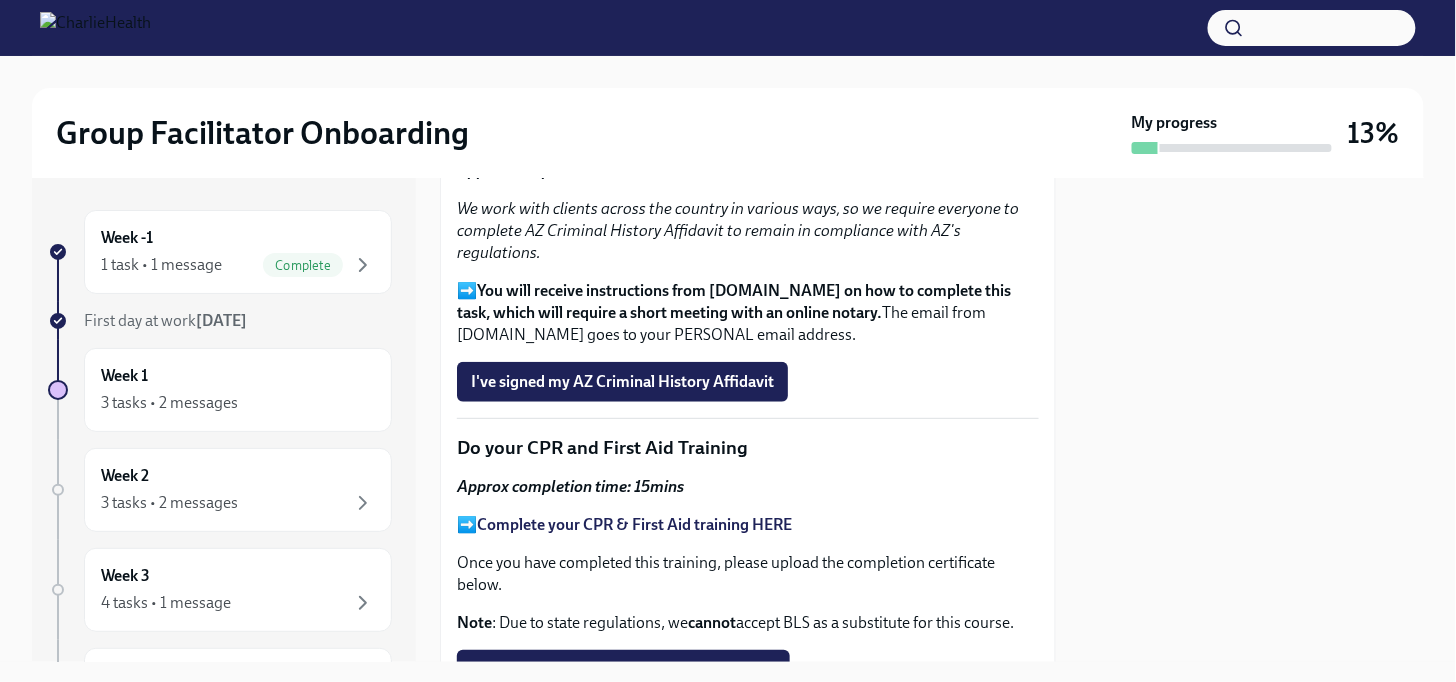 scroll, scrollTop: 2777, scrollLeft: 0, axis: vertical 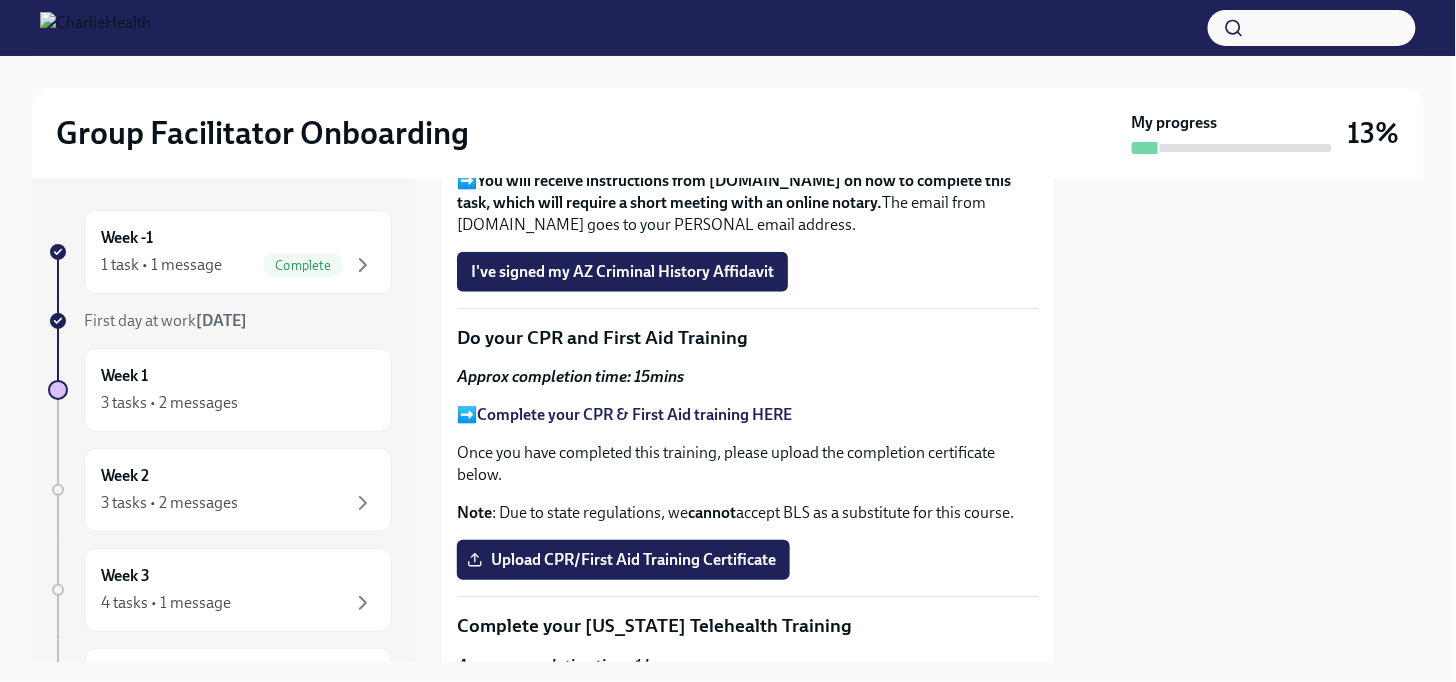 click on "Complete your CPR & First Aid training HERE" at bounding box center [634, 414] 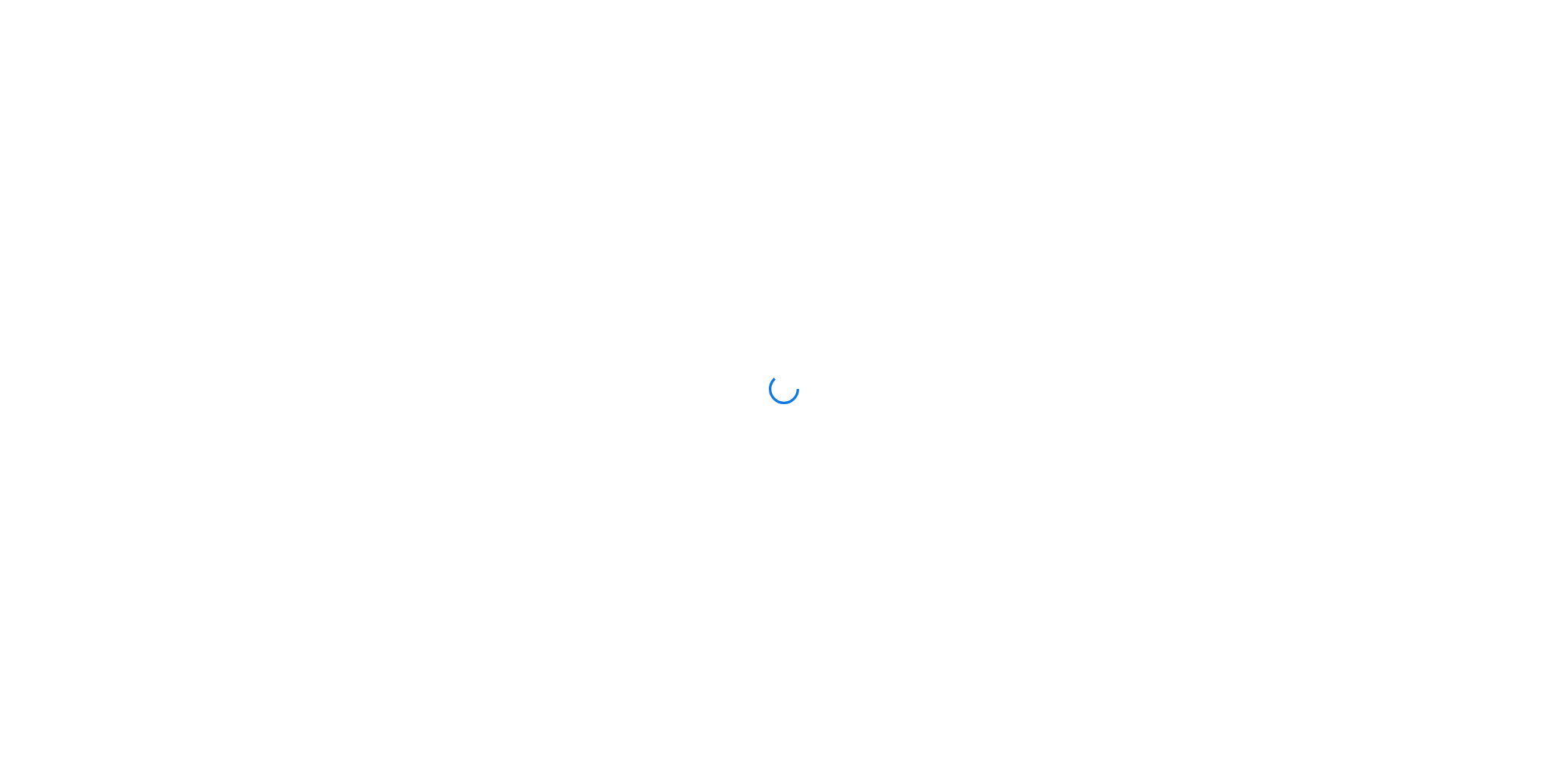 scroll, scrollTop: 0, scrollLeft: 0, axis: both 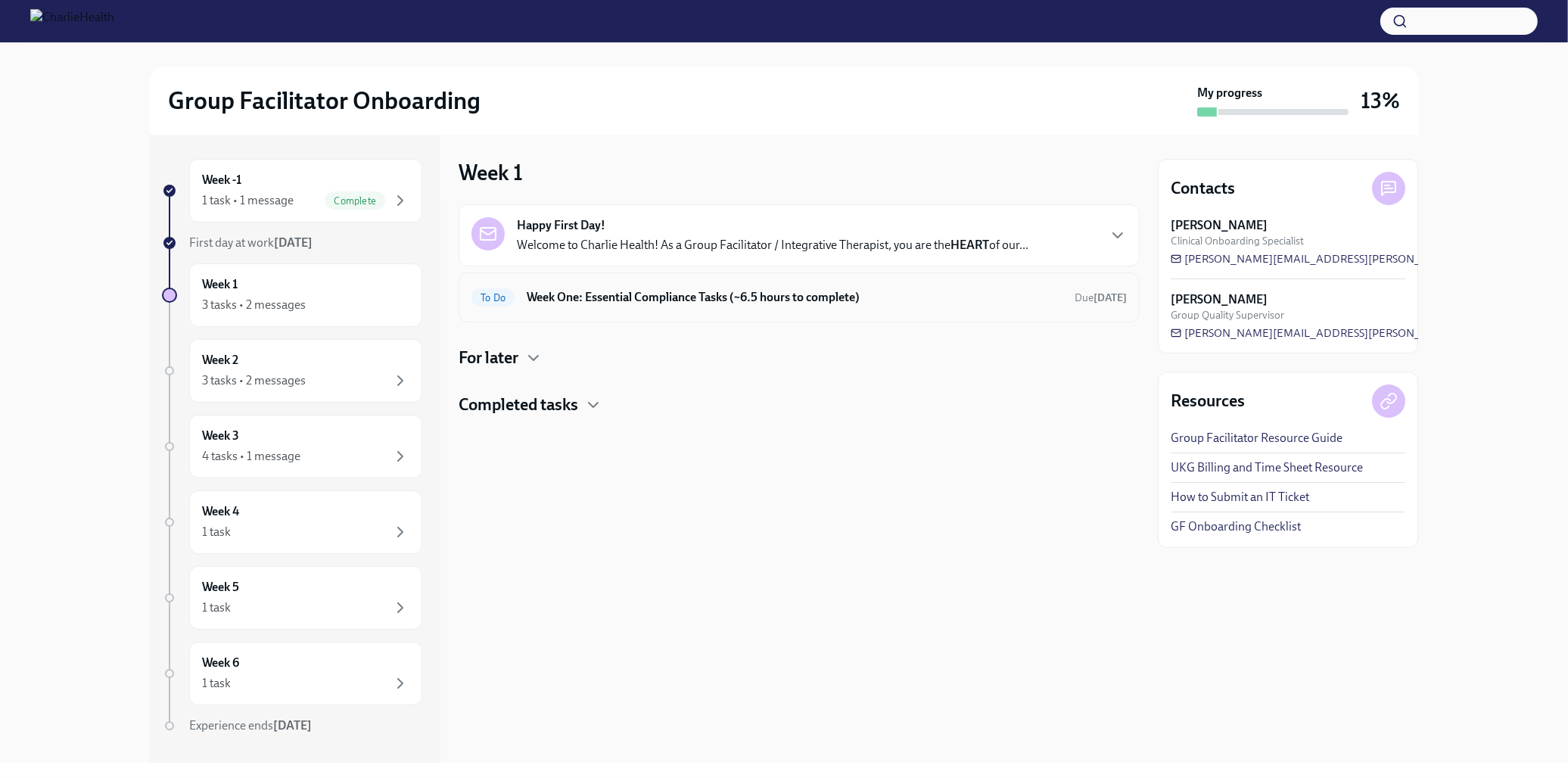 click on "Week One: Essential Compliance Tasks (~6.5 hours to complete)" at bounding box center (795, 297) 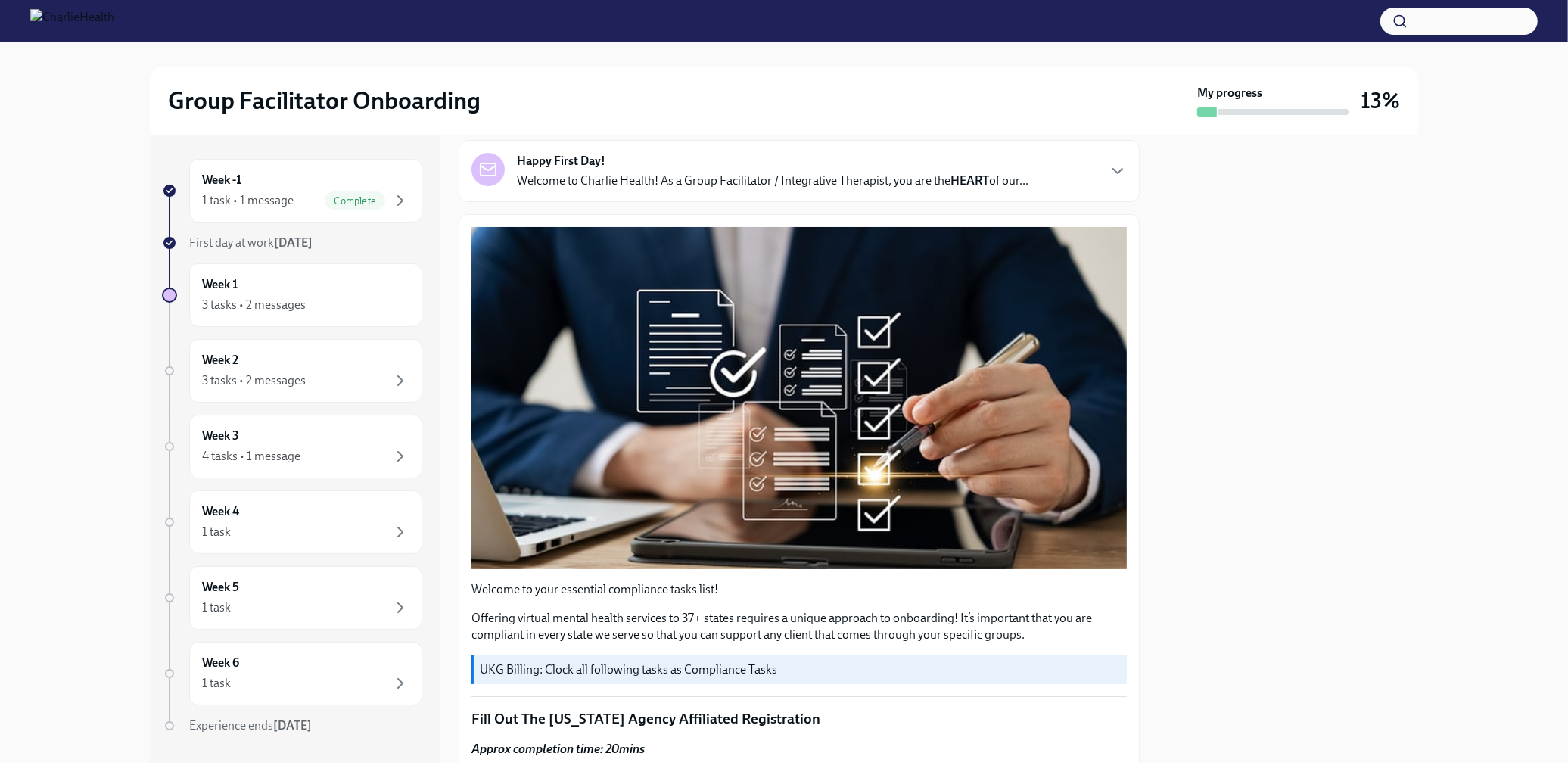 scroll, scrollTop: 1093, scrollLeft: 0, axis: vertical 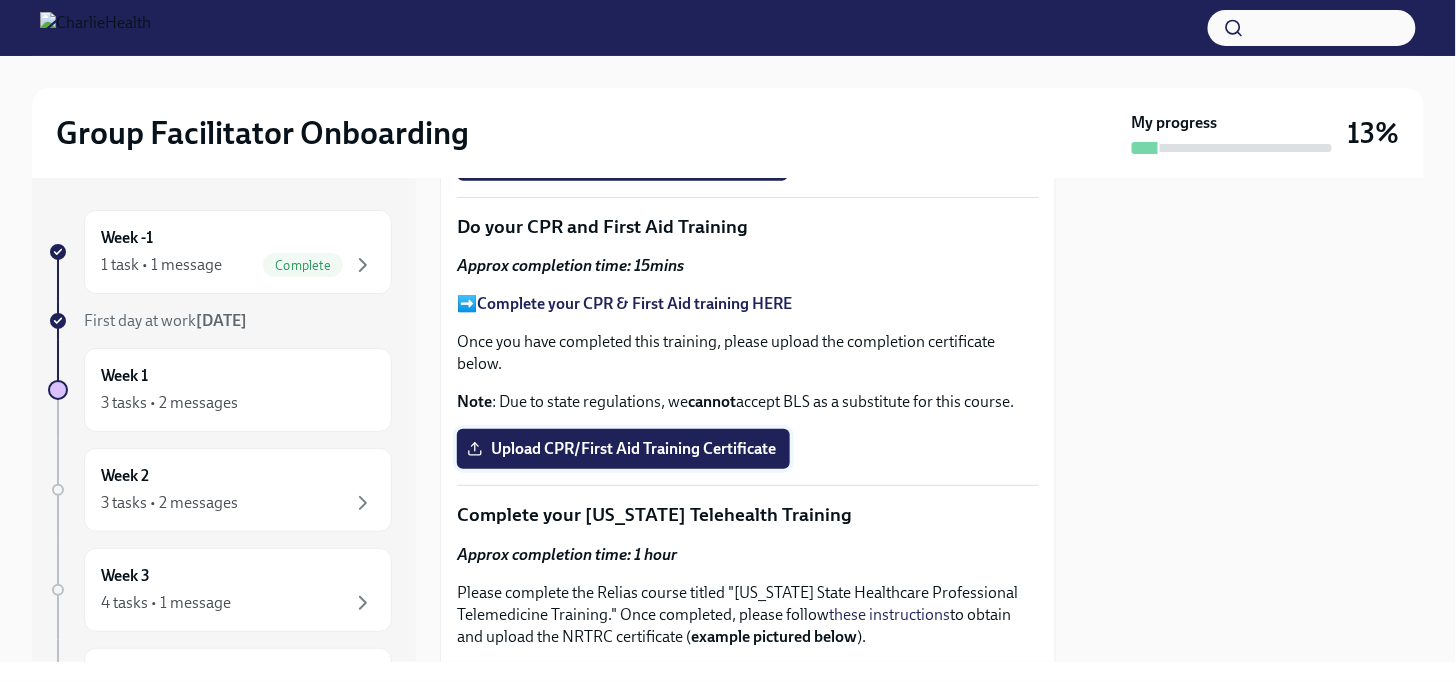 click on "Upload CPR/First Aid Training Certificate" at bounding box center (623, 449) 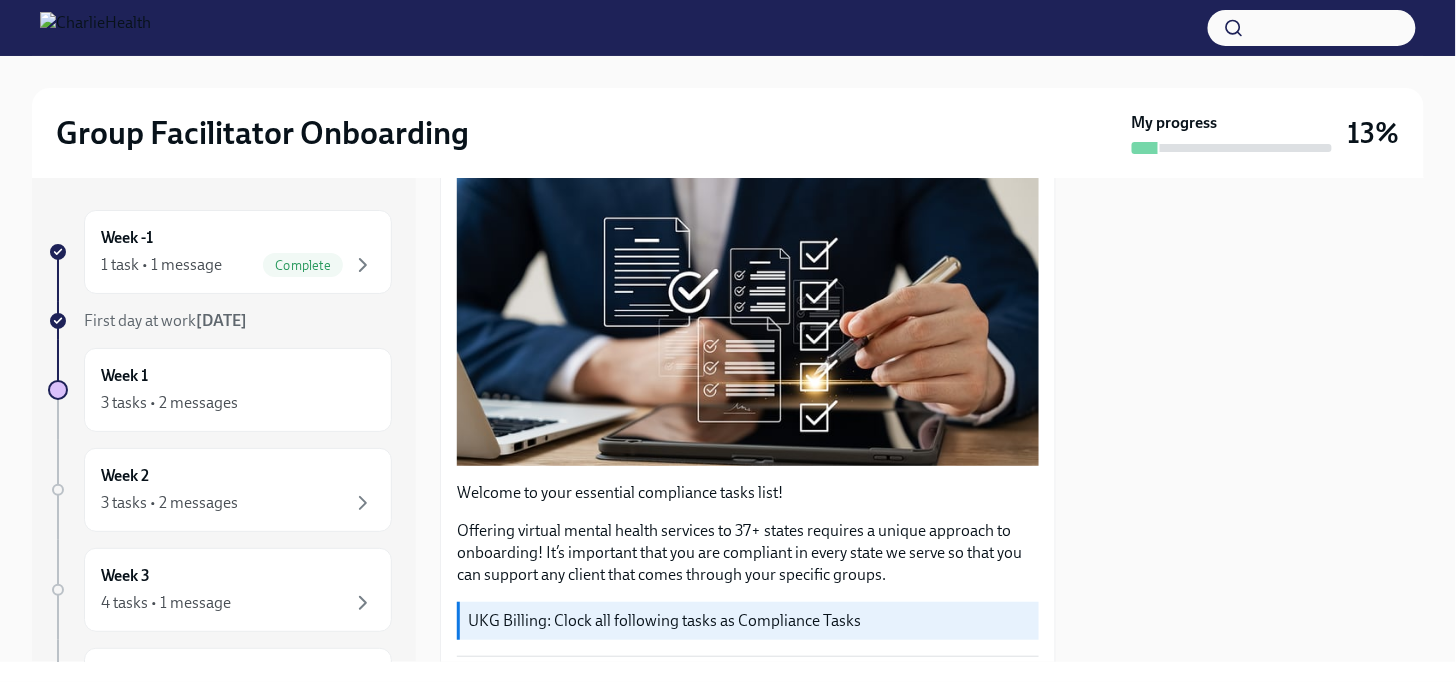 scroll, scrollTop: 0, scrollLeft: 0, axis: both 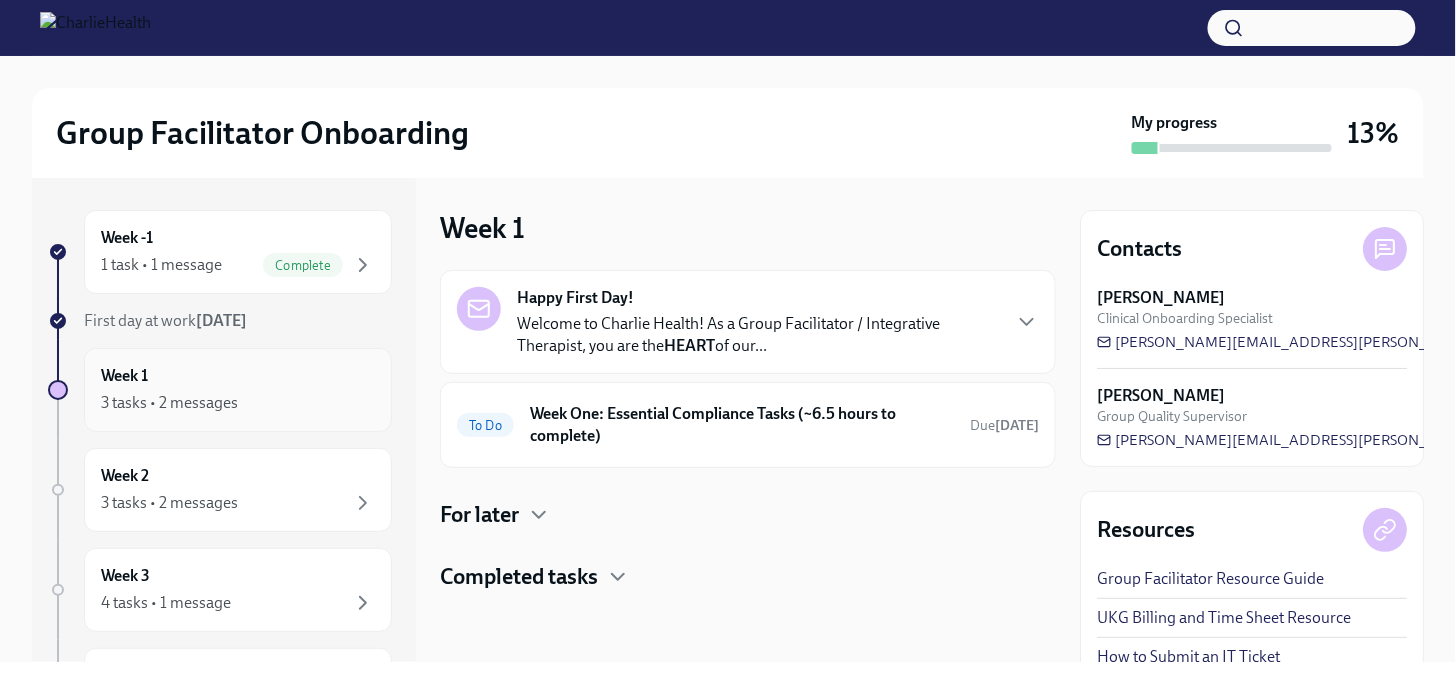 click on "3 tasks • 2 messages" at bounding box center [169, 403] 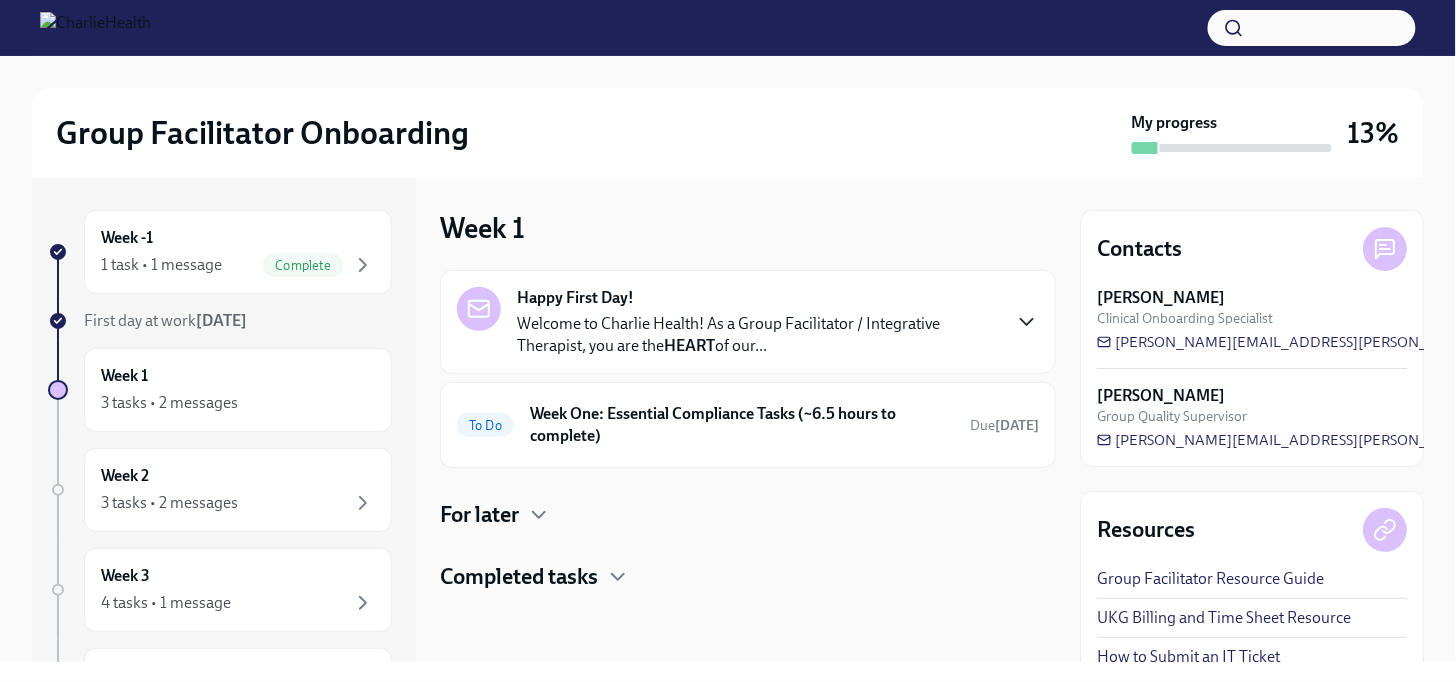 click 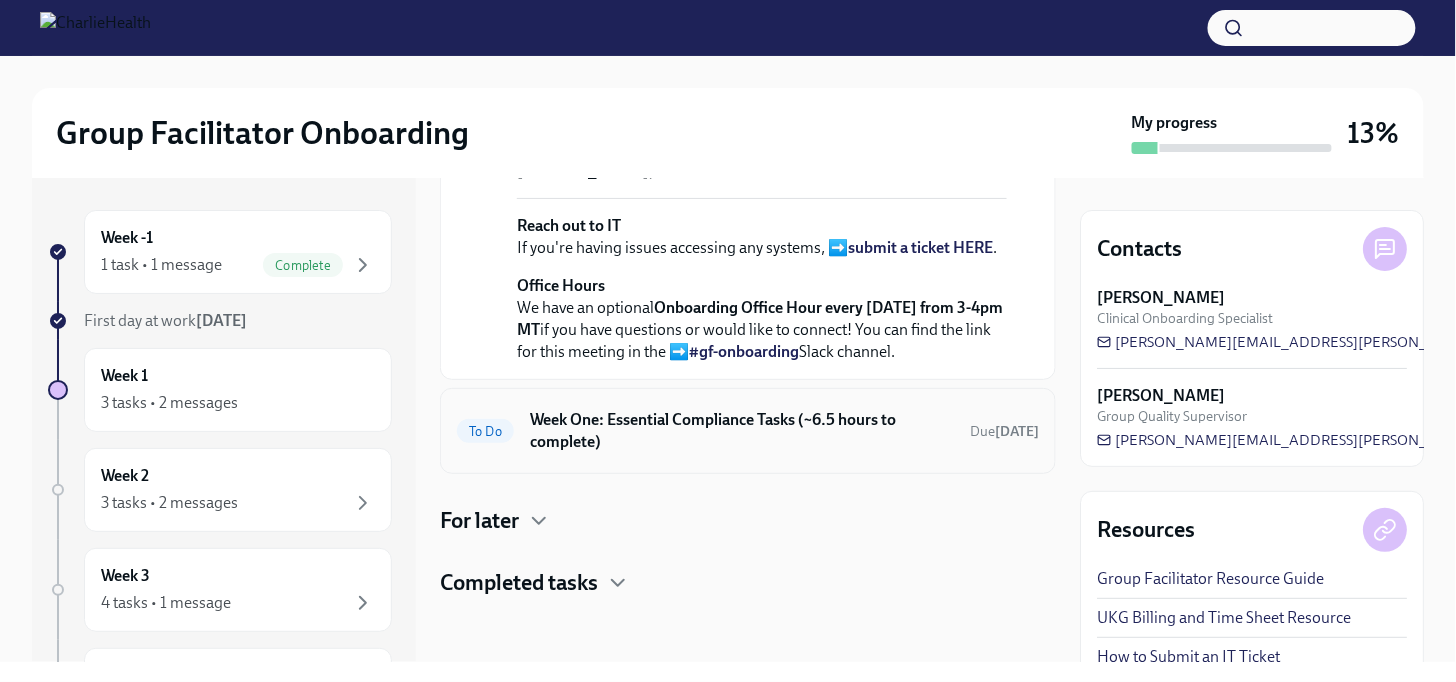 scroll, scrollTop: 890, scrollLeft: 0, axis: vertical 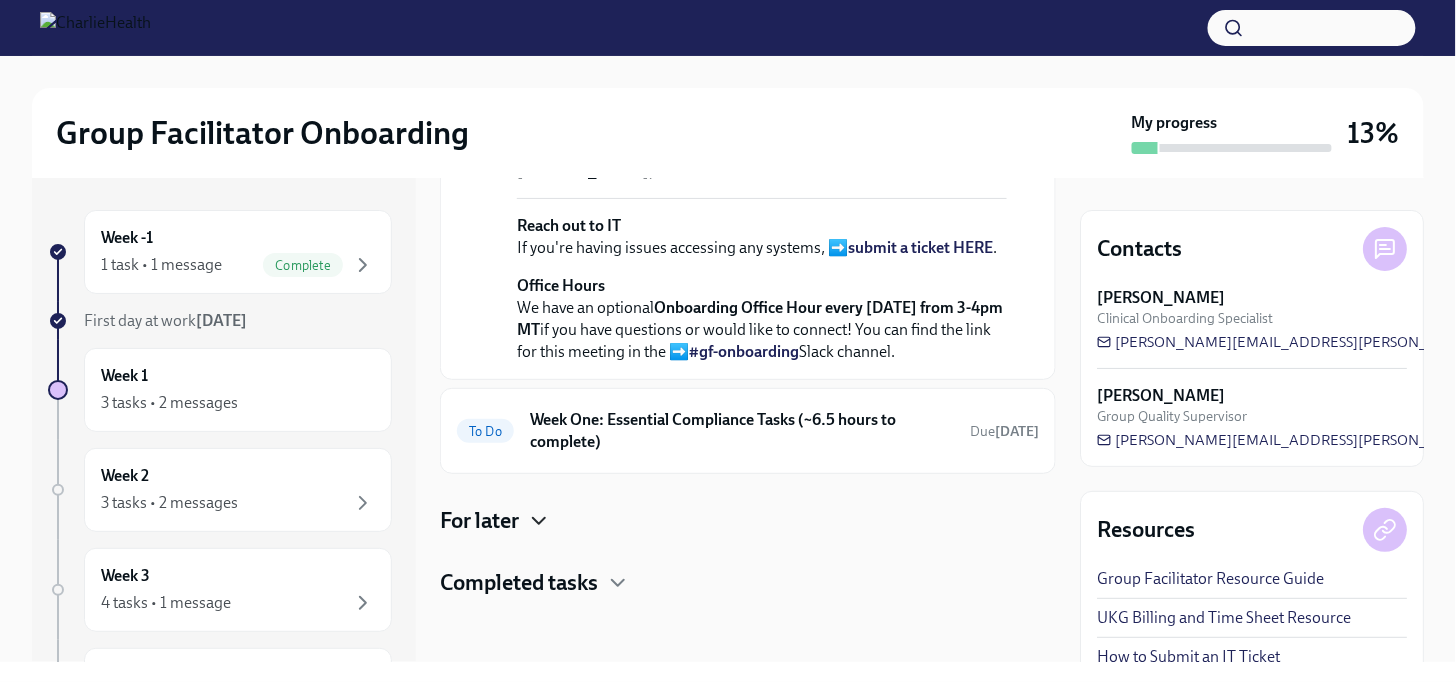 click 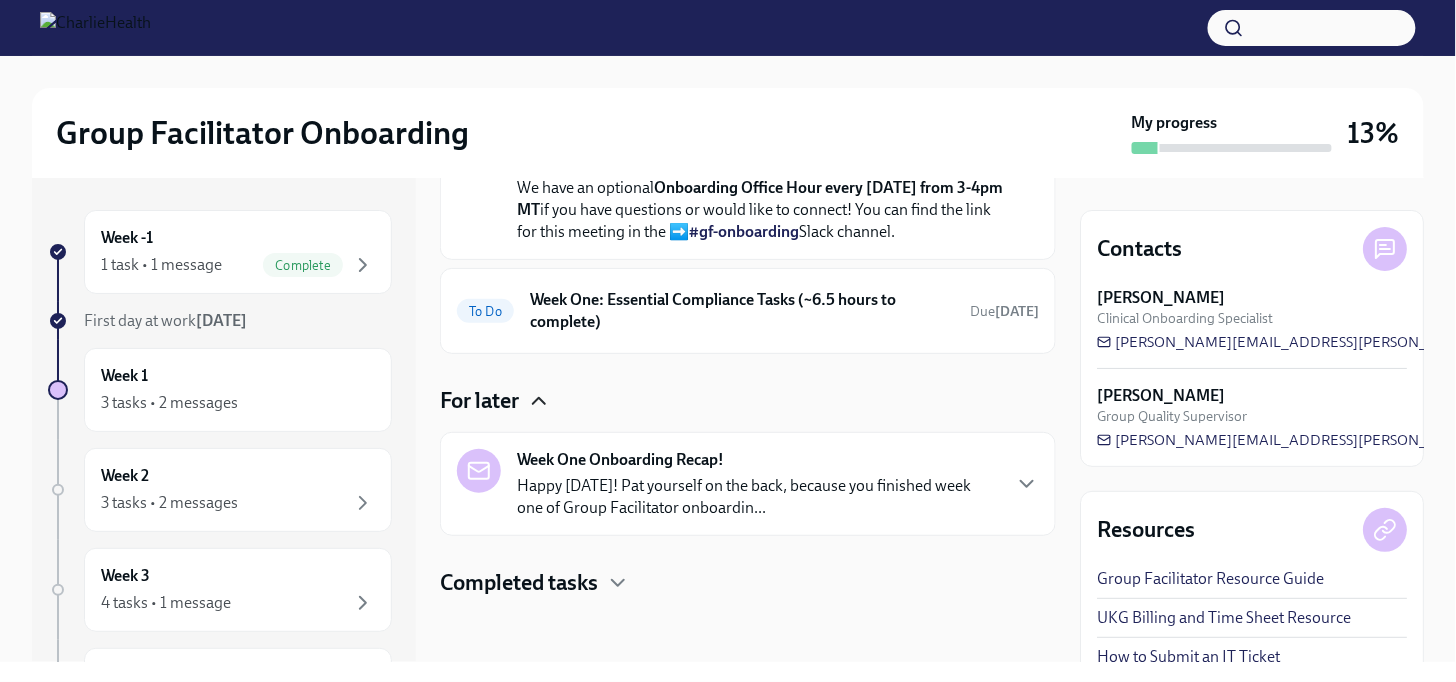 scroll, scrollTop: 1001, scrollLeft: 0, axis: vertical 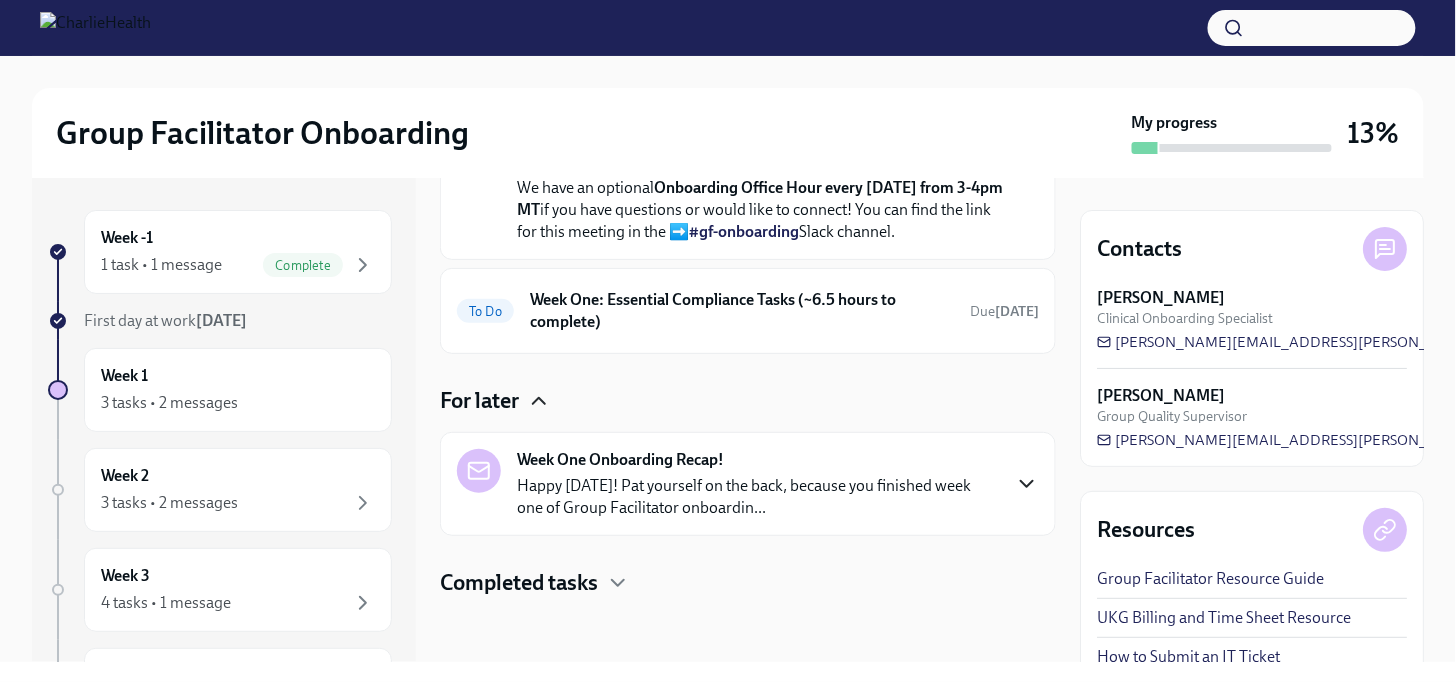 click 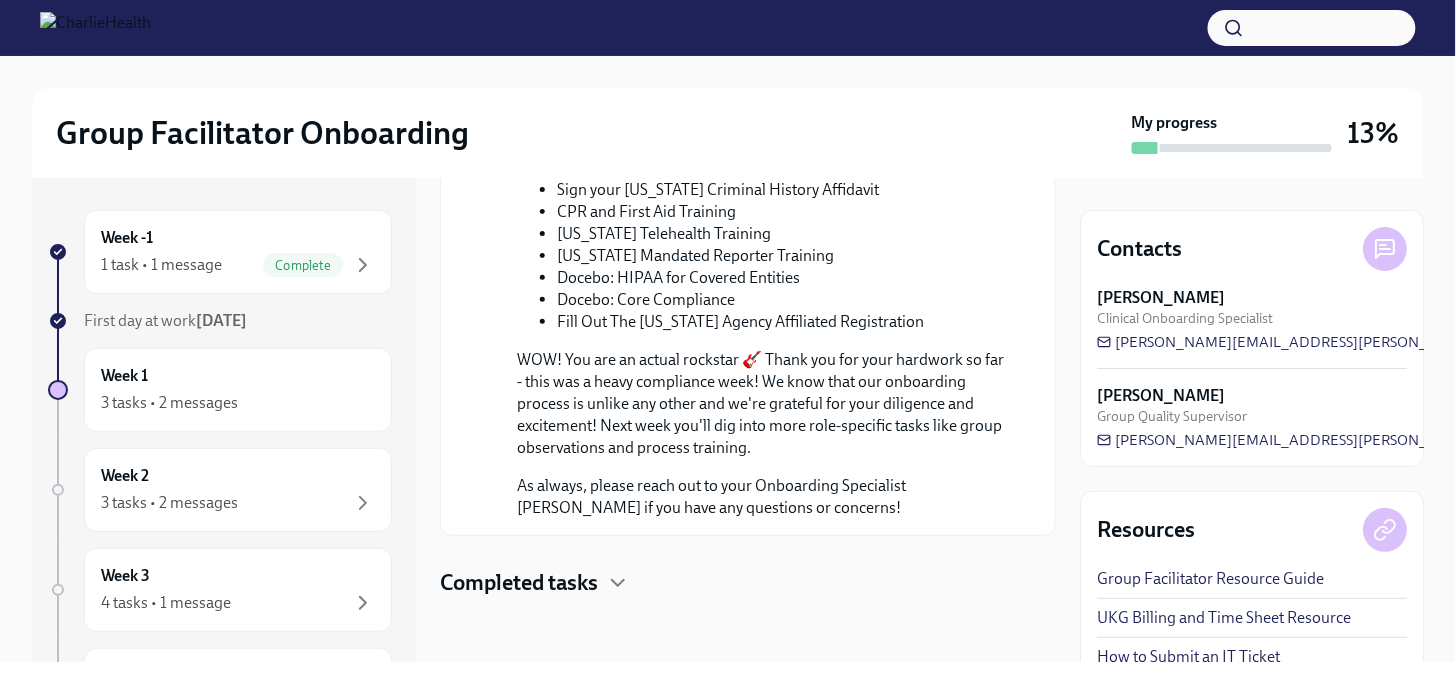 scroll, scrollTop: 2011, scrollLeft: 0, axis: vertical 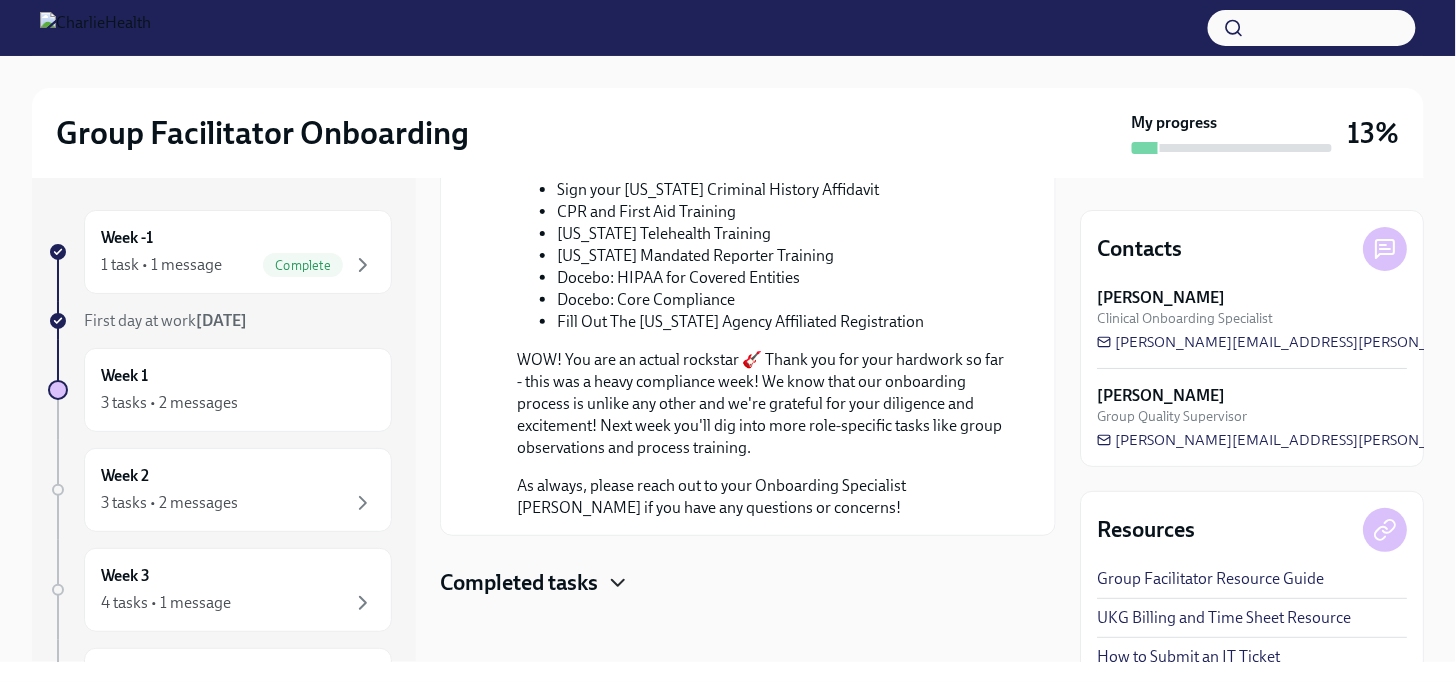 click 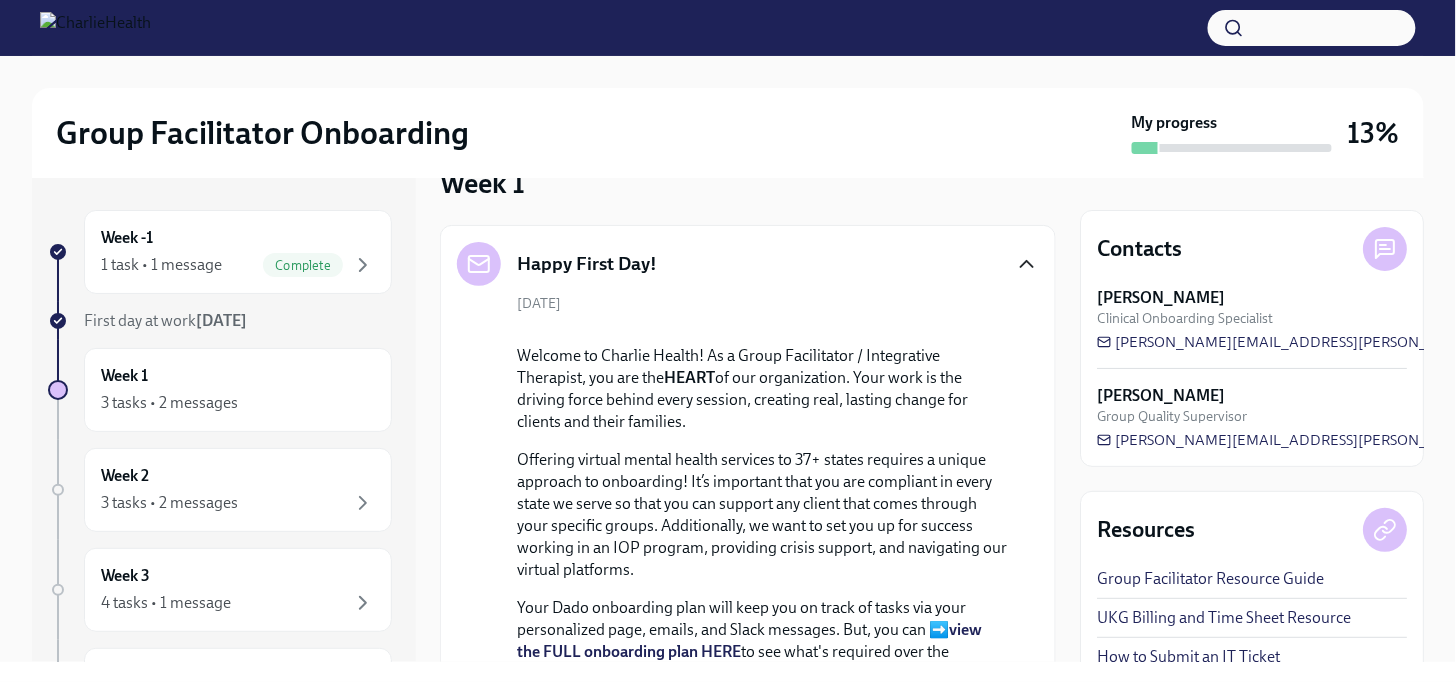scroll, scrollTop: 0, scrollLeft: 0, axis: both 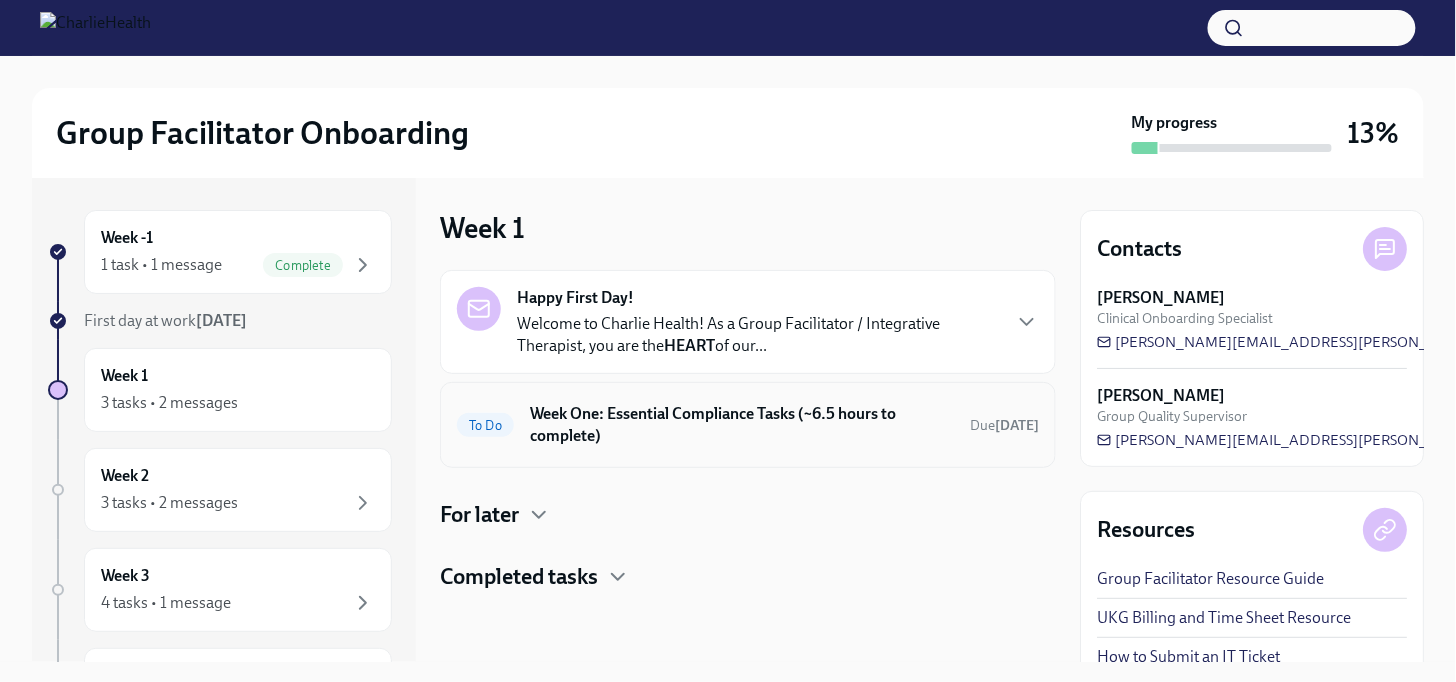 click on "Week One: Essential Compliance Tasks (~6.5 hours to complete)" at bounding box center (742, 425) 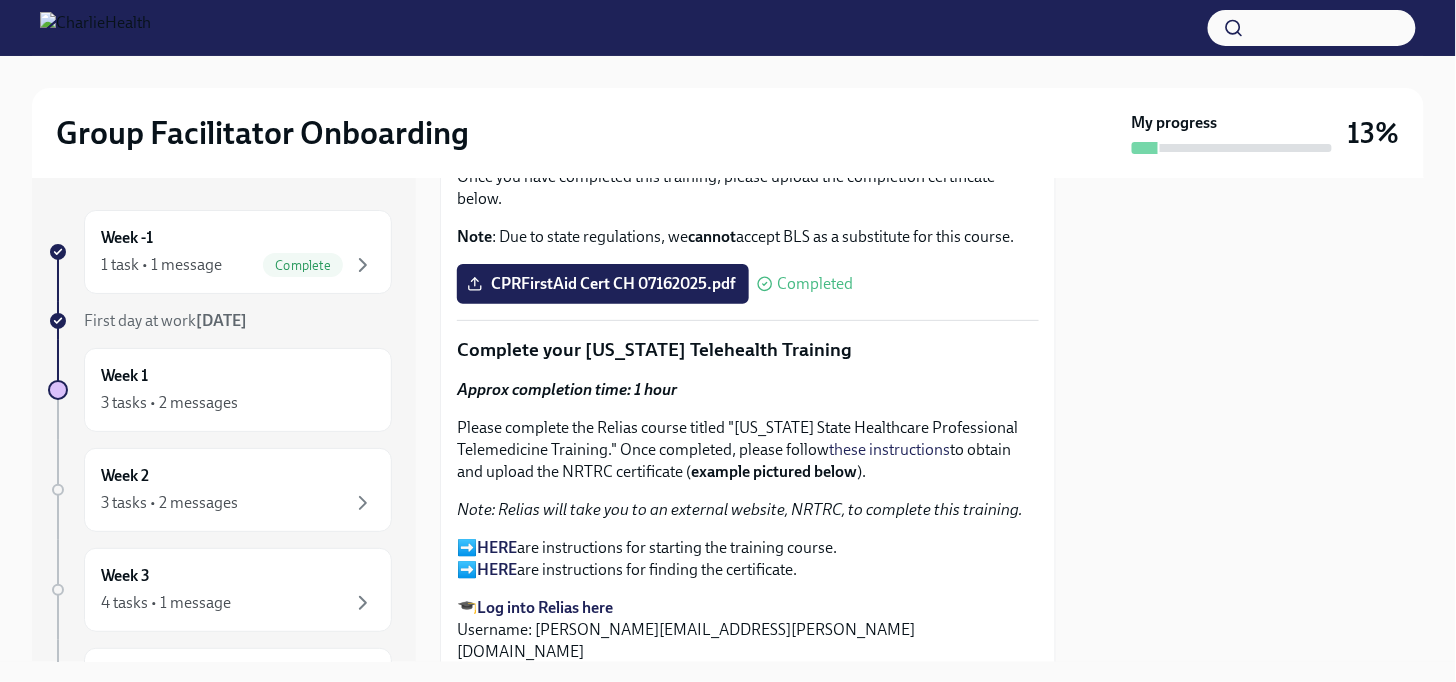 scroll, scrollTop: 3105, scrollLeft: 0, axis: vertical 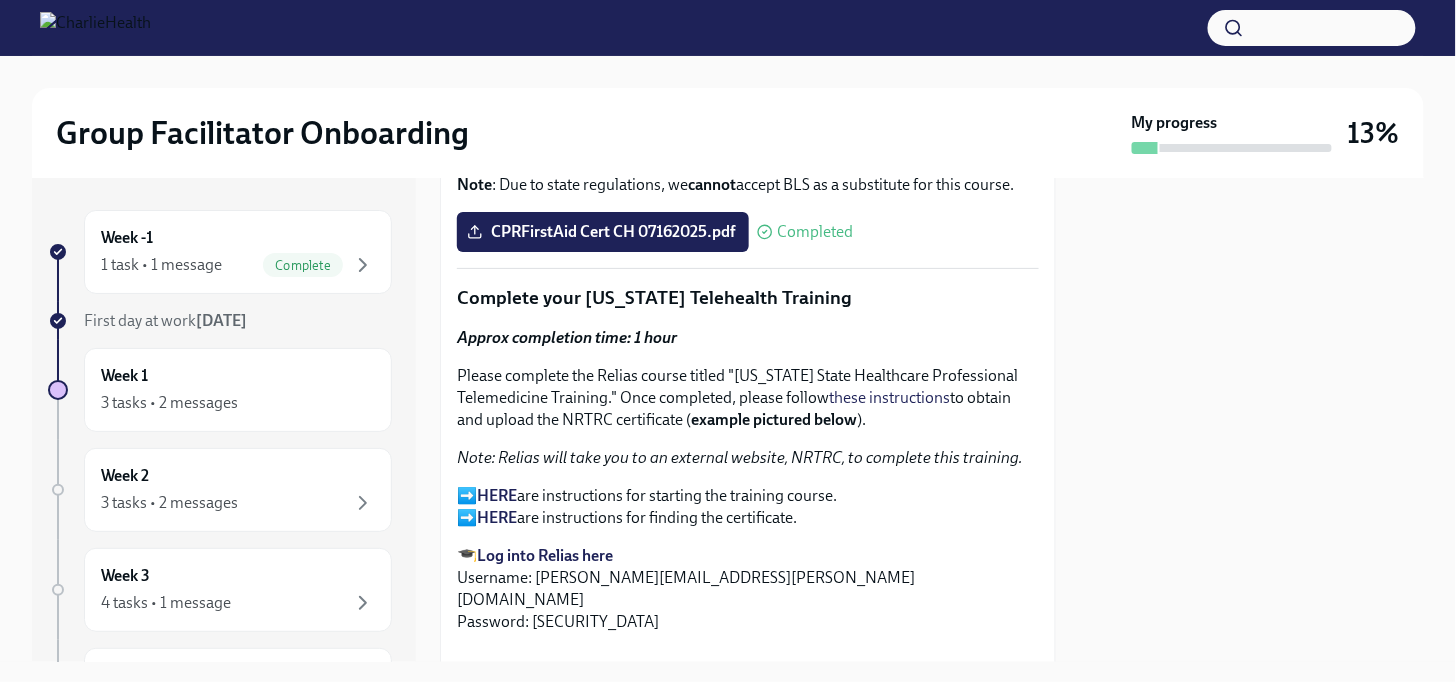 click on "HERE" at bounding box center [497, 495] 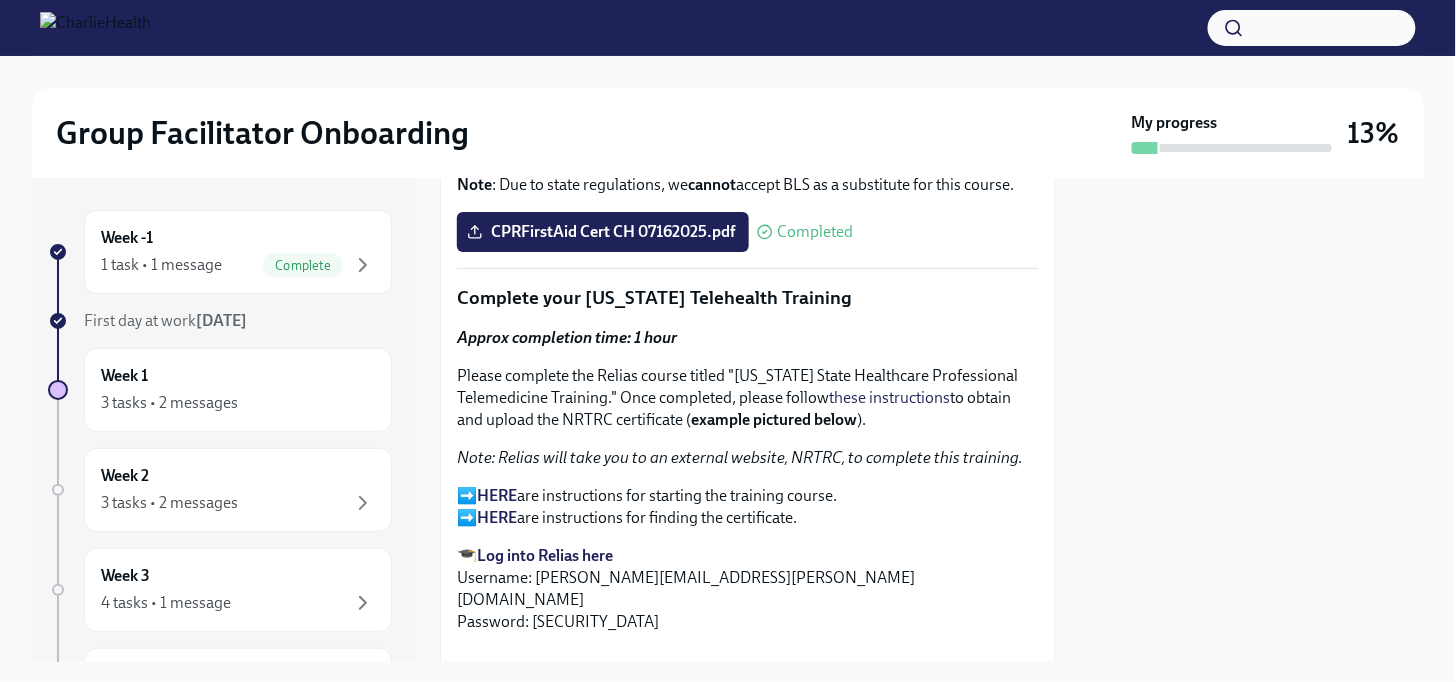 scroll, scrollTop: 3216, scrollLeft: 0, axis: vertical 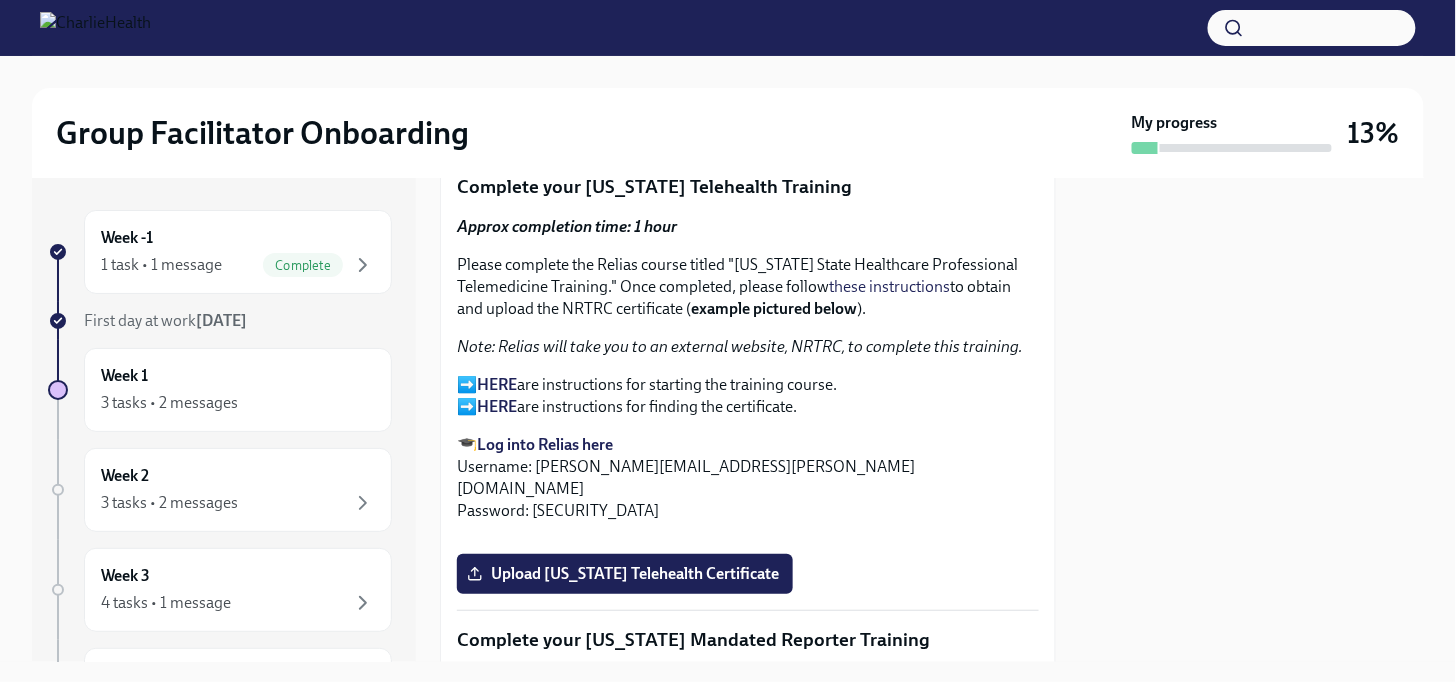 click on "Log into Relias here" at bounding box center [545, 444] 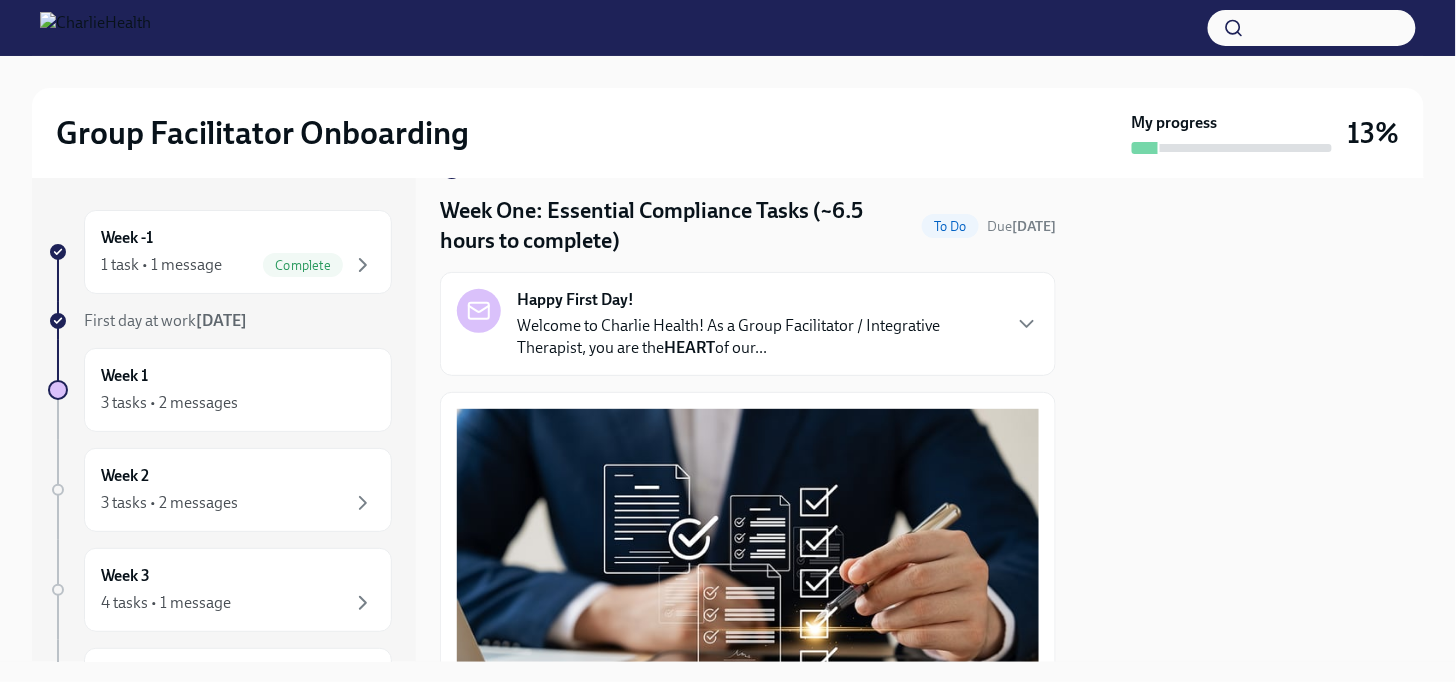 scroll, scrollTop: 0, scrollLeft: 0, axis: both 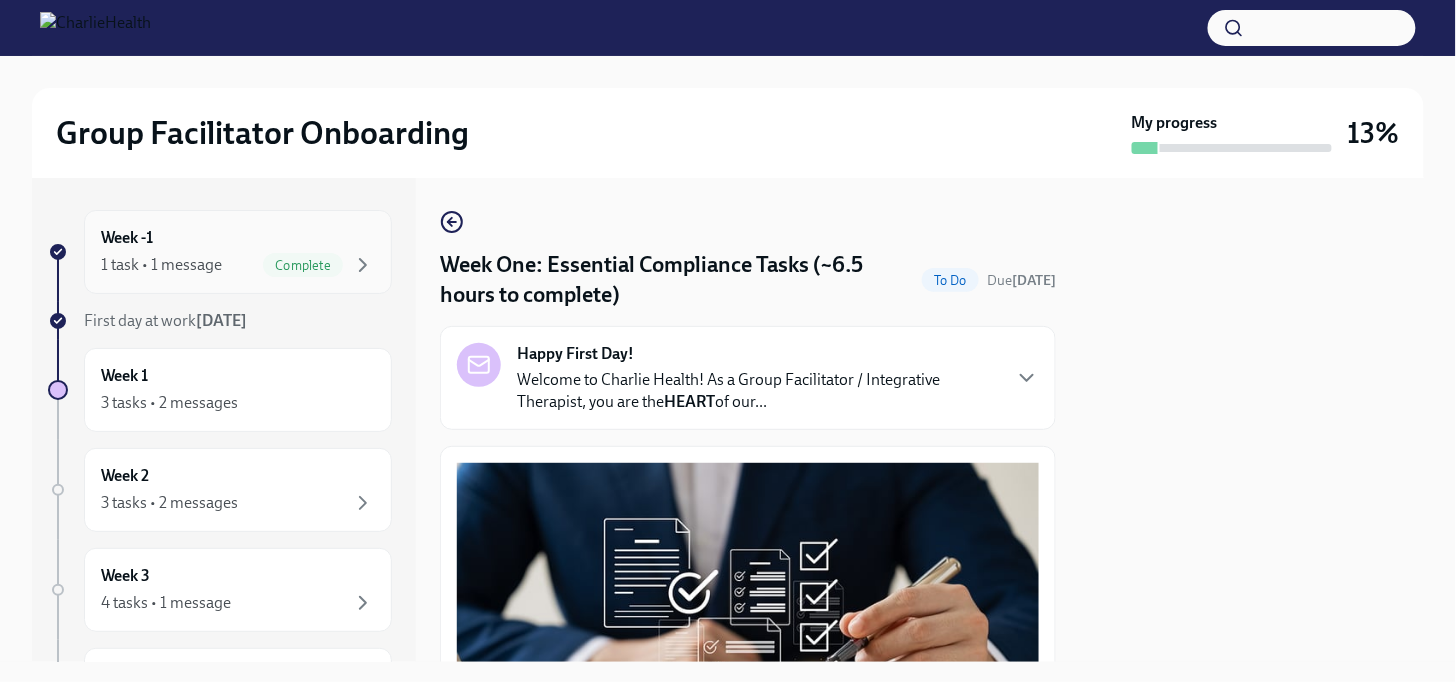 click on "Complete" at bounding box center (303, 265) 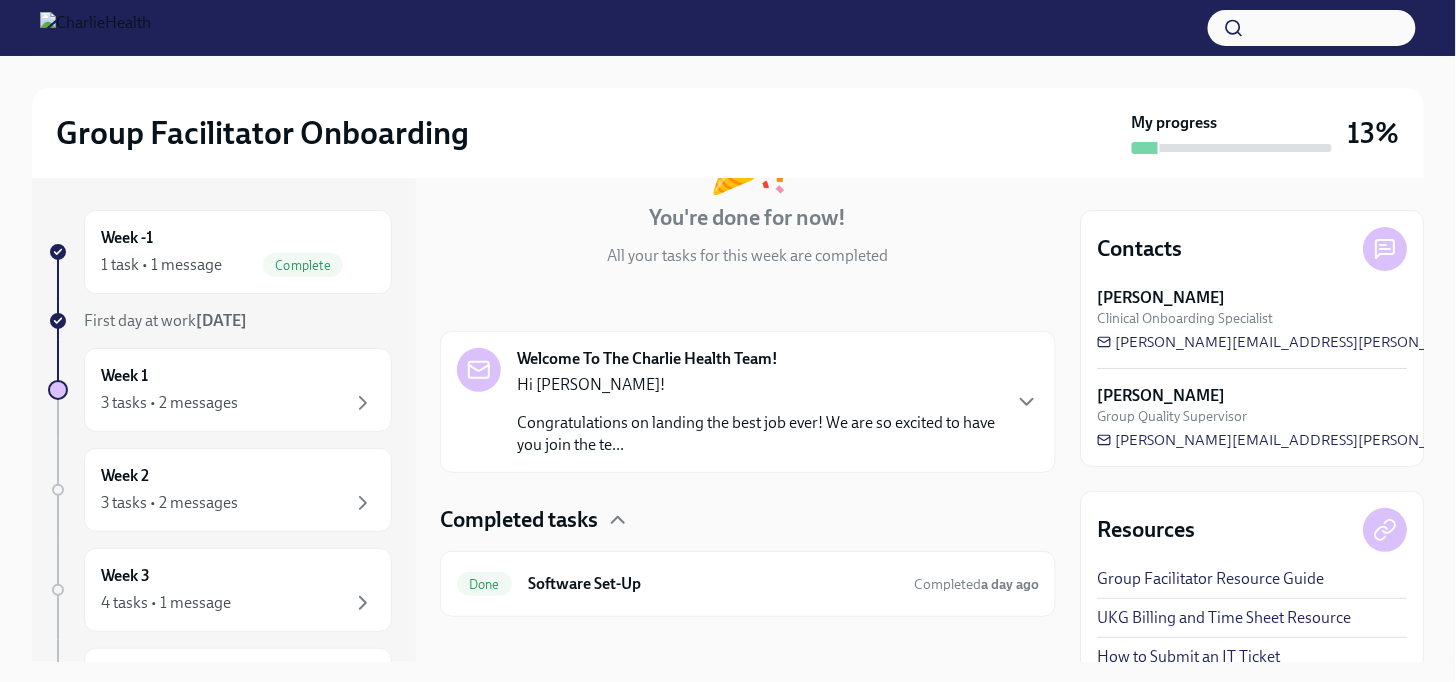 scroll, scrollTop: 195, scrollLeft: 0, axis: vertical 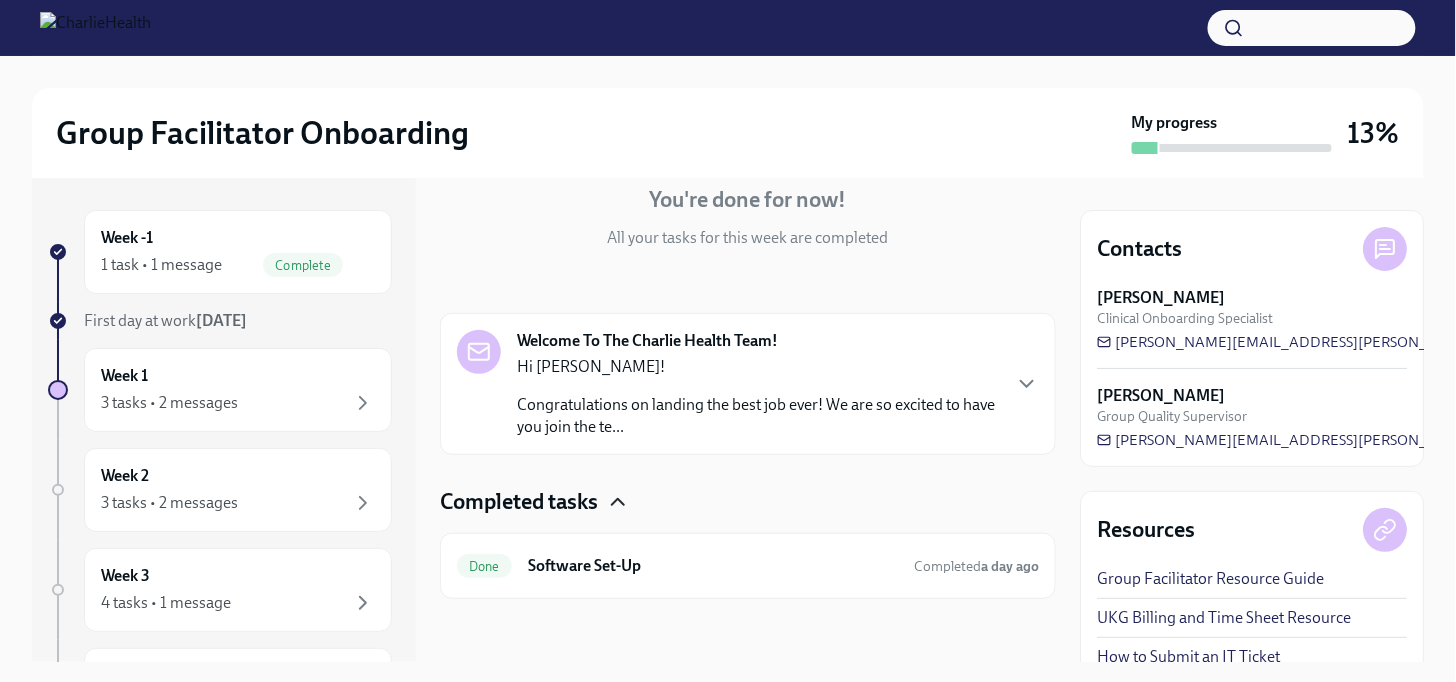 click 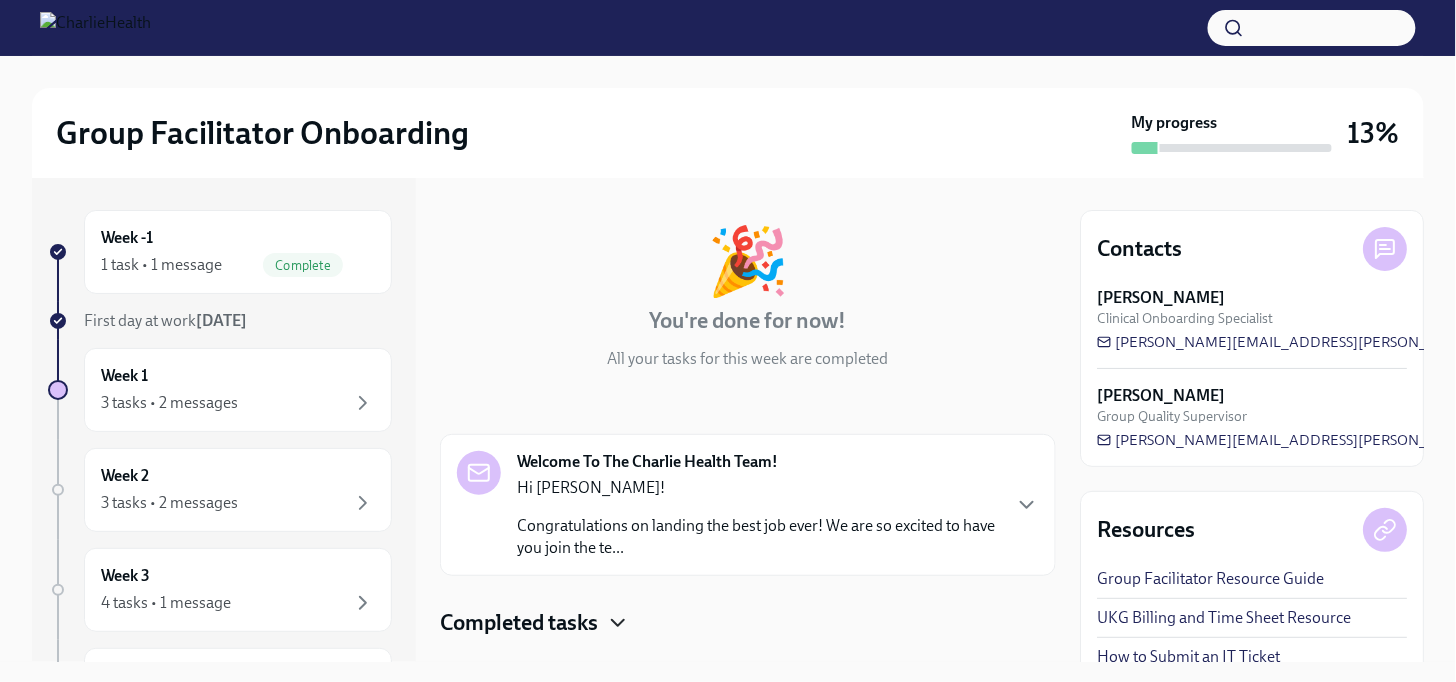 scroll, scrollTop: 113, scrollLeft: 0, axis: vertical 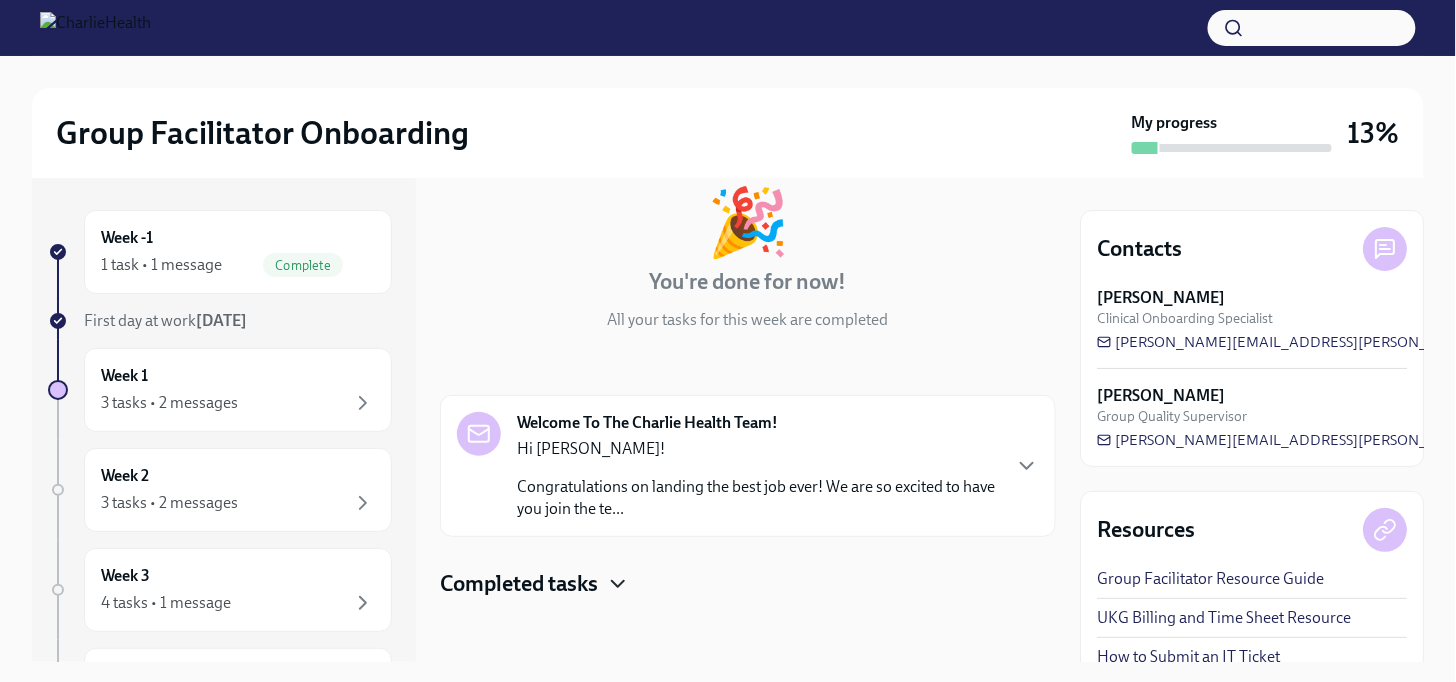 click 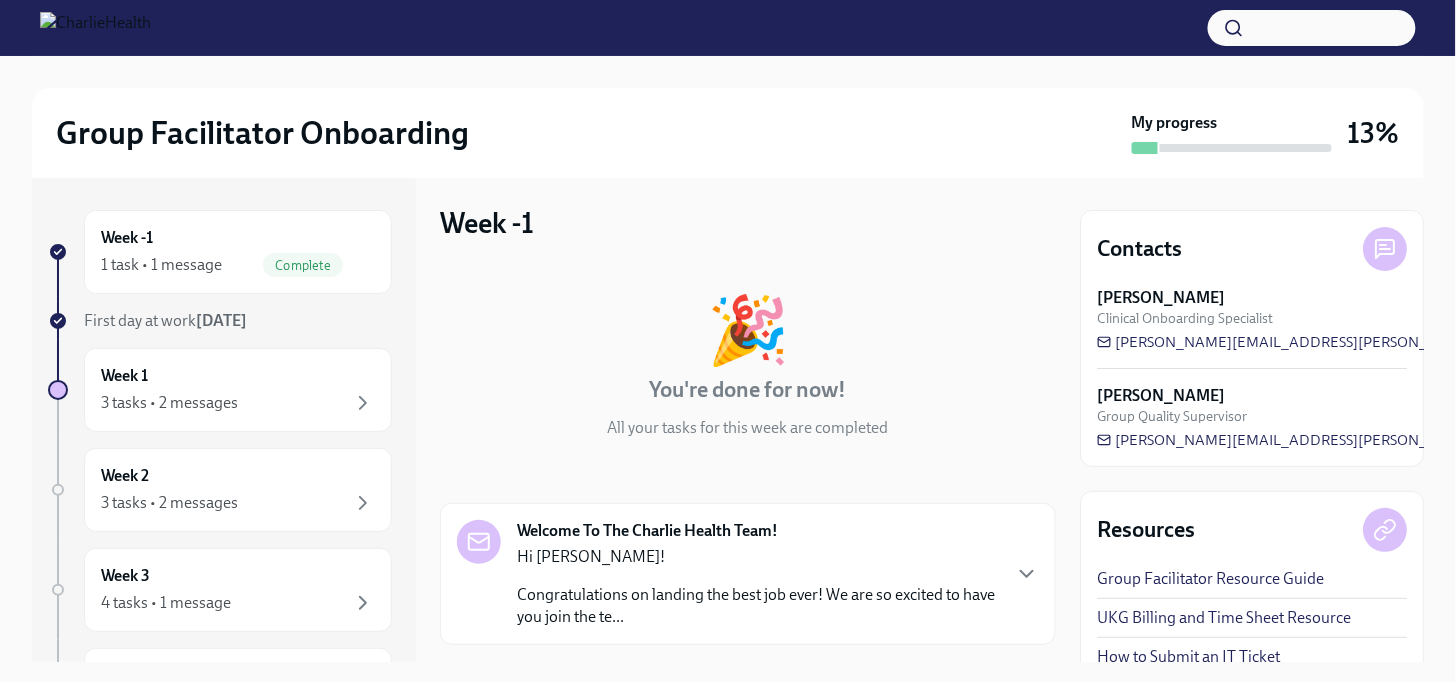 scroll, scrollTop: 0, scrollLeft: 0, axis: both 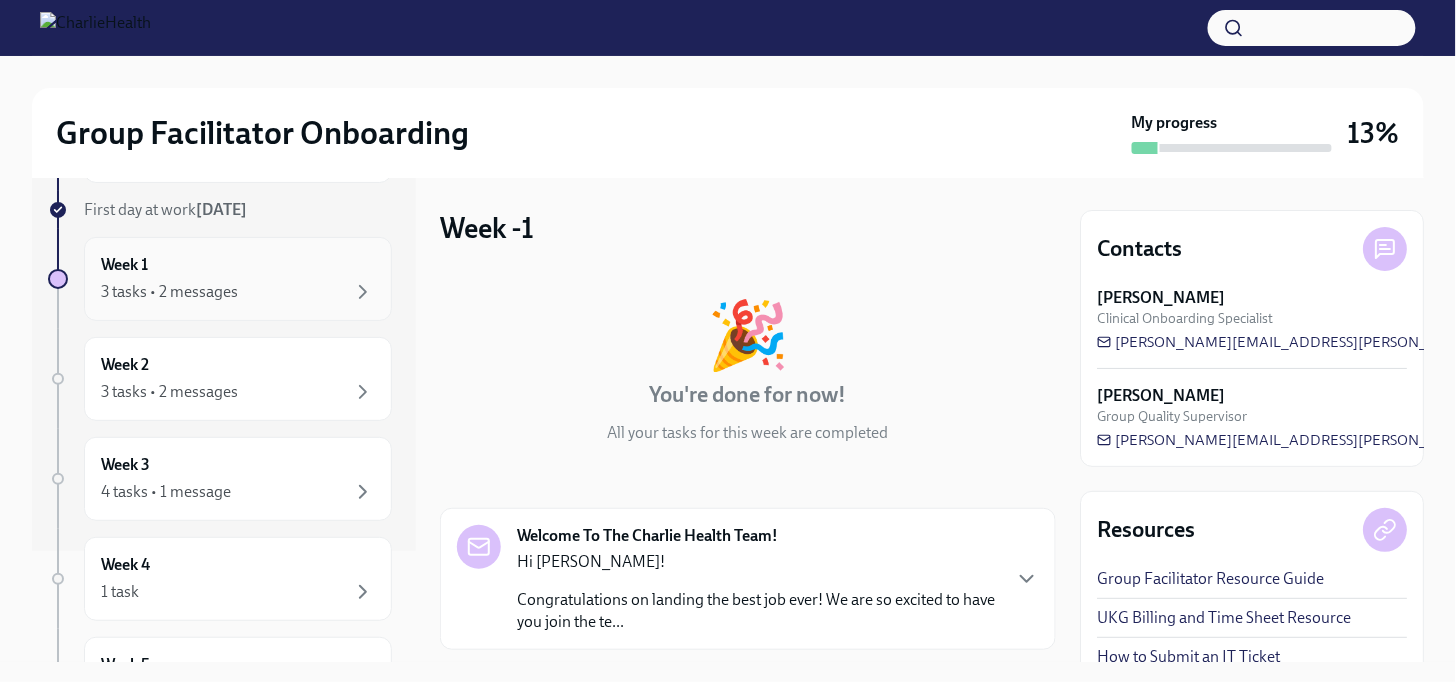 click on "3 tasks • 2 messages" at bounding box center [169, 292] 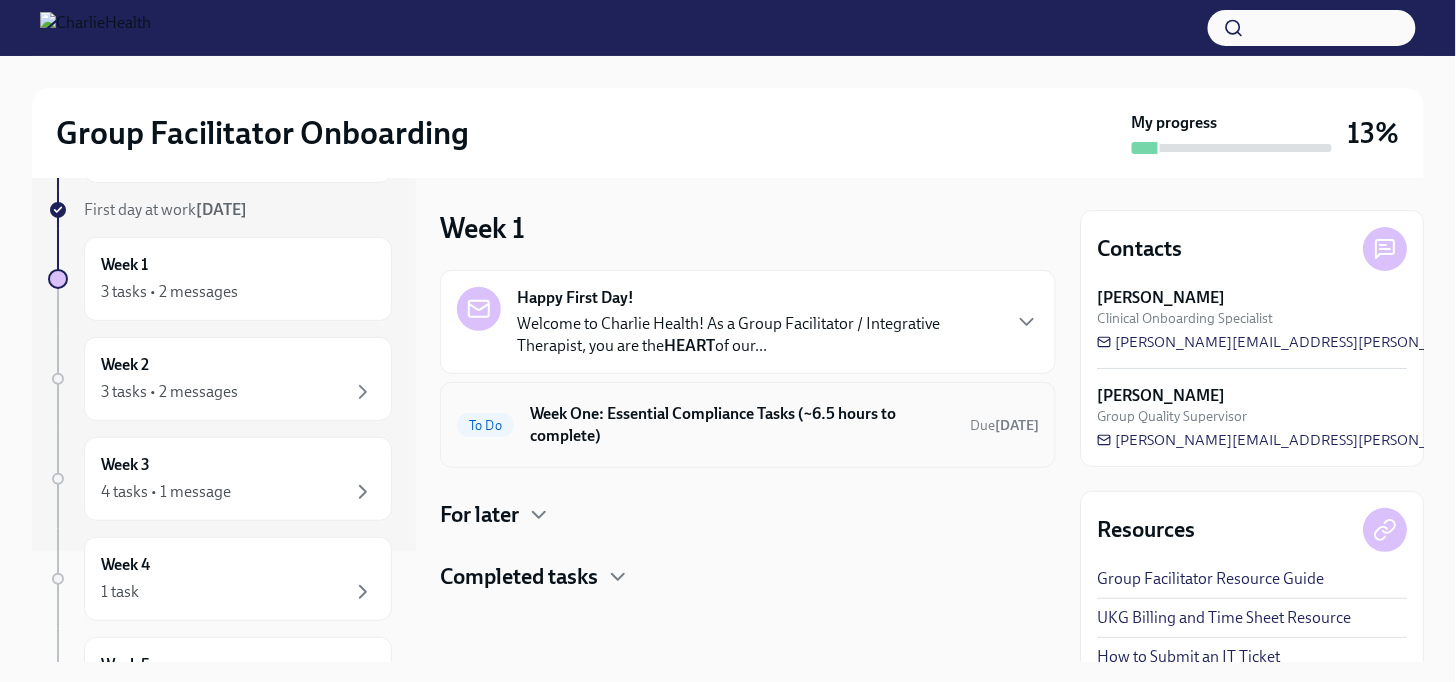 click on "Week One: Essential Compliance Tasks (~6.5 hours to complete)" at bounding box center (742, 425) 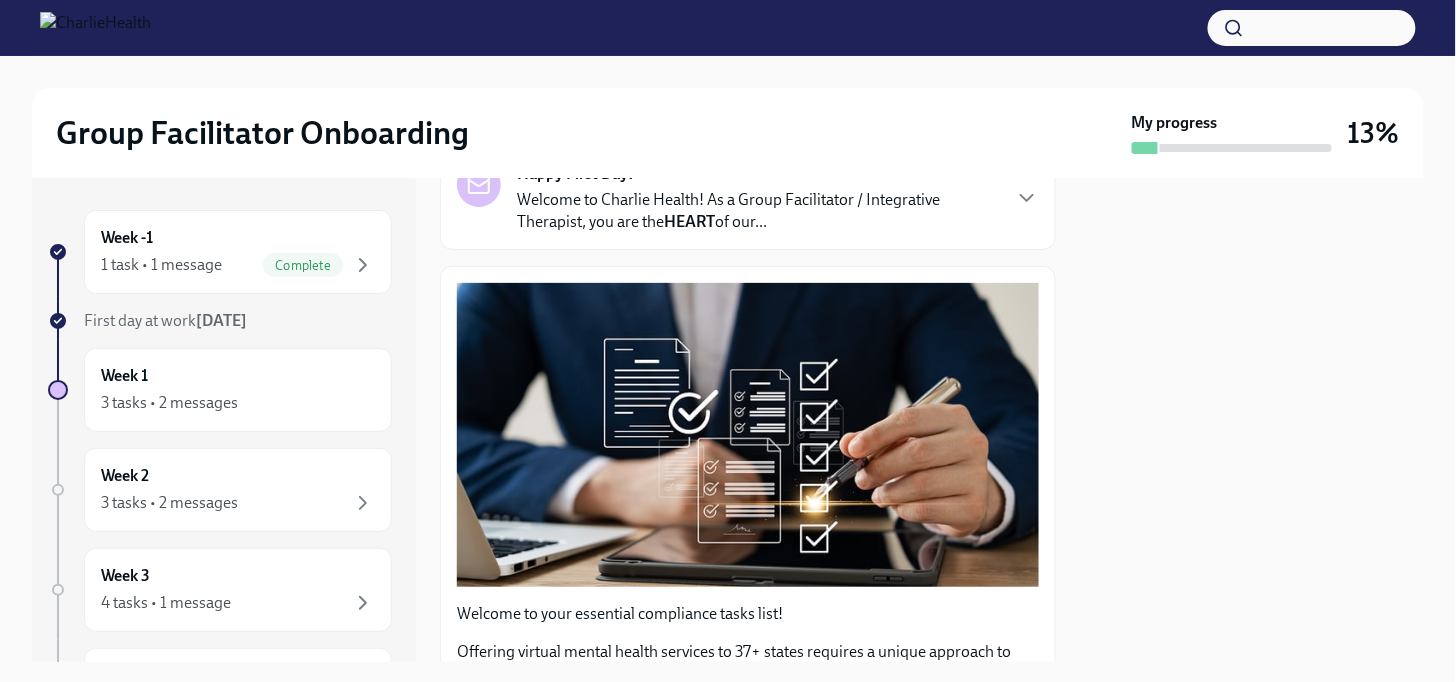 scroll, scrollTop: 0, scrollLeft: 0, axis: both 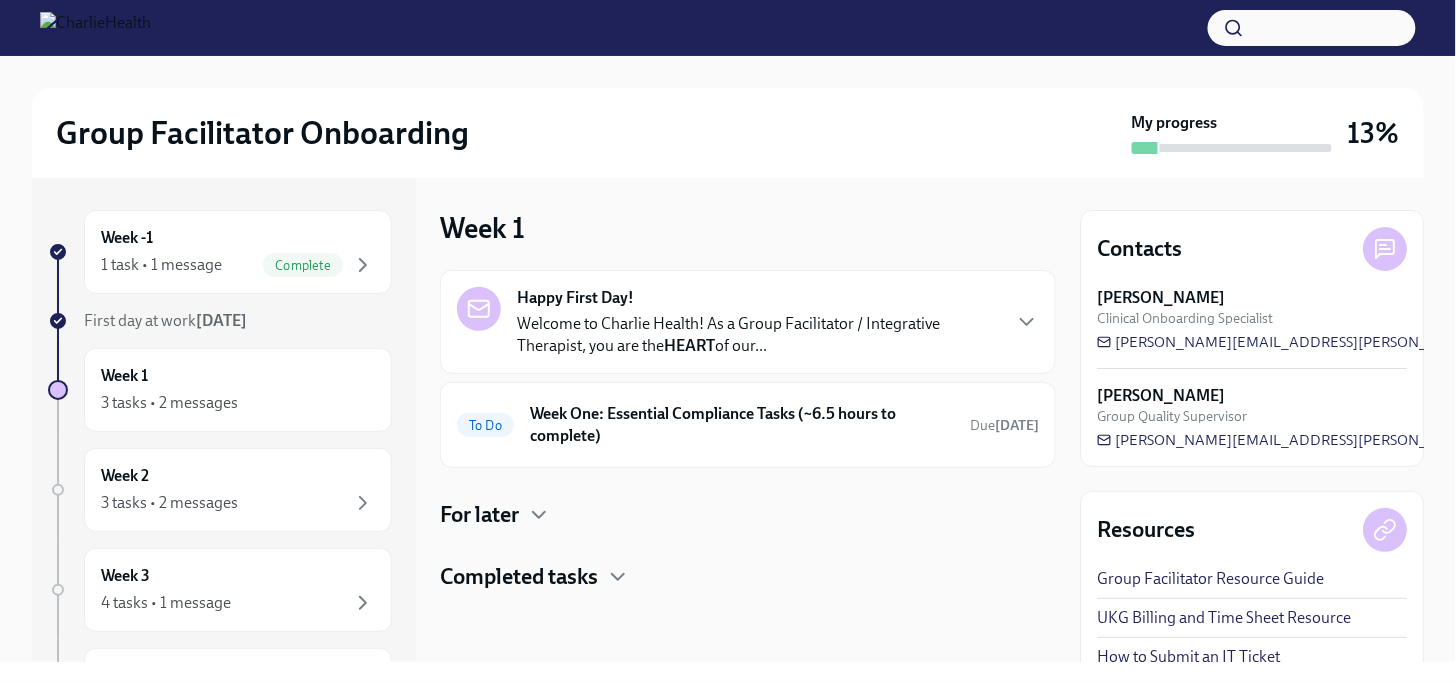 click on "Group Facilitator Resource Guide" at bounding box center [1210, 579] 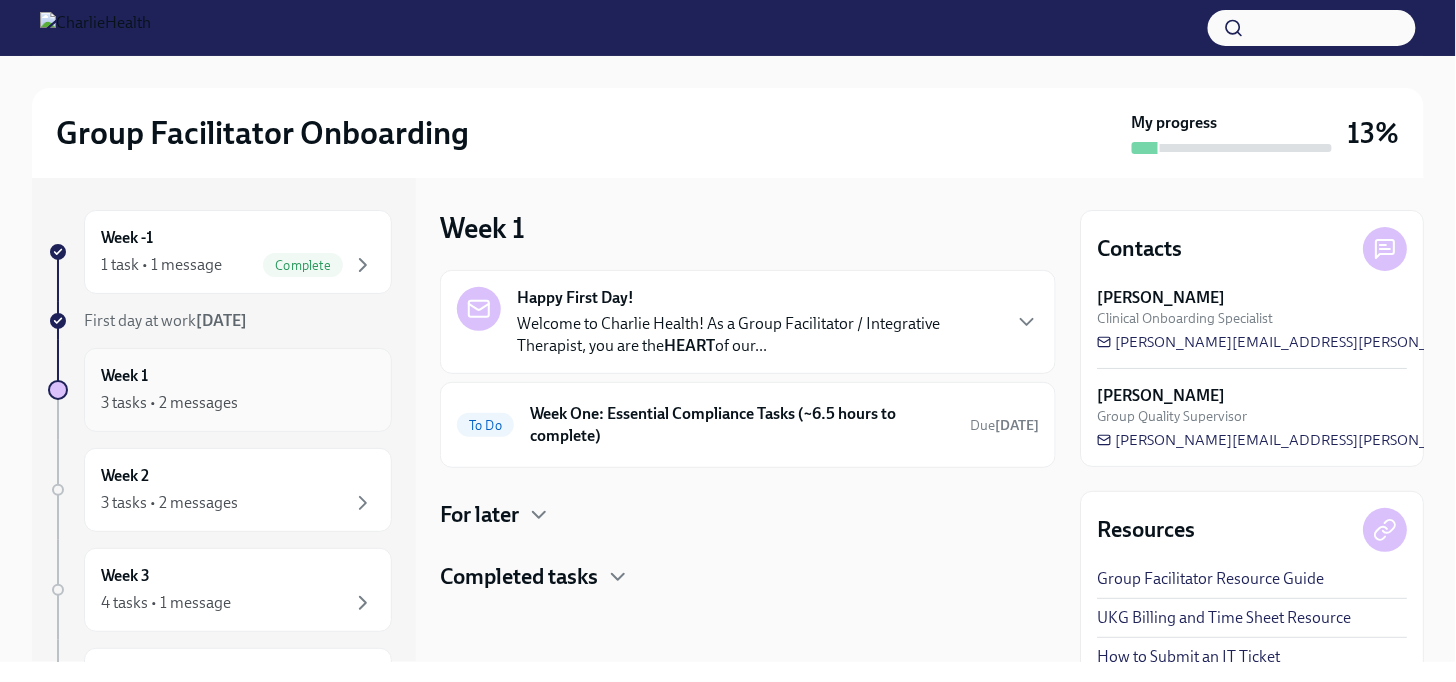 click on "Week 1 3 tasks • 2 messages" at bounding box center (238, 390) 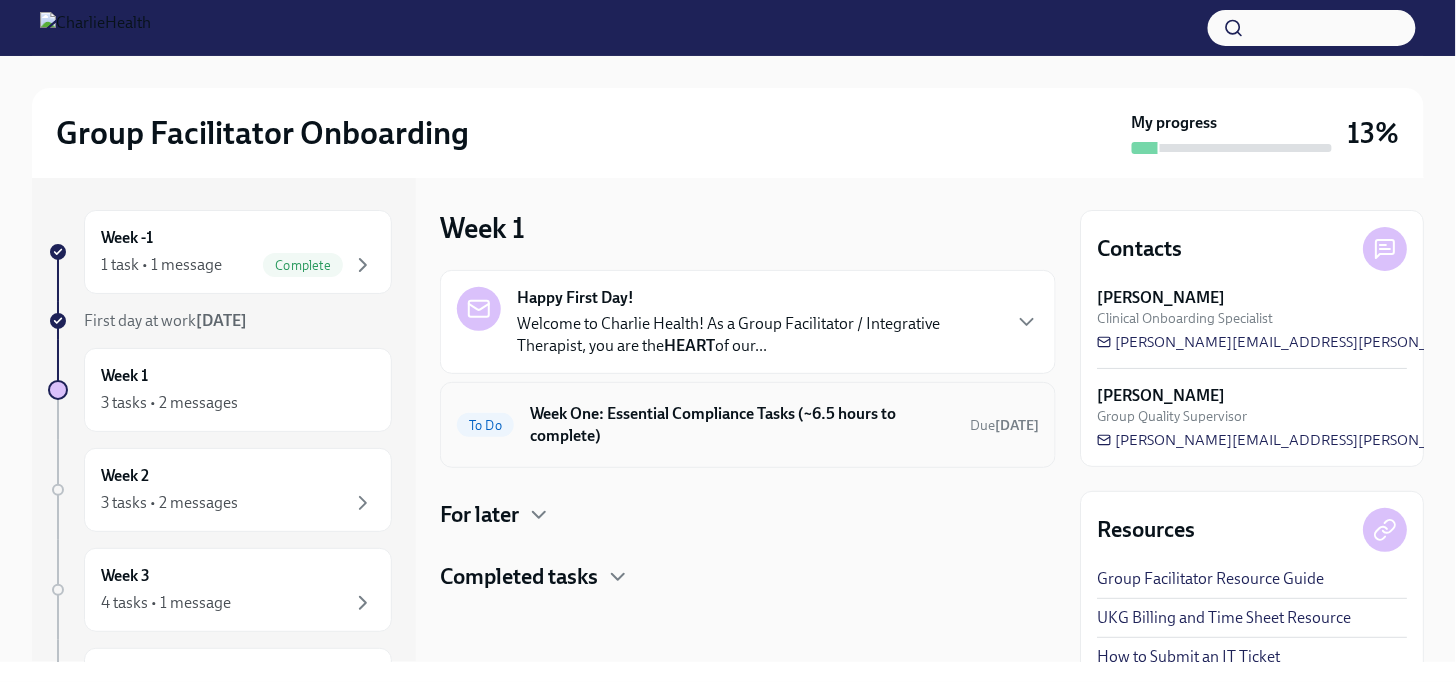 click on "Week One: Essential Compliance Tasks (~6.5 hours to complete)" at bounding box center [742, 425] 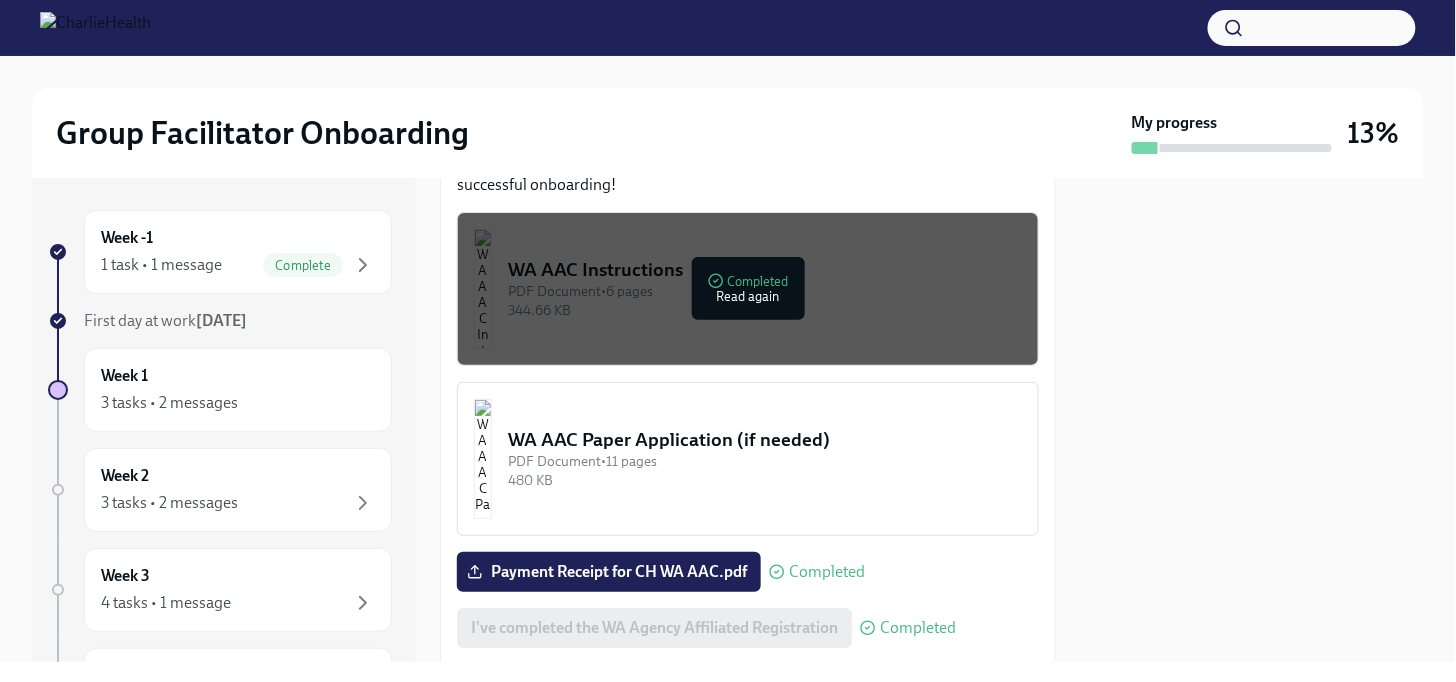 scroll, scrollTop: 1888, scrollLeft: 0, axis: vertical 